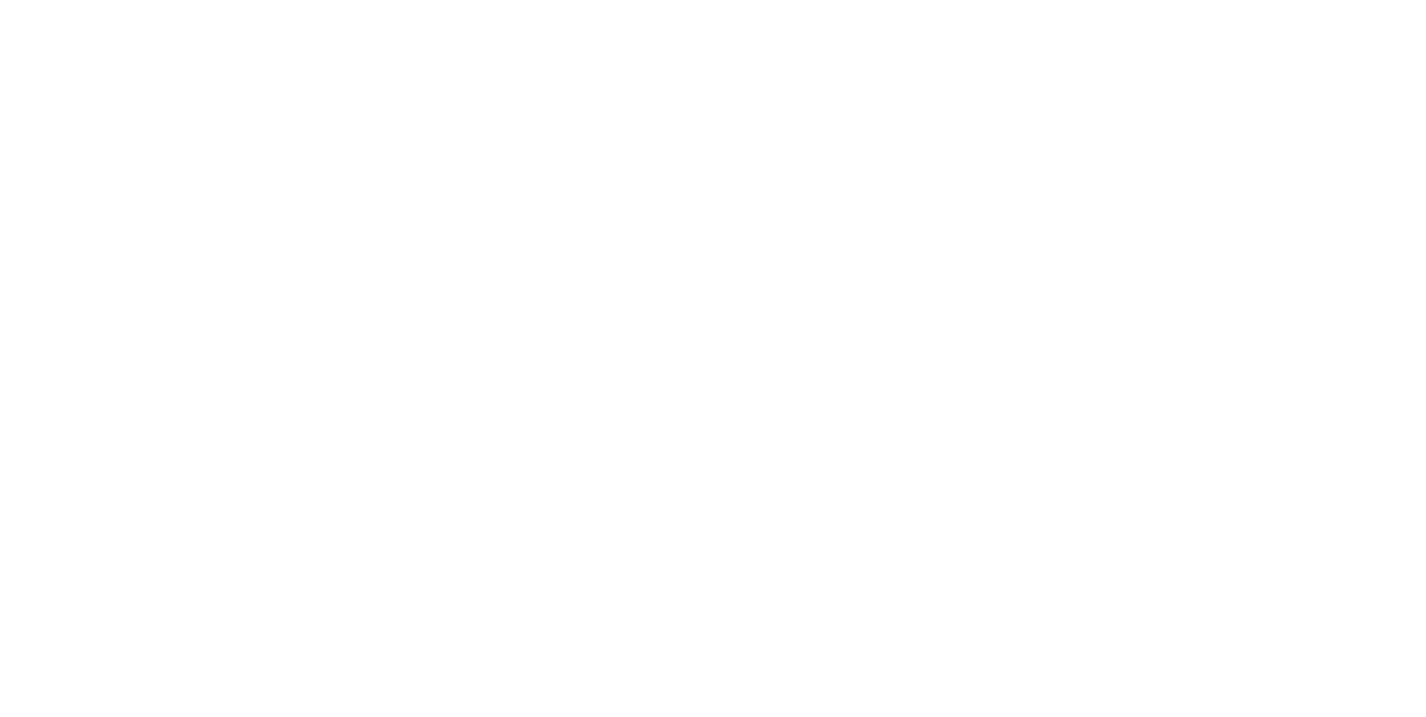 scroll, scrollTop: 0, scrollLeft: 0, axis: both 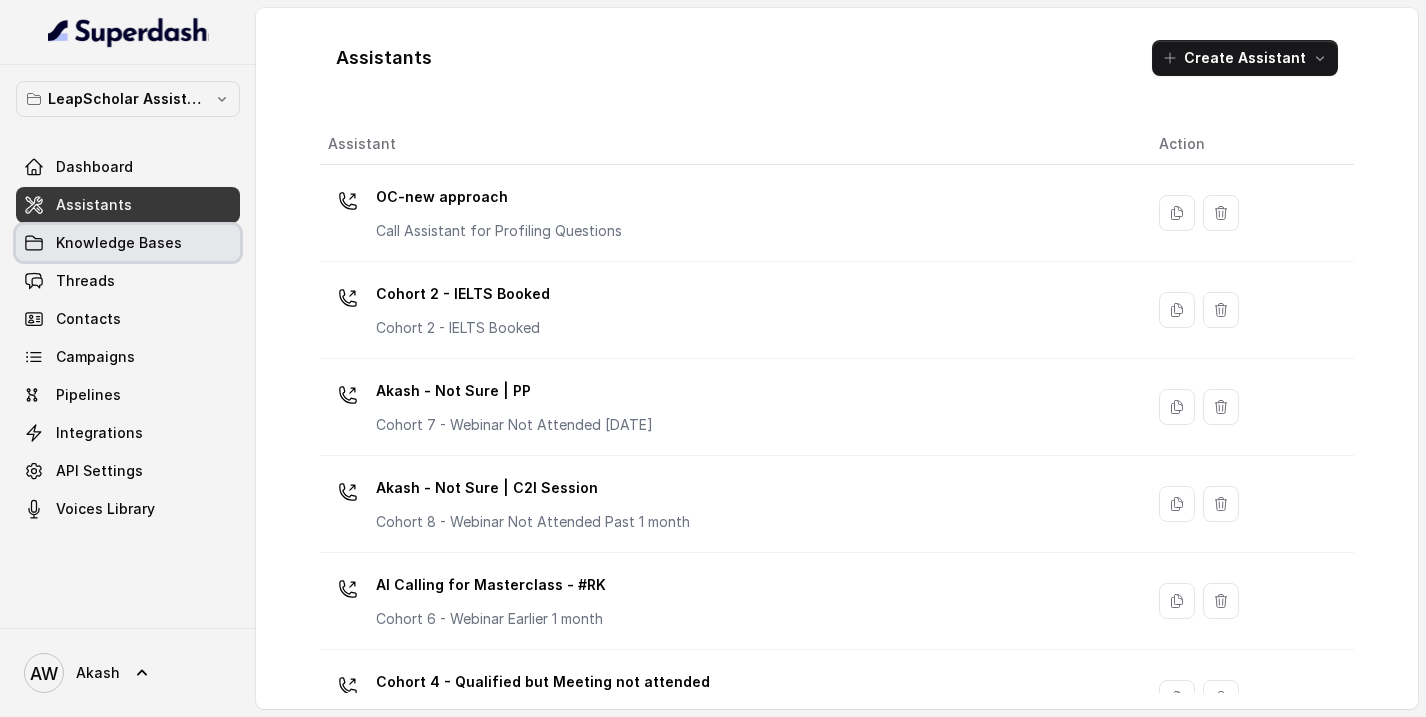 click on "Knowledge Bases" at bounding box center [119, 243] 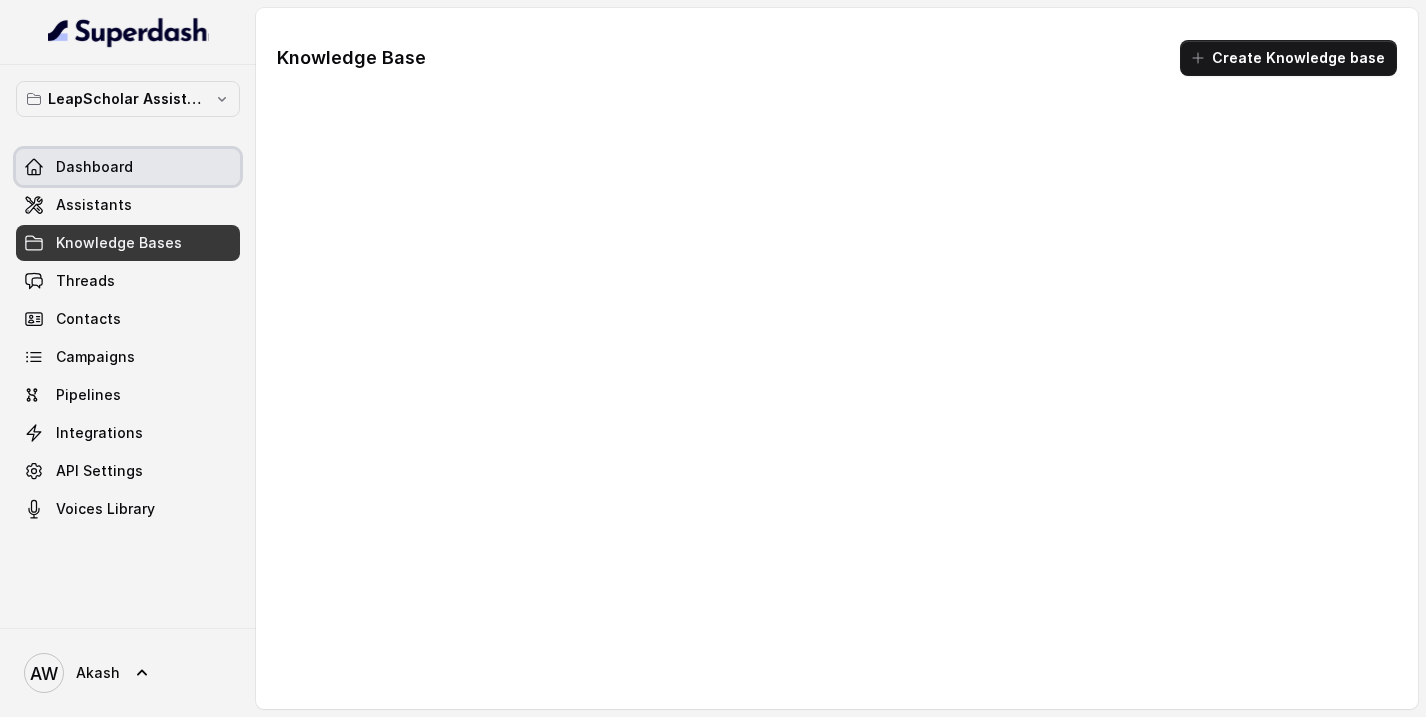 click on "Dashboard" at bounding box center [94, 167] 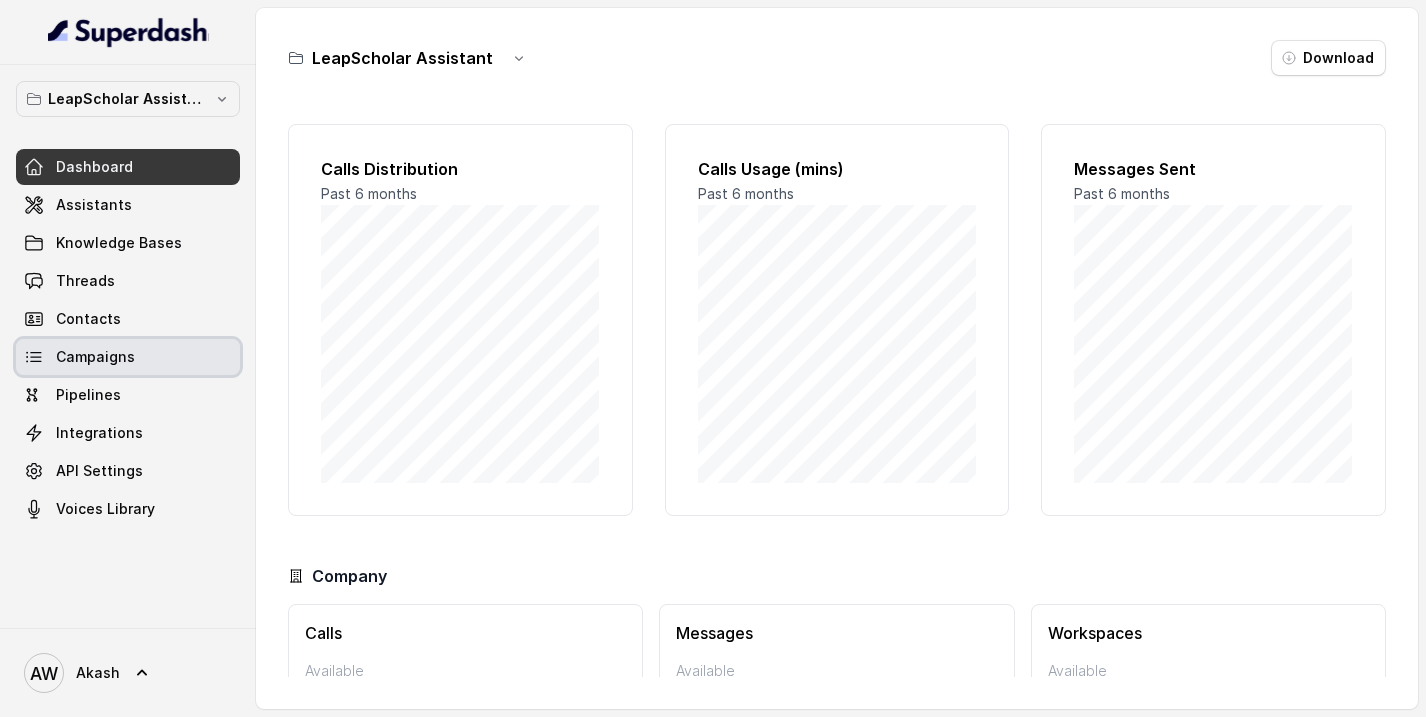 click on "Campaigns" at bounding box center [128, 357] 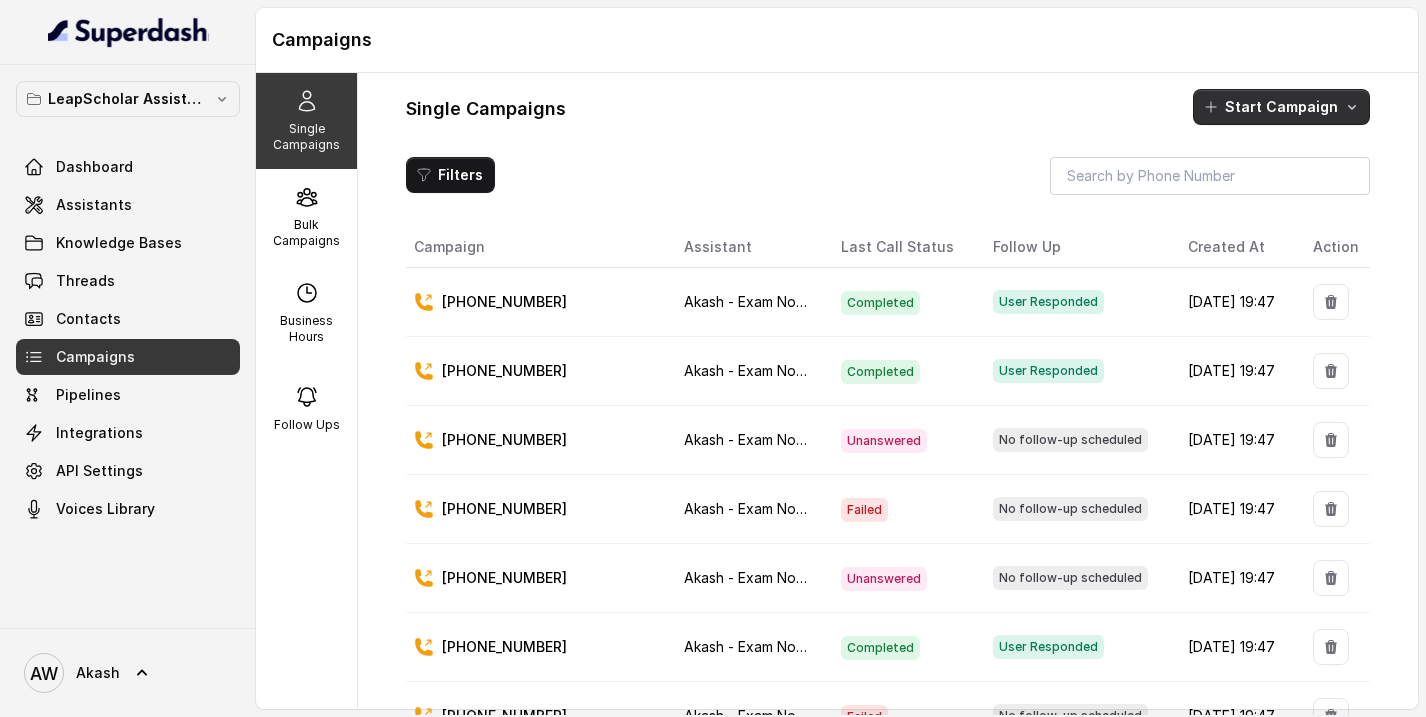 click on "Start Campaign" at bounding box center (1281, 107) 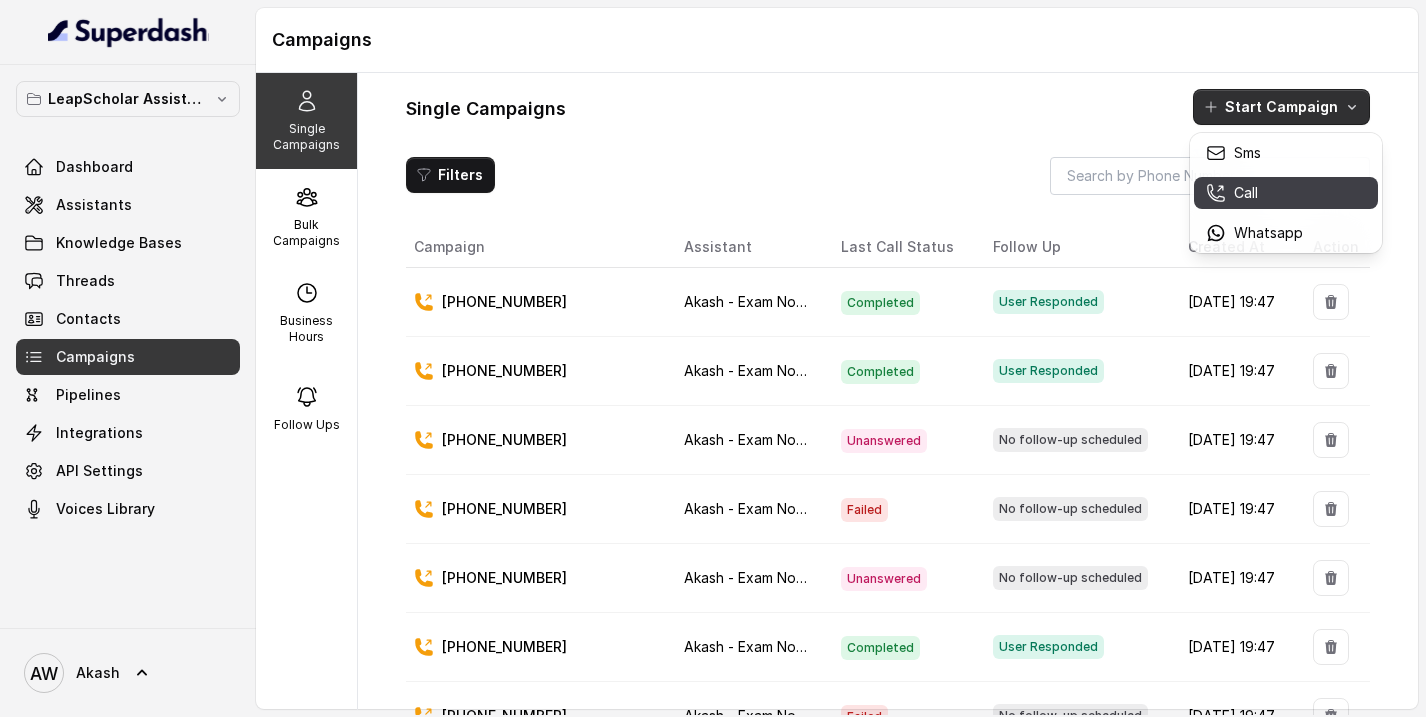 click on "Call" at bounding box center [1254, 193] 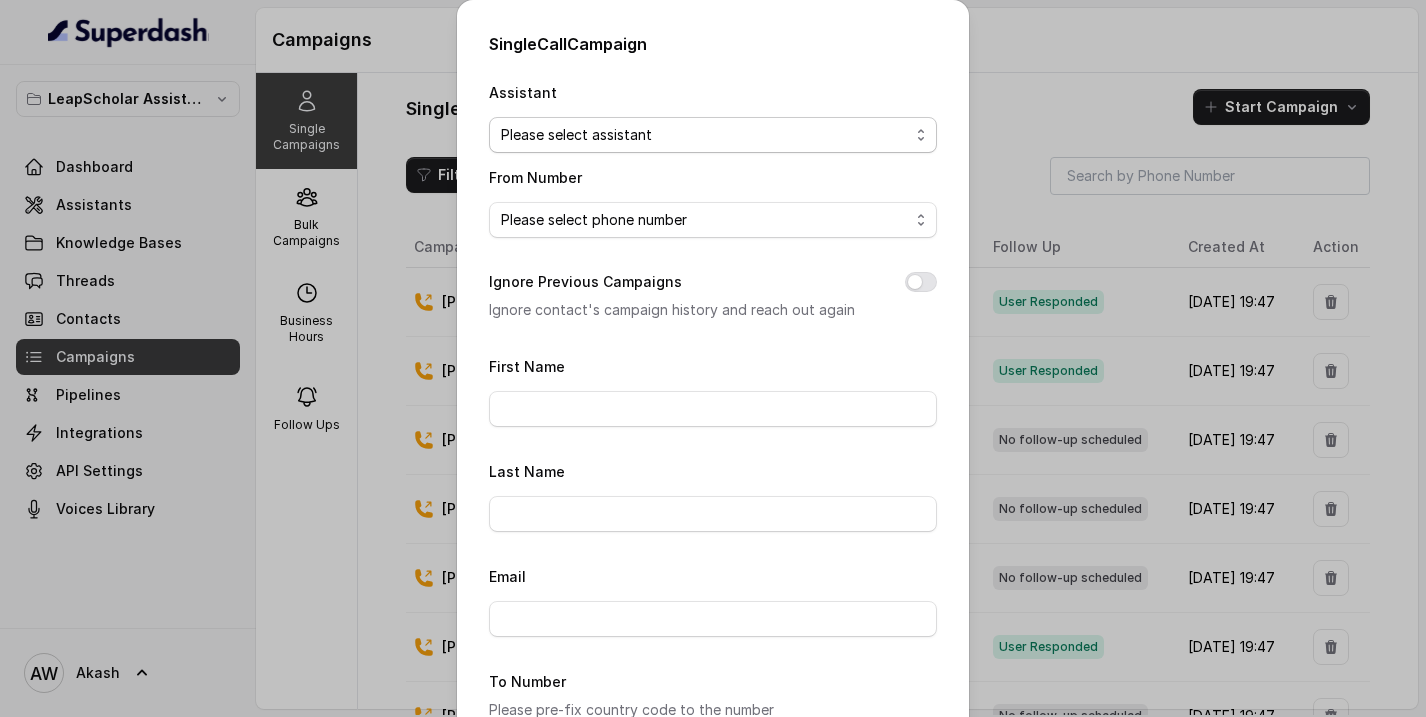 click on "Please select assistant OC-new approach Cohort 2 - IELTS Booked Akash - Not Sure | PP Akash - Not Sure | C2I Session AI Calling for Masterclass - #RK Cohort 4 - Qualified but Meeting not attended Cohort 9 - Future Intake IELTS Given Cohort 5 - Webinar [DATE] Geebee-Test Cohort 10 - Future Intake Non-IELTS Cohort 11 - IELTS Demo Attended Cohort 14 - Generic Cohort 13 - IELTS Masterclass Attended VAS - RM | [PERSON_NAME] AI-IELTS (Testing) Akash- Exam booked Akash - Exam Given  Akash - Exam Not Yet Decided BTL BoFu IELTS_DEMO_gk" at bounding box center (713, 135) 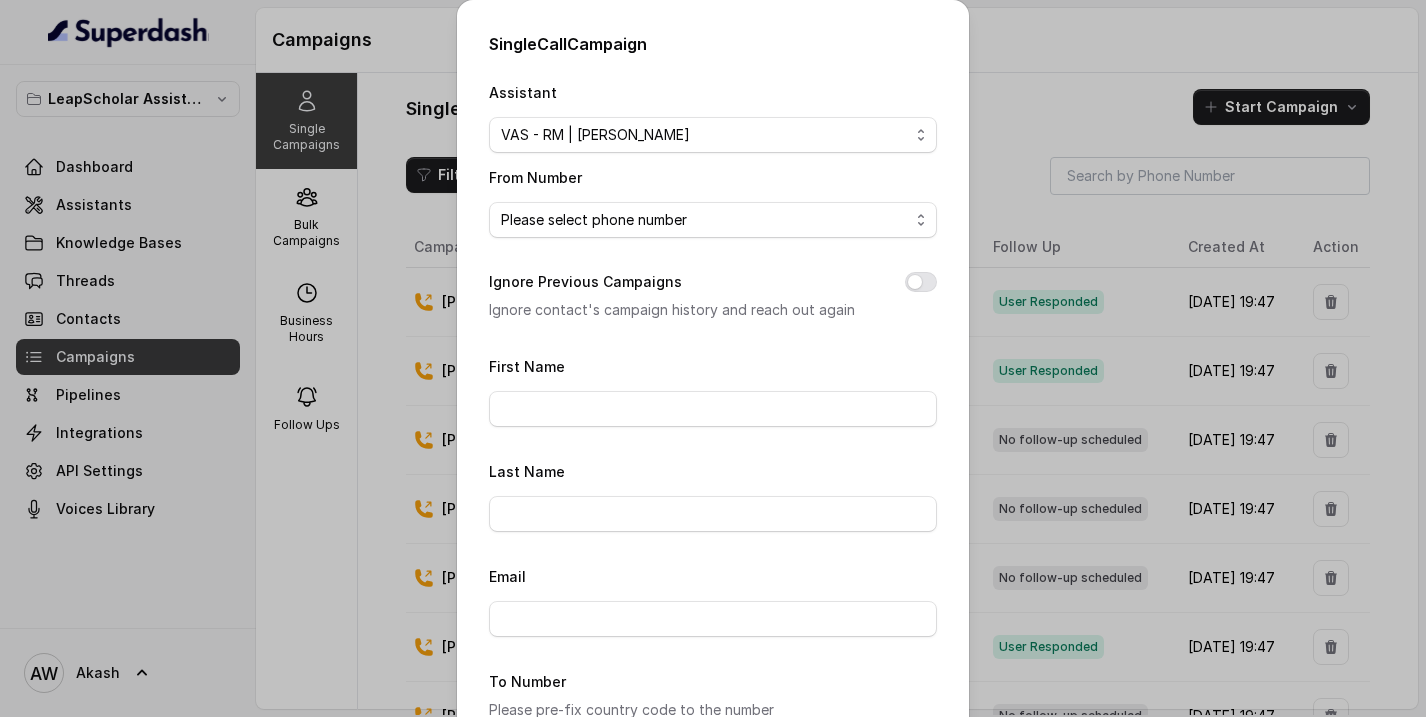 click on "Assistant Please select assistant OC-new approach Cohort 2 - IELTS Booked Akash - Not Sure | PP Akash - Not Sure | C2I Session AI Calling for Masterclass - #RK Cohort 4 - Qualified but Meeting not attended Cohort 9 - Future Intake IELTS Given Cohort 5 - Webinar Within 1 month Geebee-Test Cohort 10 - Future Intake Non-IELTS Cohort 11 - IELTS Demo Attended Cohort 14 - Generic Cohort 13 - IELTS Masterclass Attended VAS - RM | Heena AI-IELTS (Testing) Akash- Exam booked Akash - Exam Given  Akash - Exam Not Yet Decided BTL BoFu IELTS_DEMO_gk From Number Please select phone number Ignore Previous Campaigns Ignore contact's campaign history and reach out again First Name Last Name Email To Number Please pre-fix country code to the number Trigger type No selection Trigger Immediately Trigger Based on Business Hours & Follow Ups Close Start" at bounding box center [713, 511] 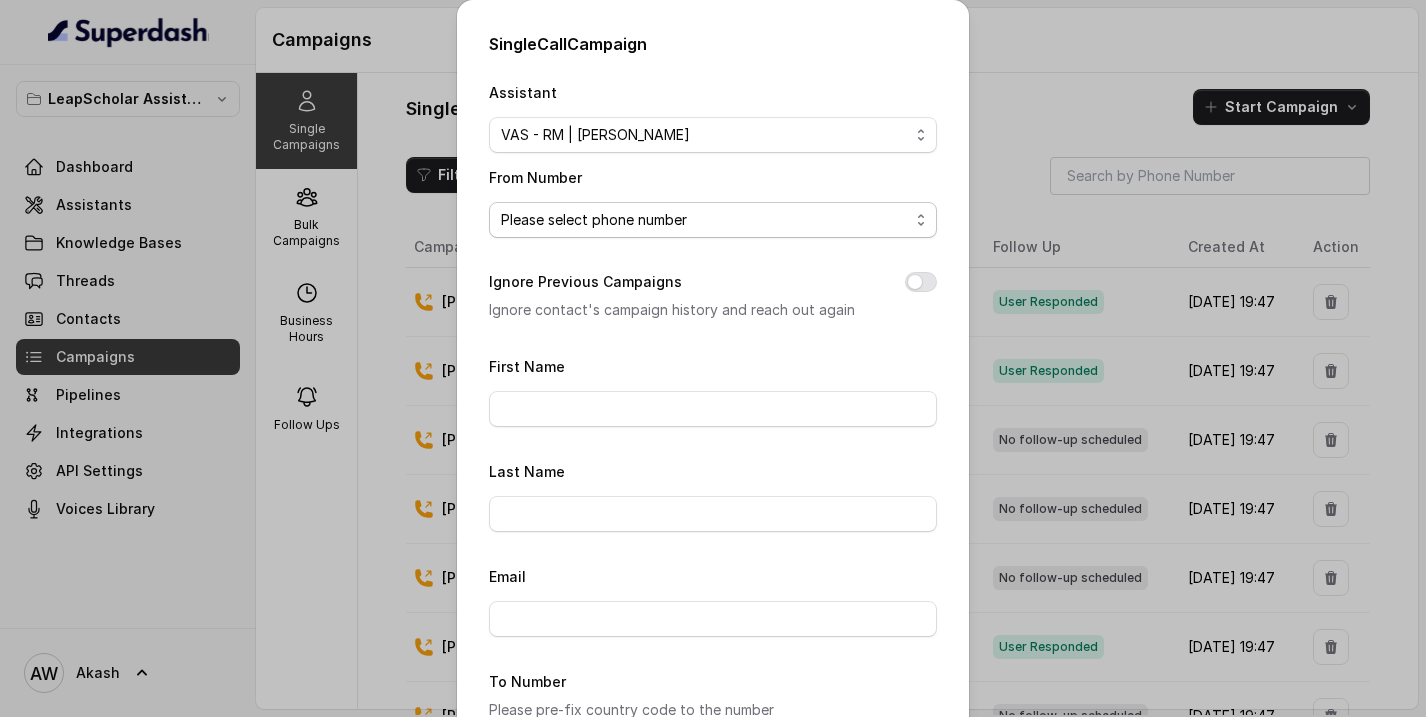 click on "Please select phone number +918035315324" at bounding box center (713, 220) 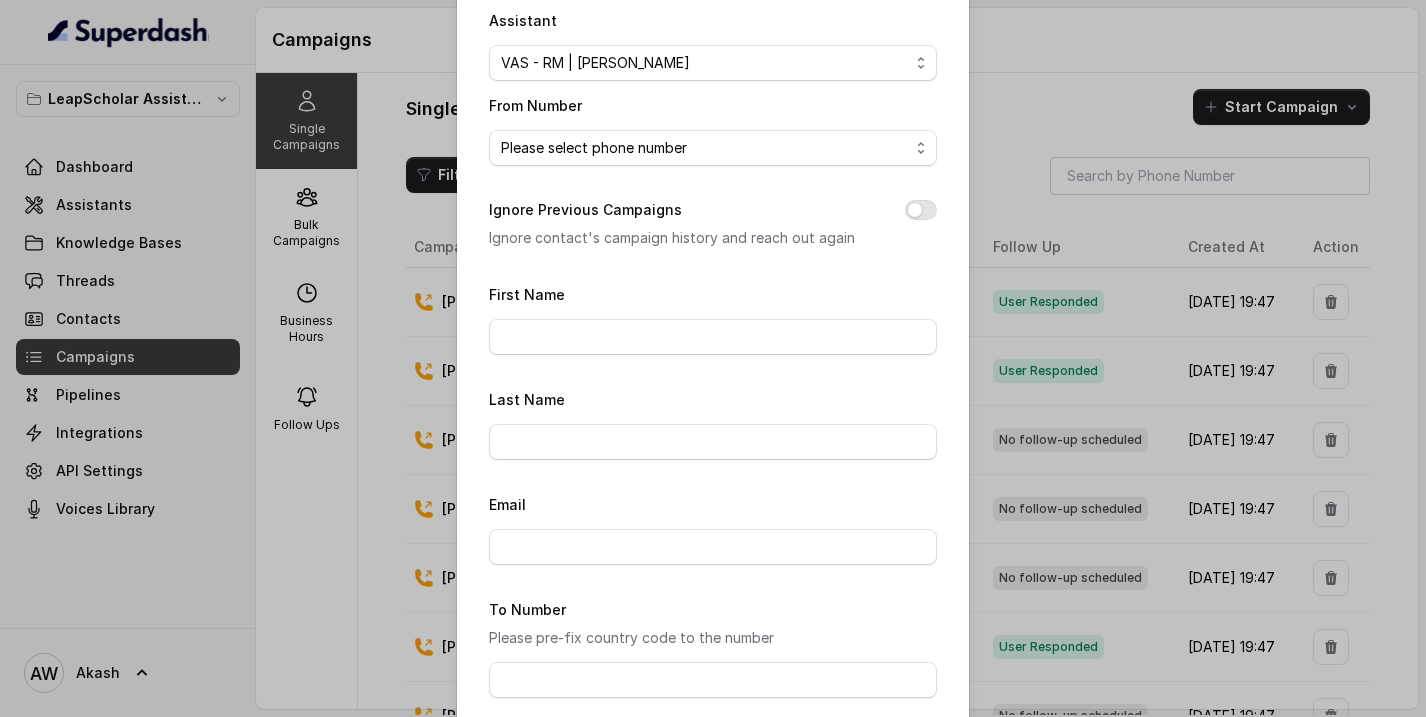scroll, scrollTop: 106, scrollLeft: 0, axis: vertical 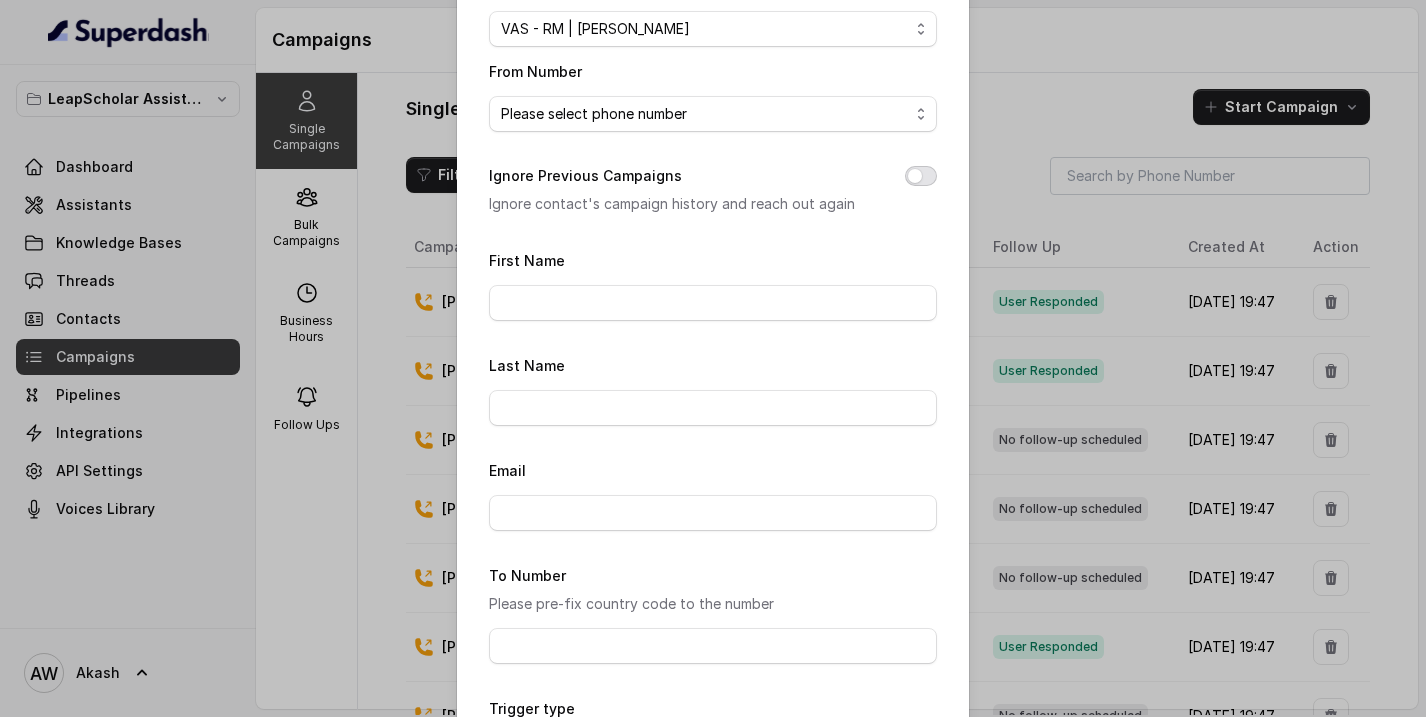 click on "Ignore Previous Campaigns" at bounding box center [921, 176] 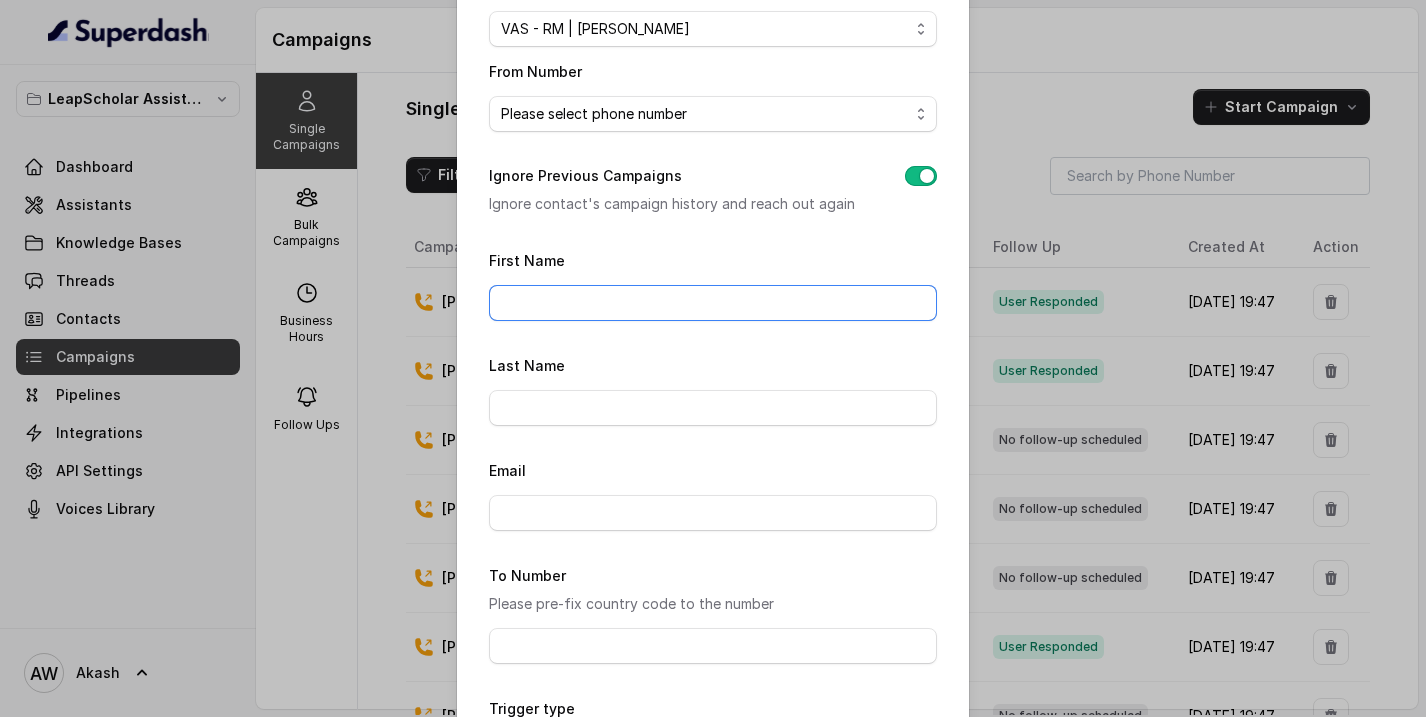 click on "First Name" at bounding box center (713, 303) 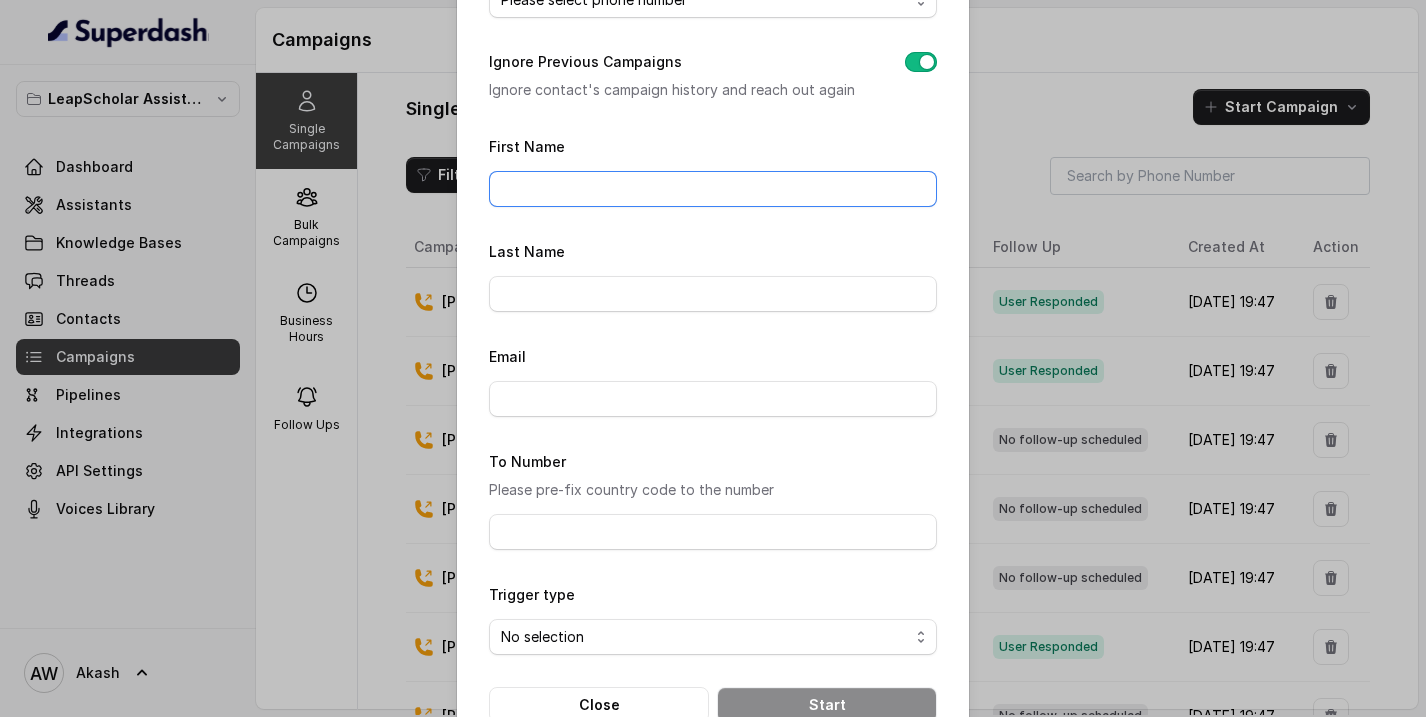 scroll, scrollTop: 270, scrollLeft: 0, axis: vertical 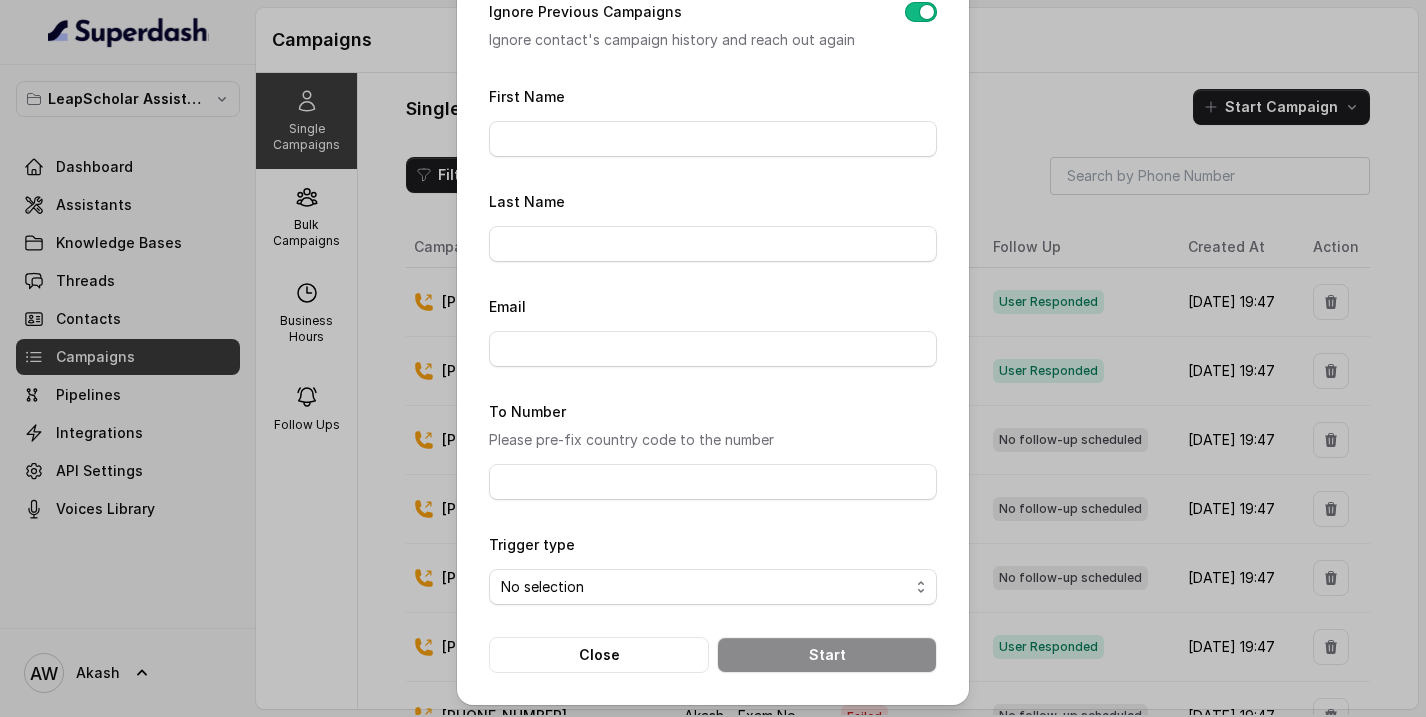 click on "Trigger type No selection Trigger Immediately Trigger Based on Business Hours & Follow Ups" at bounding box center (713, 568) 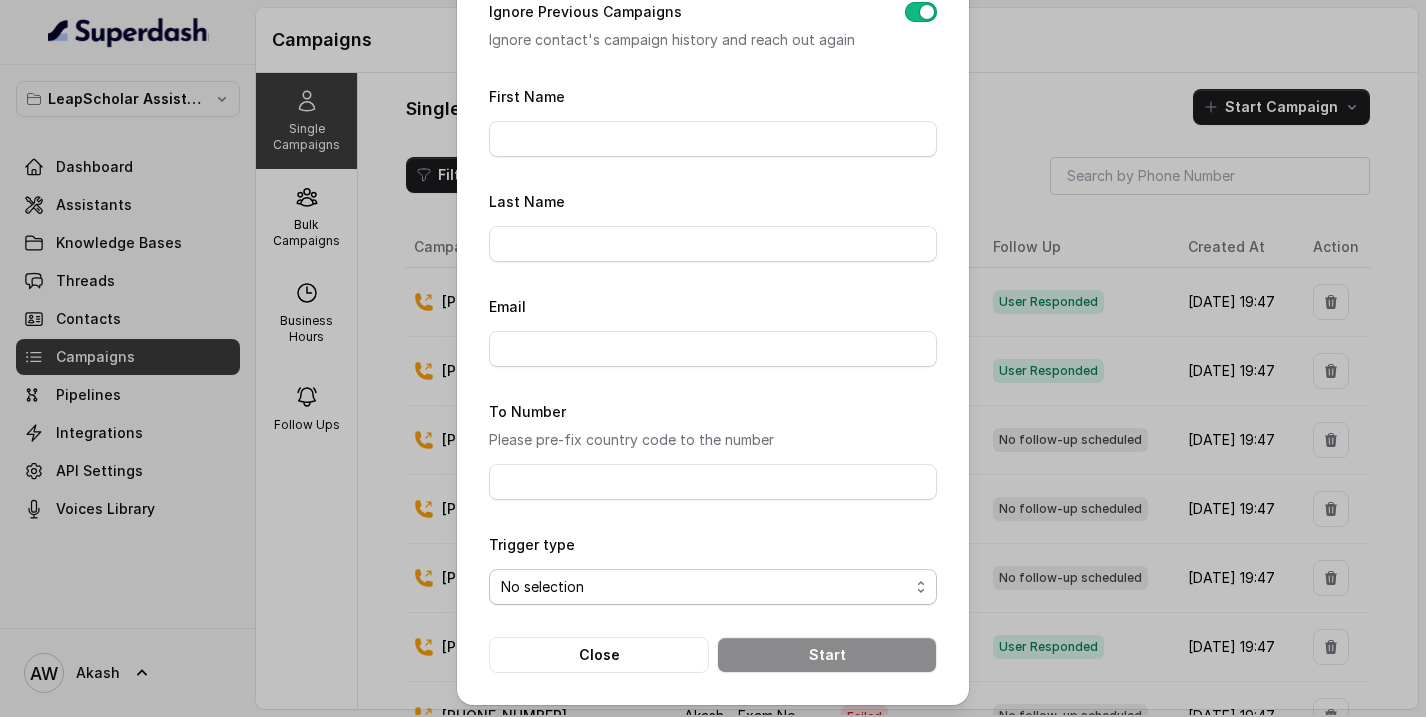 click on "No selection Trigger Immediately Trigger Based on Business Hours & Follow Ups" at bounding box center [713, 587] 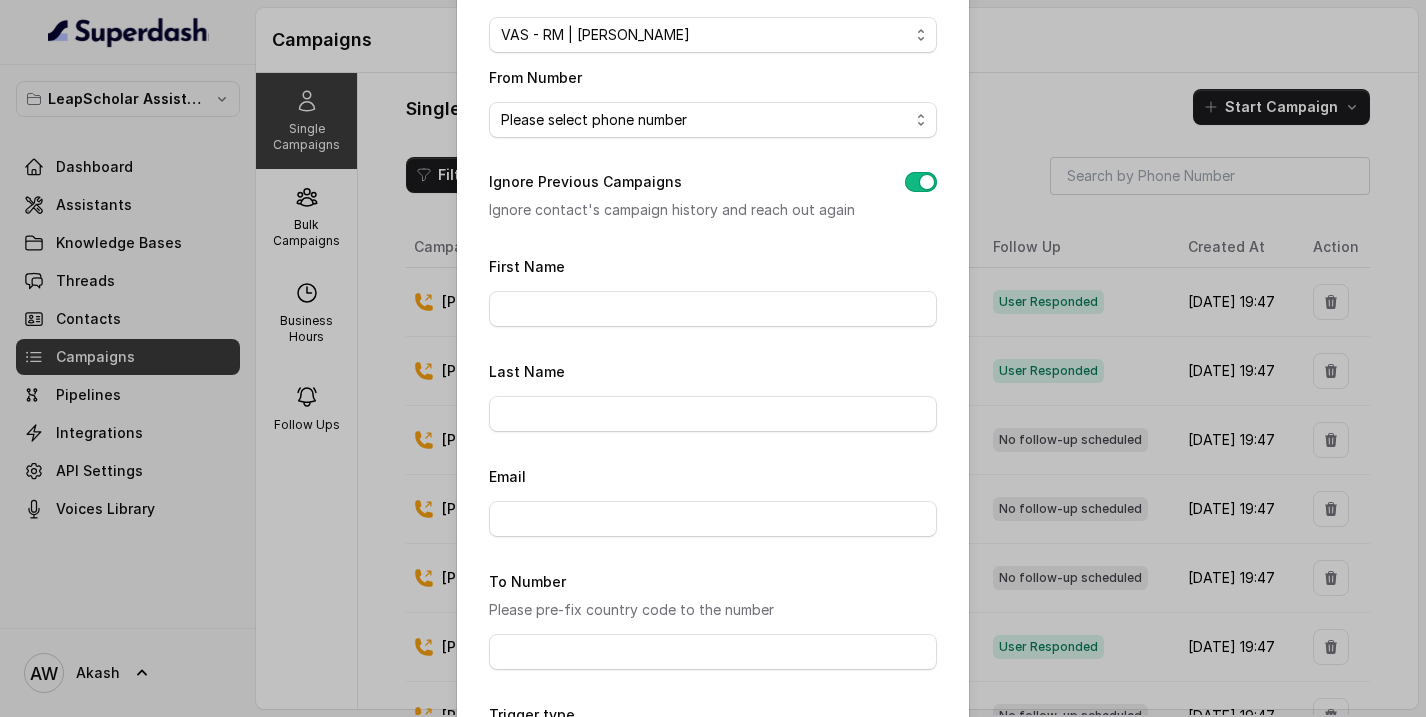 scroll, scrollTop: 0, scrollLeft: 0, axis: both 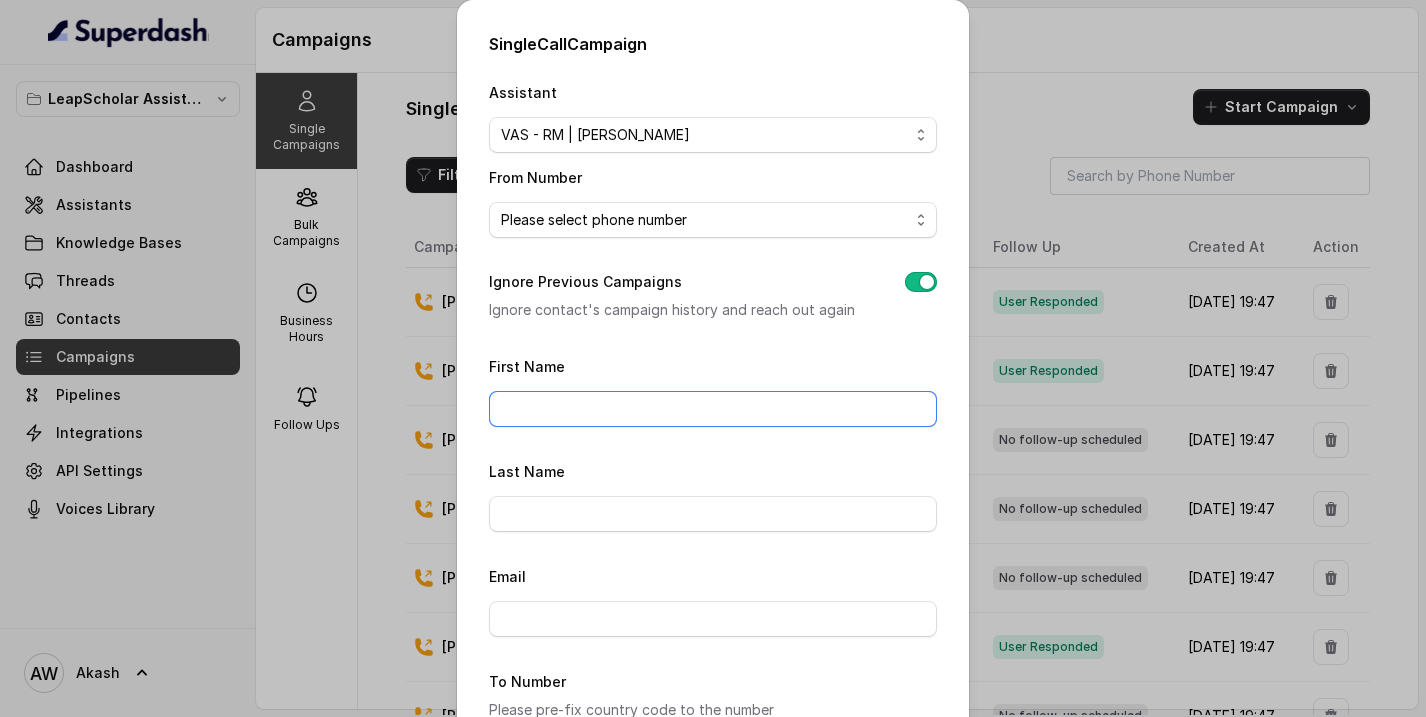 click on "First Name" at bounding box center [713, 409] 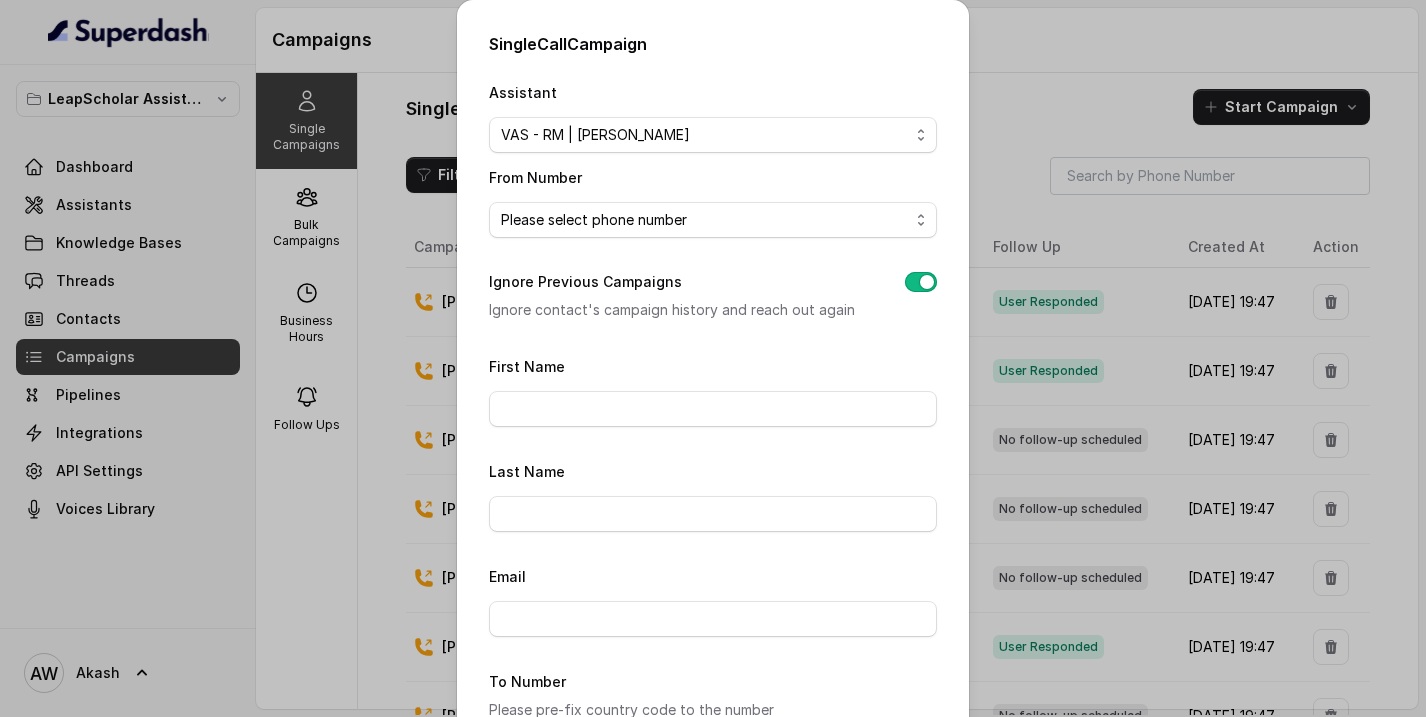 click on "Last Name" at bounding box center (713, 495) 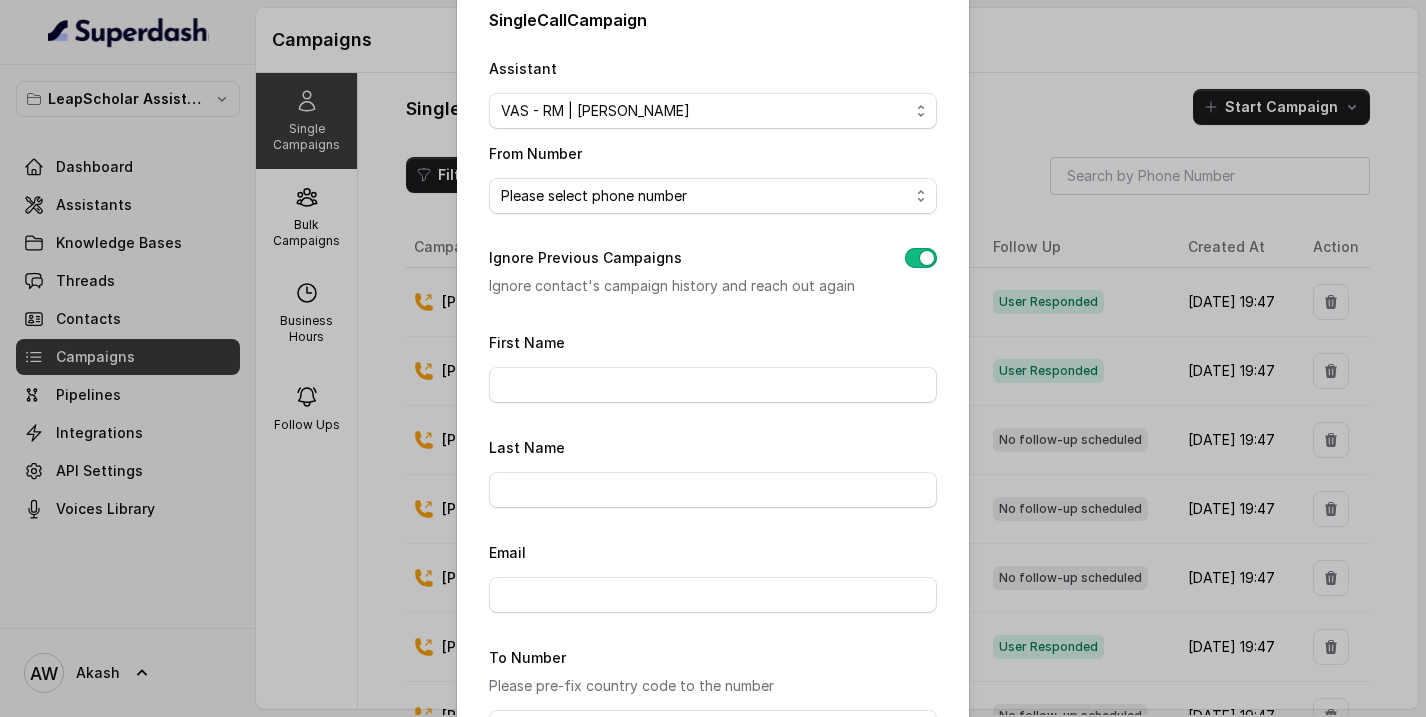 scroll, scrollTop: 0, scrollLeft: 0, axis: both 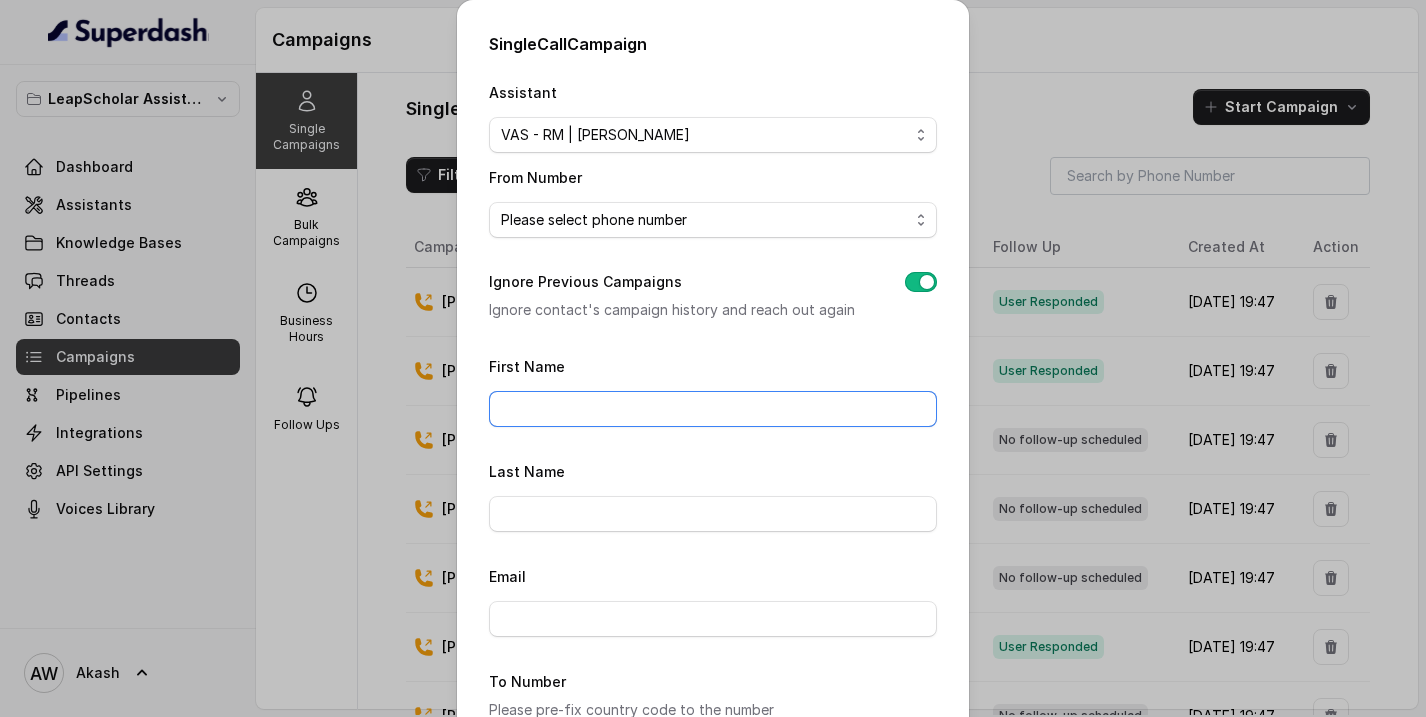 click on "First Name" at bounding box center (713, 409) 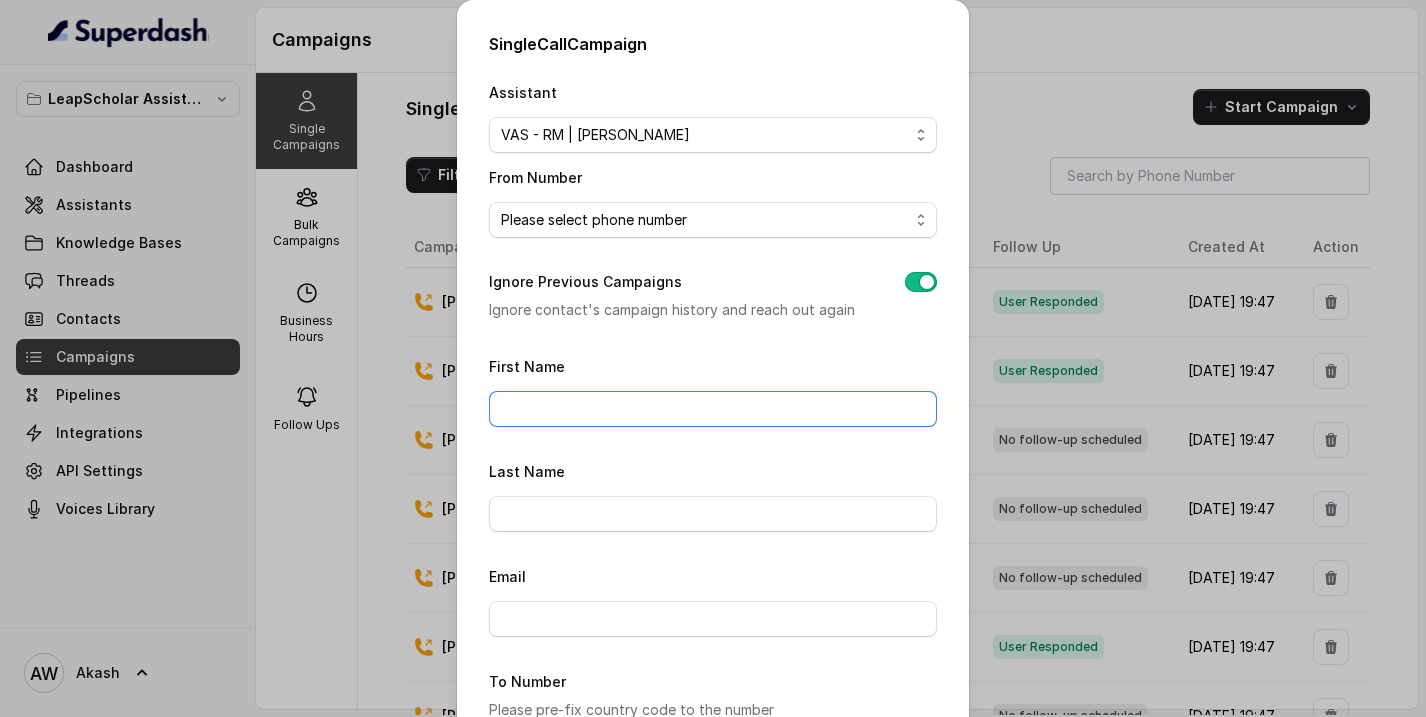 type on "Heena" 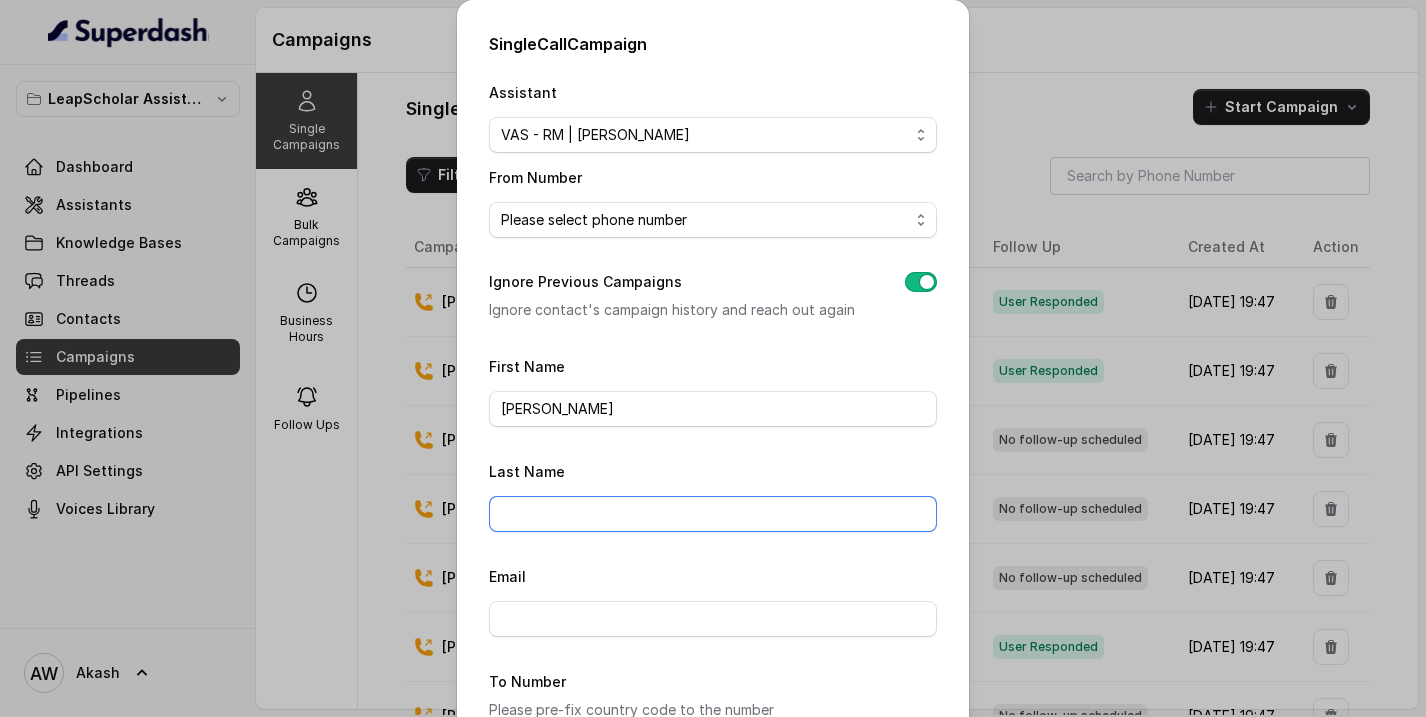 click on "Last Name" at bounding box center (713, 514) 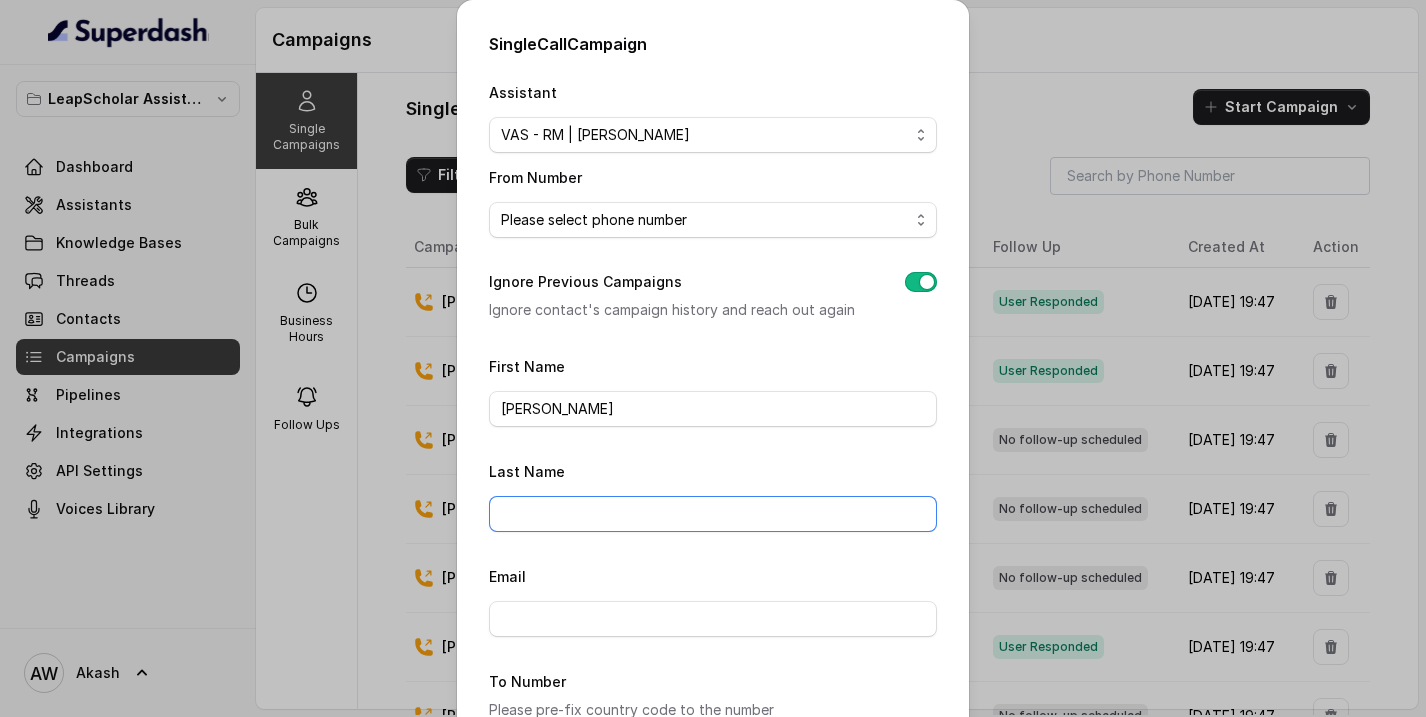 type on "Makhija" 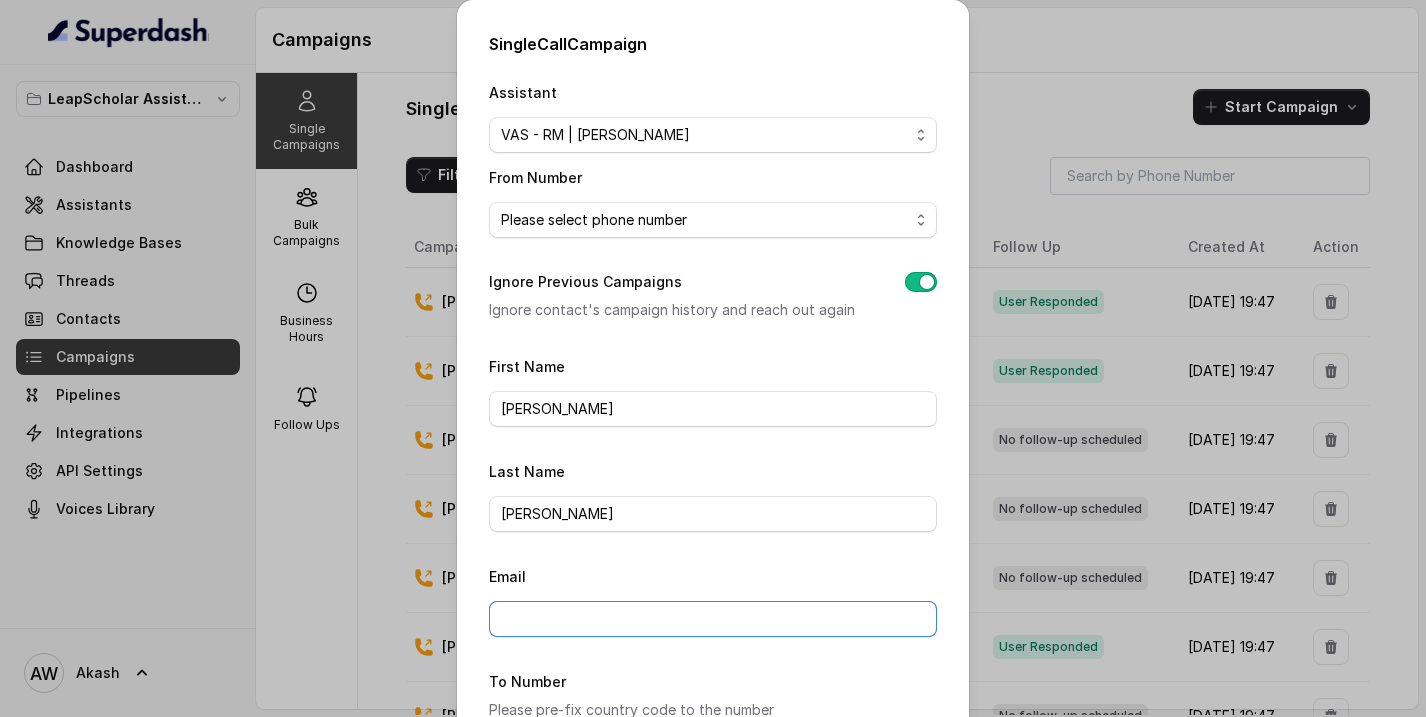 click on "Email" at bounding box center (713, 619) 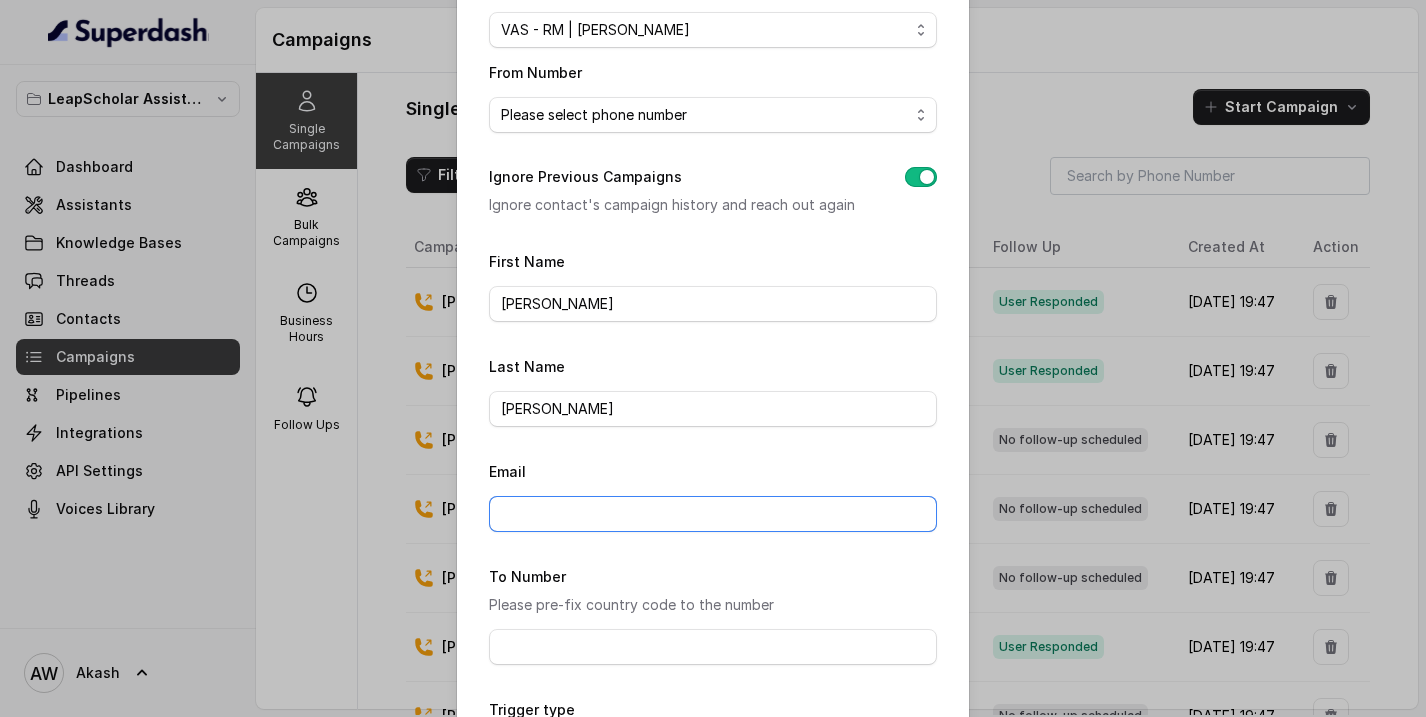 scroll, scrollTop: 112, scrollLeft: 0, axis: vertical 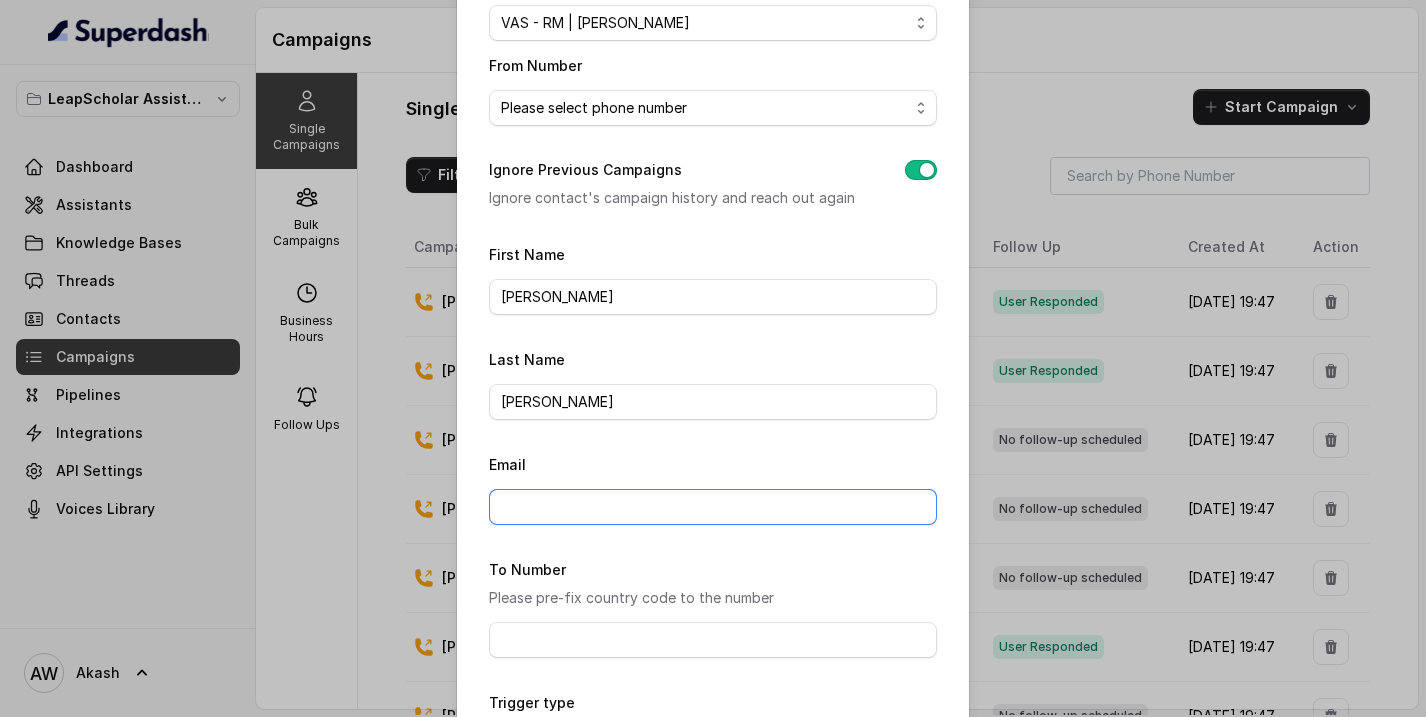type on "heena.makhija@leapfinance.com" 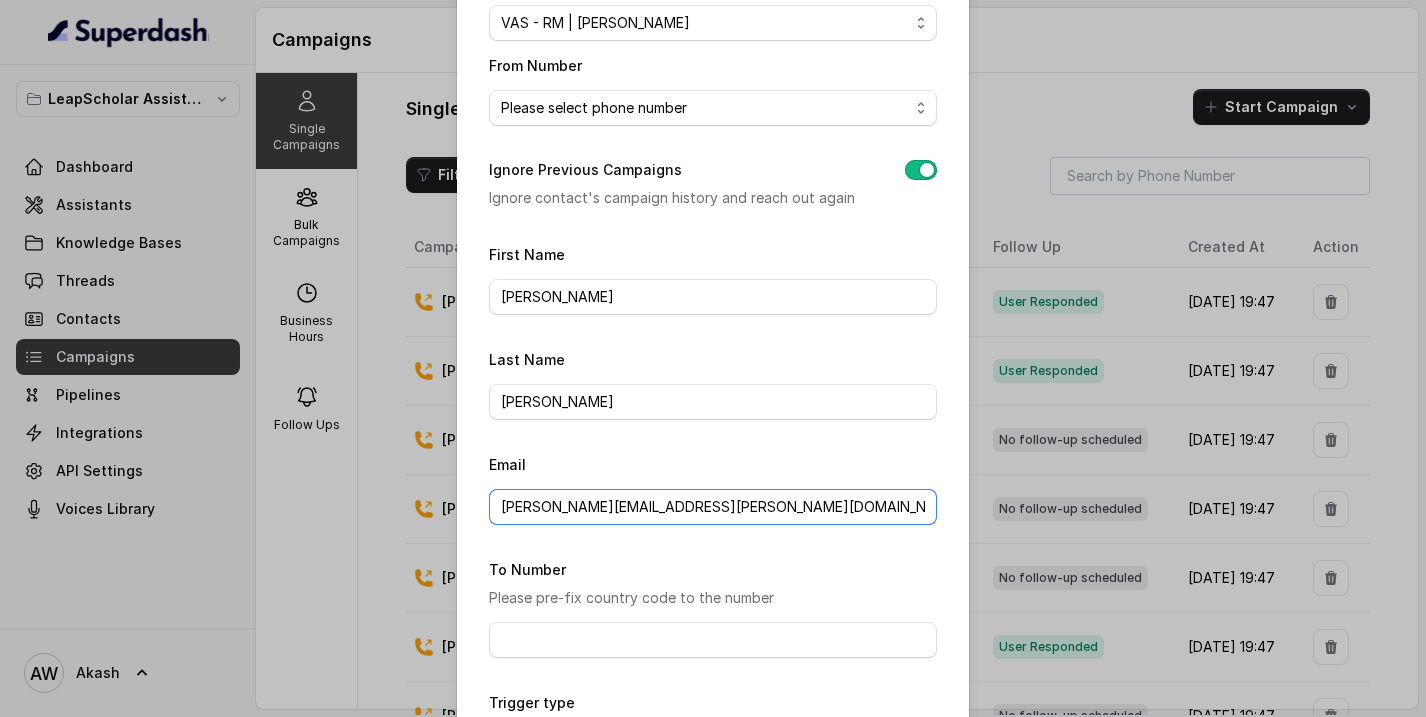 scroll, scrollTop: 236, scrollLeft: 0, axis: vertical 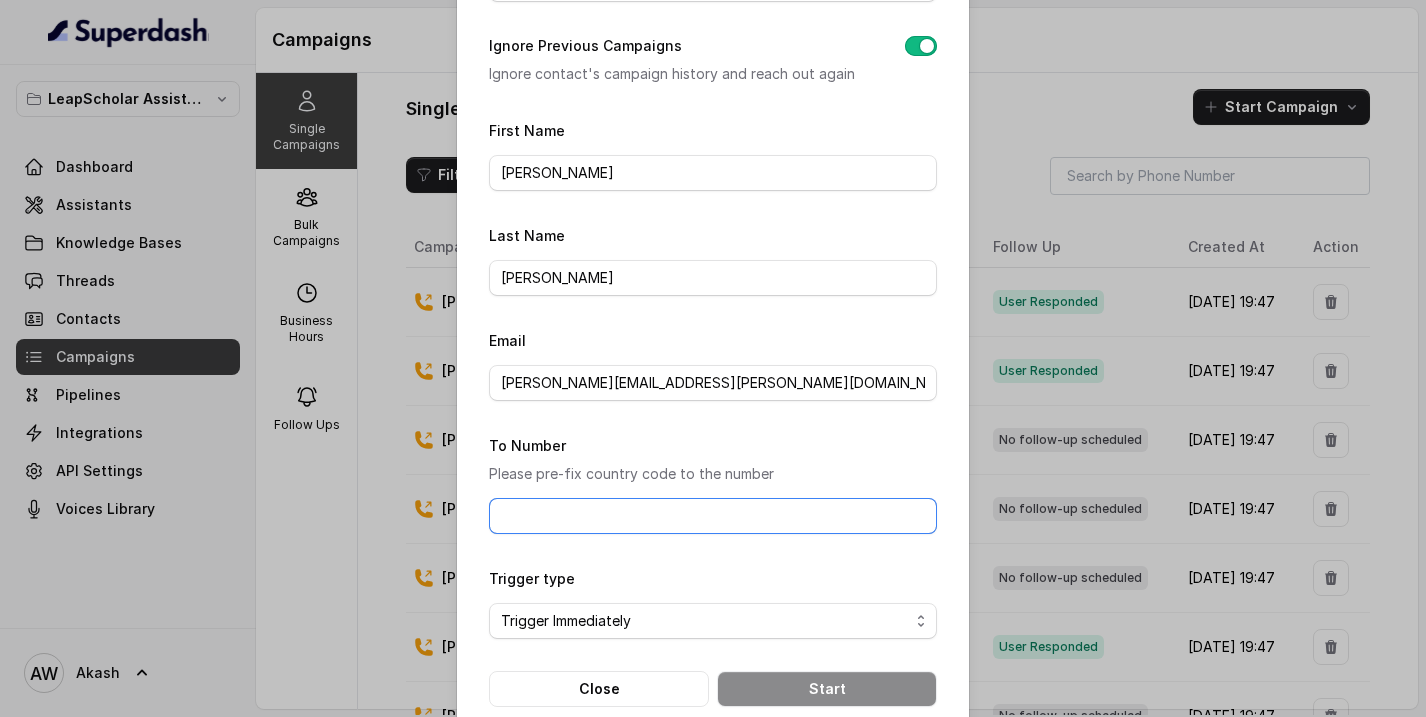 click on "To Number" at bounding box center [713, 516] 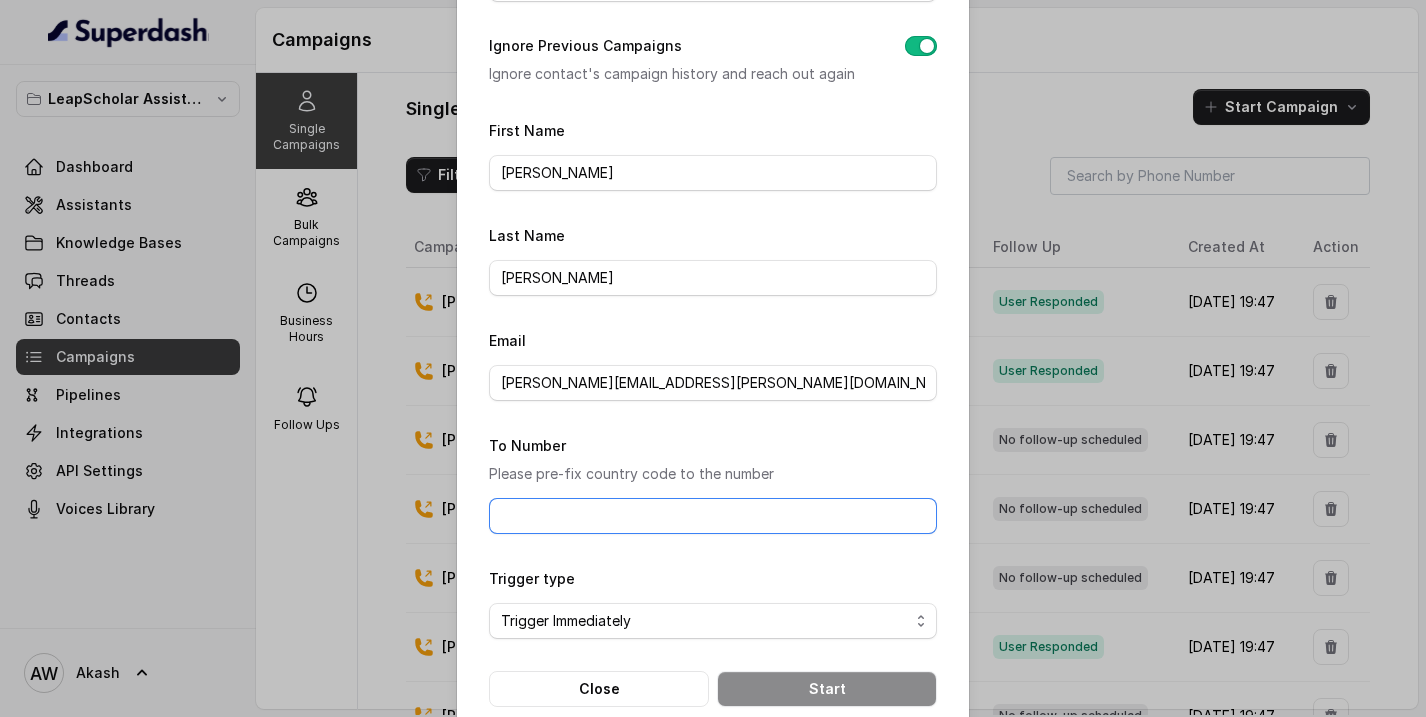 scroll, scrollTop: 0, scrollLeft: 0, axis: both 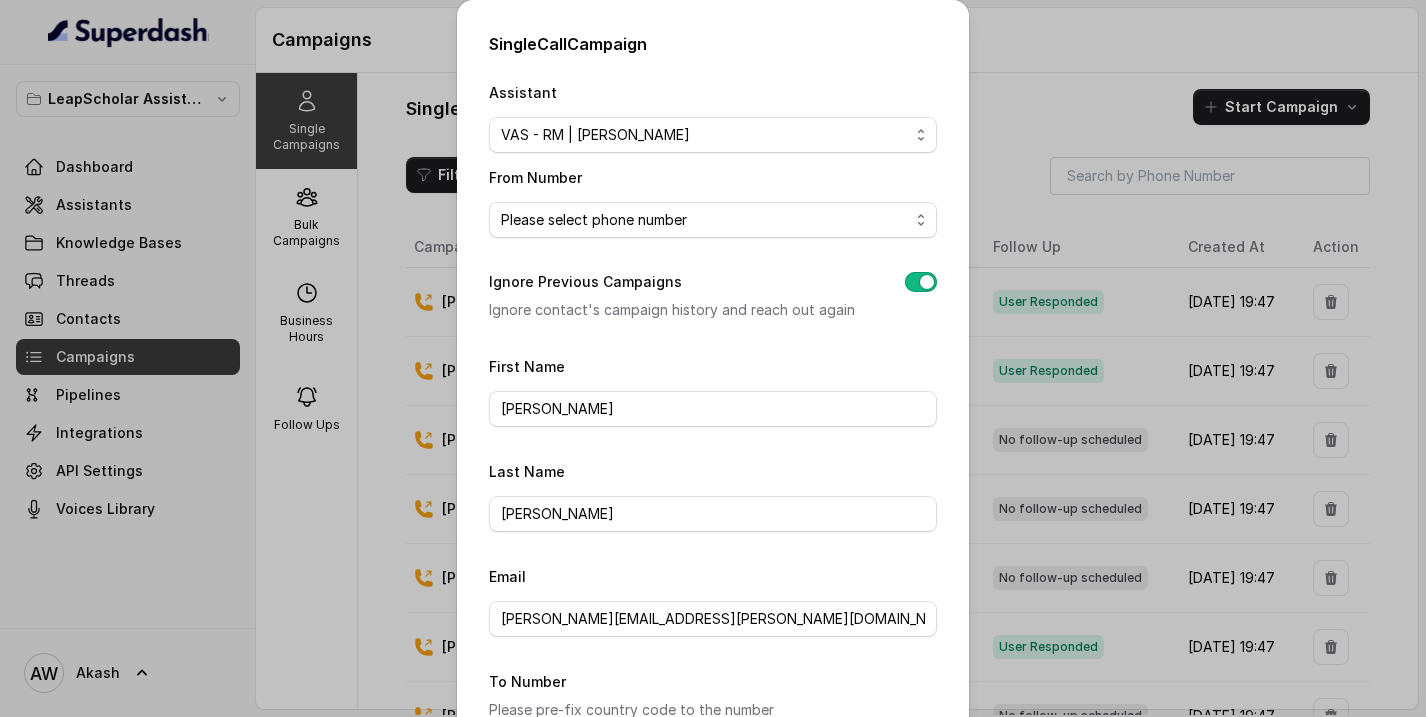 click on "Single  Call  Campaign Assistant Please select assistant OC-new approach Cohort 2 - IELTS Booked Akash - Not Sure | PP Akash - Not Sure | C2I Session AI Calling for Masterclass - #RK Cohort 4 - Qualified but Meeting not attended Cohort 9 - Future Intake IELTS Given Cohort 5 - Webinar Within 1 month Geebee-Test Cohort 10 - Future Intake Non-IELTS Cohort 11 - IELTS Demo Attended Cohort 14 - Generic Cohort 13 - IELTS Masterclass Attended VAS - RM | Heena AI-IELTS (Testing) Akash- Exam booked Akash - Exam Given  Akash - Exam Not Yet Decided BTL BoFu IELTS_DEMO_gk From Number Please select phone number +918035315324 Ignore Previous Campaigns Ignore contact's campaign history and reach out again First Name Heena Last Name Makhija Email heena.makhija@leapfinance.com To Number Please pre-fix country code to the number Trigger type No selection Trigger Immediately Trigger Based on Business Hours & Follow Ups Close Start" at bounding box center (713, 358) 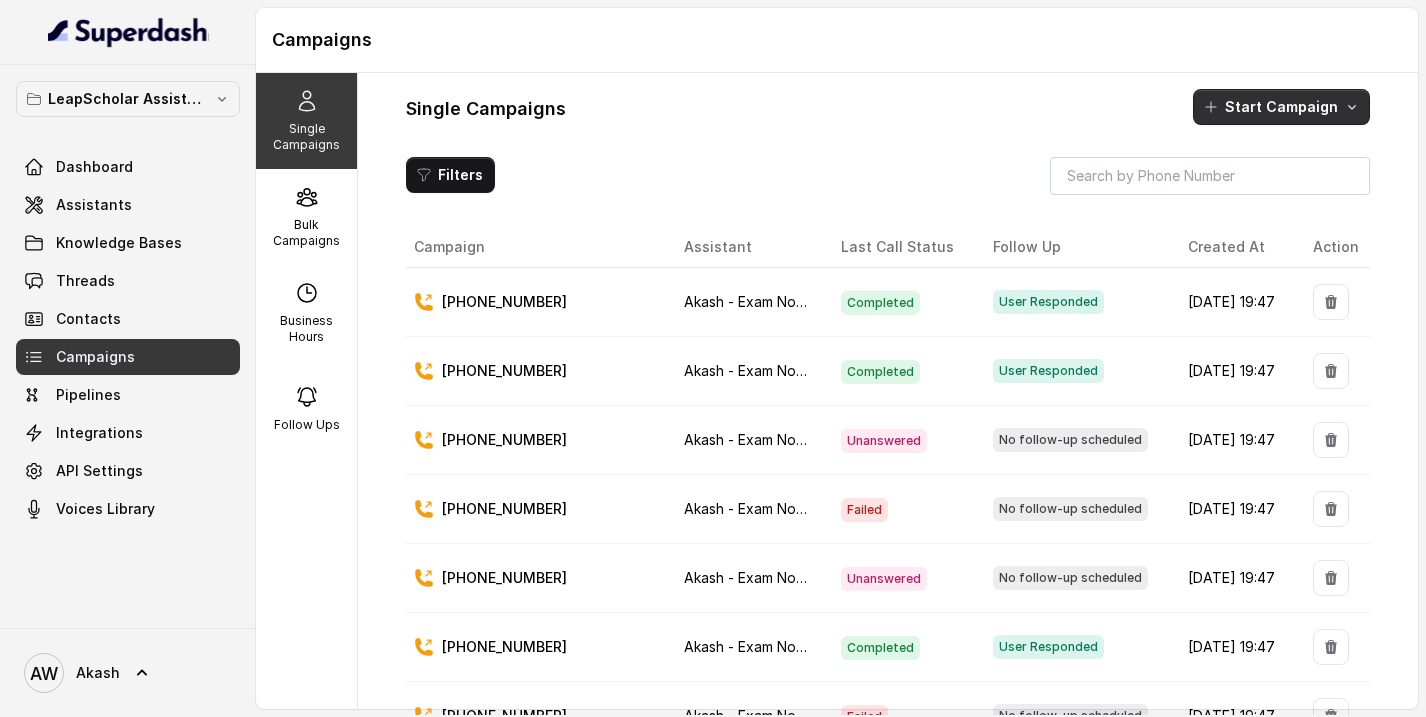 click on "Start Campaign" at bounding box center [1281, 107] 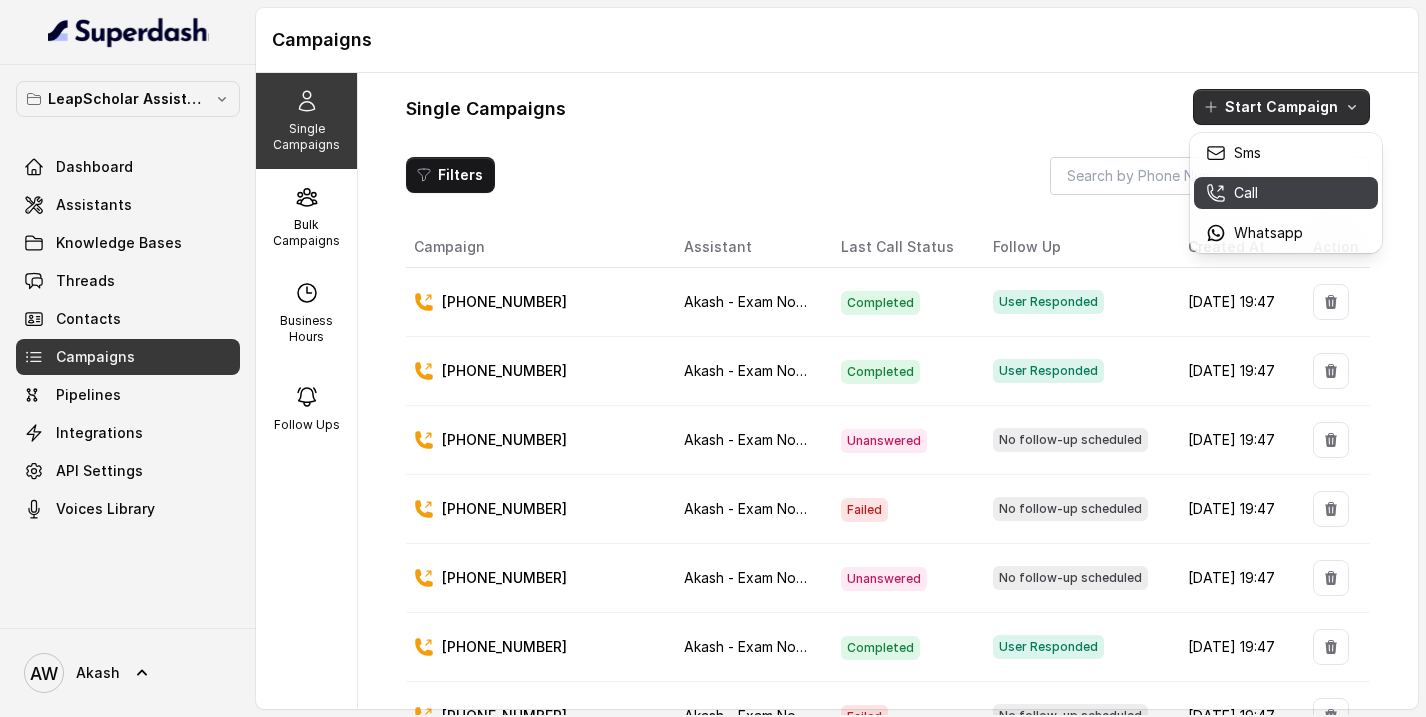 click on "Call" at bounding box center (1254, 193) 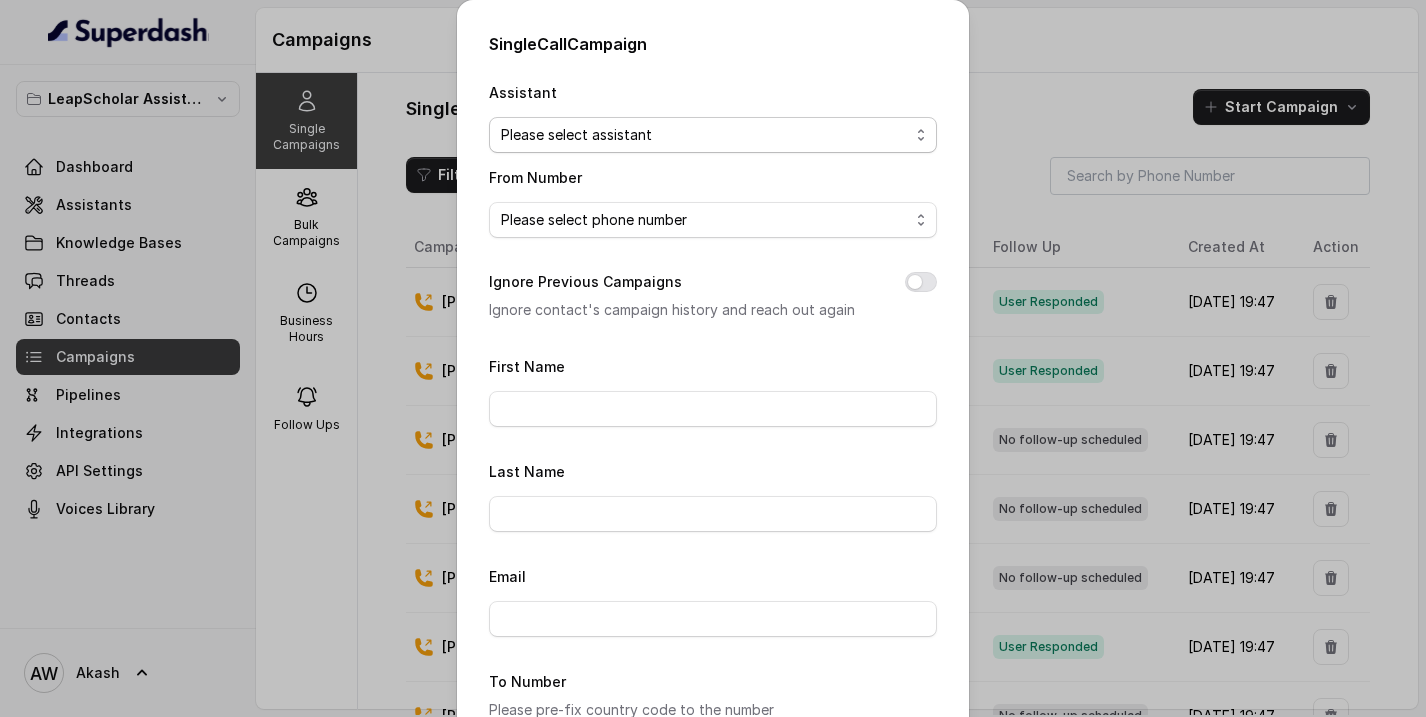 click on "Please select assistant OC-new approach Cohort 2 - IELTS Booked Akash - Not Sure | PP Akash - Not Sure | C2I Session AI Calling for Masterclass - #RK Cohort 4 - Qualified but Meeting not attended Cohort 9 - Future Intake IELTS Given Cohort 5 - Webinar Within 1 month Geebee-Test Cohort 10 - Future Intake Non-IELTS Cohort 11 - IELTS Demo Attended Cohort 14 - Generic Cohort 13 - IELTS Masterclass Attended VAS - RM | Heena AI-IELTS (Testing) Akash- Exam booked Akash - Exam Given  Akash - Exam Not Yet Decided BTL BoFu IELTS_DEMO_gk" at bounding box center (713, 135) 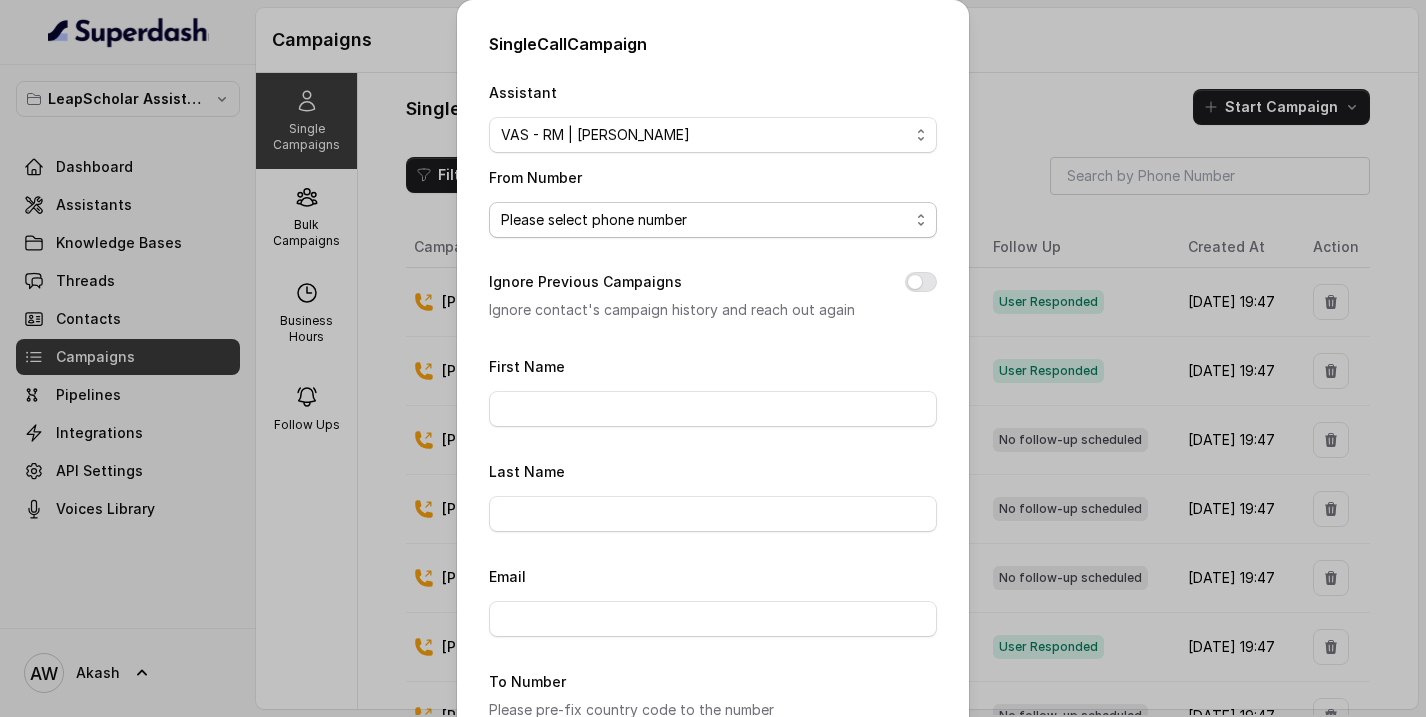 click on "Please select phone number" at bounding box center (713, 220) 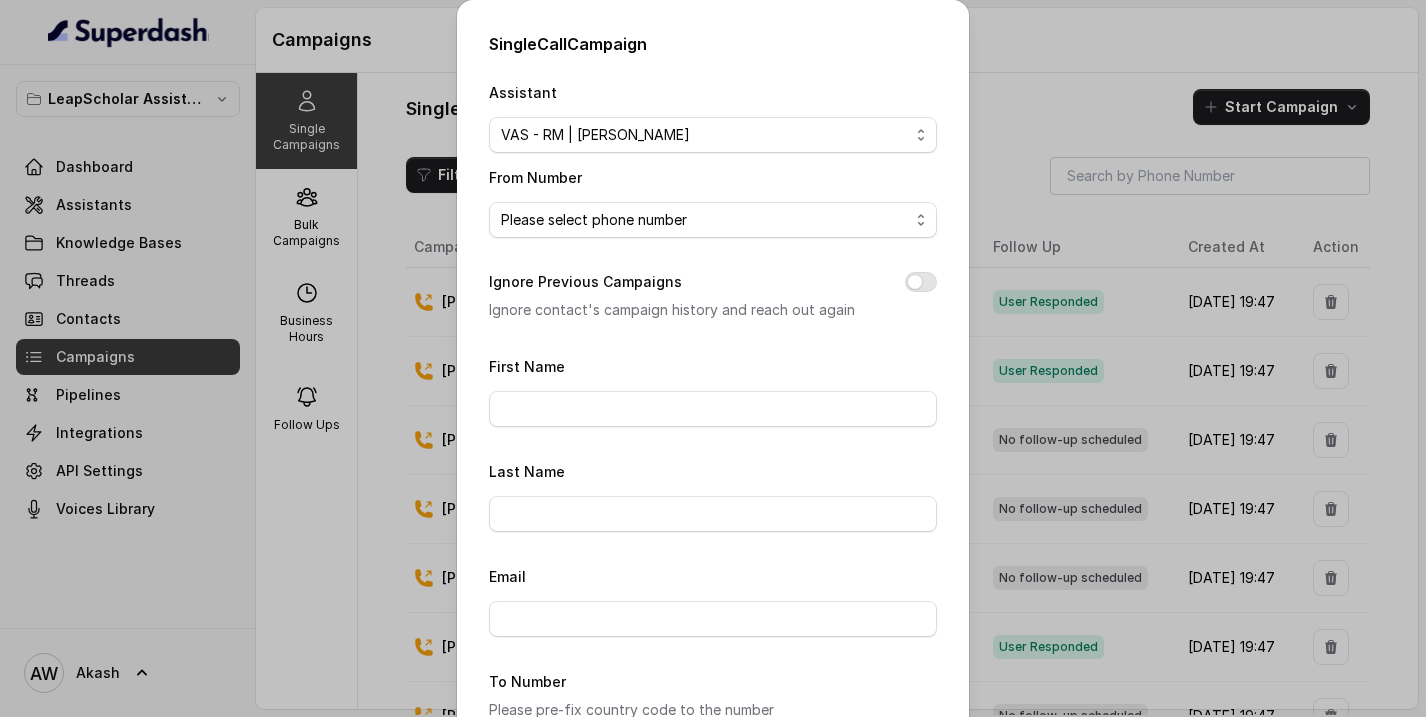 click on "Single  Call  Campaign Assistant Please select assistant OC-new approach Cohort 2 - IELTS Booked Akash - Not Sure | PP Akash - Not Sure | C2I Session AI Calling for Masterclass - #RK Cohort 4 - Qualified but Meeting not attended Cohort 9 - Future Intake IELTS Given Cohort 5 - Webinar Within 1 month Geebee-Test Cohort 10 - Future Intake Non-IELTS Cohort 11 - IELTS Demo Attended Cohort 14 - Generic Cohort 13 - IELTS Masterclass Attended VAS - RM | Heena AI-IELTS (Testing) Akash- Exam booked Akash - Exam Given  Akash - Exam Not Yet Decided BTL BoFu IELTS_DEMO_gk From Number Please select phone number +918035315324 Ignore Previous Campaigns Ignore contact's campaign history and reach out again First Name Last Name Email To Number Please pre-fix country code to the number Trigger type No selection Trigger Immediately Trigger Based on Business Hours & Follow Ups Close Start" at bounding box center (713, 358) 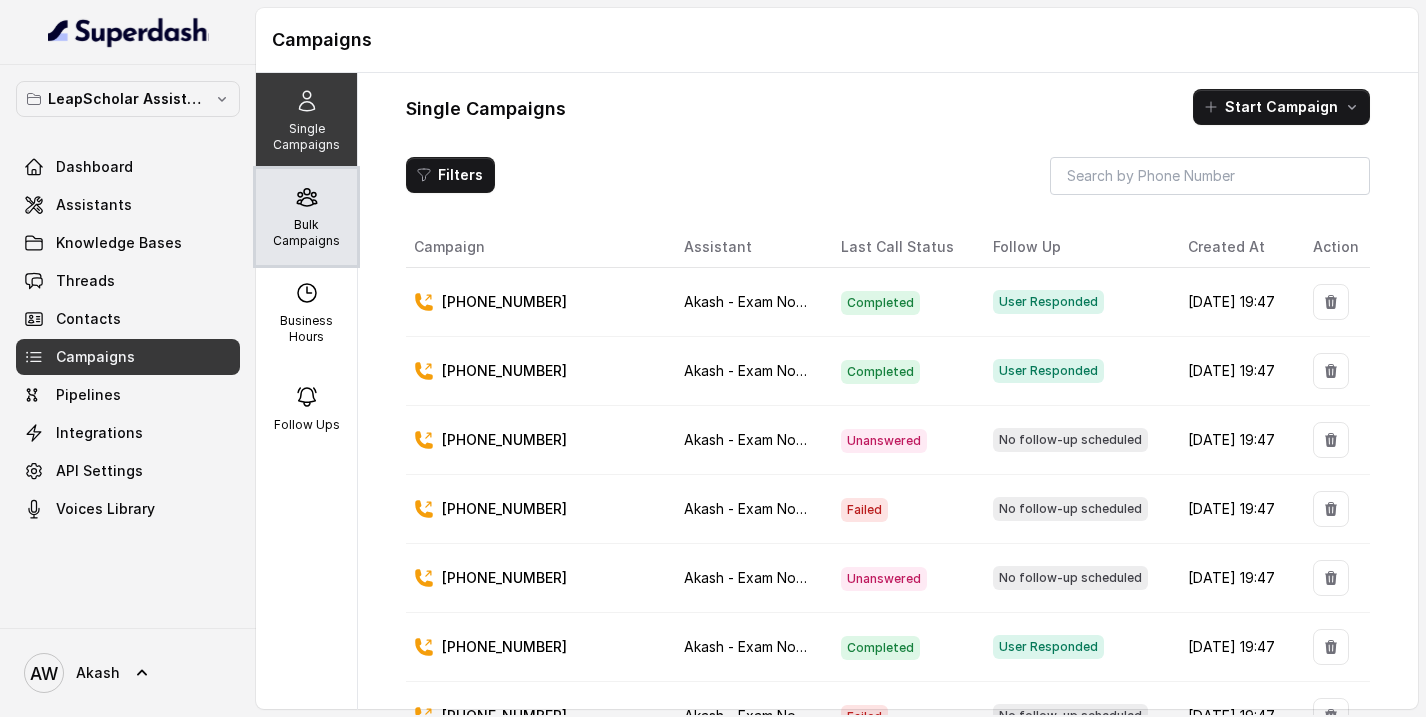 click 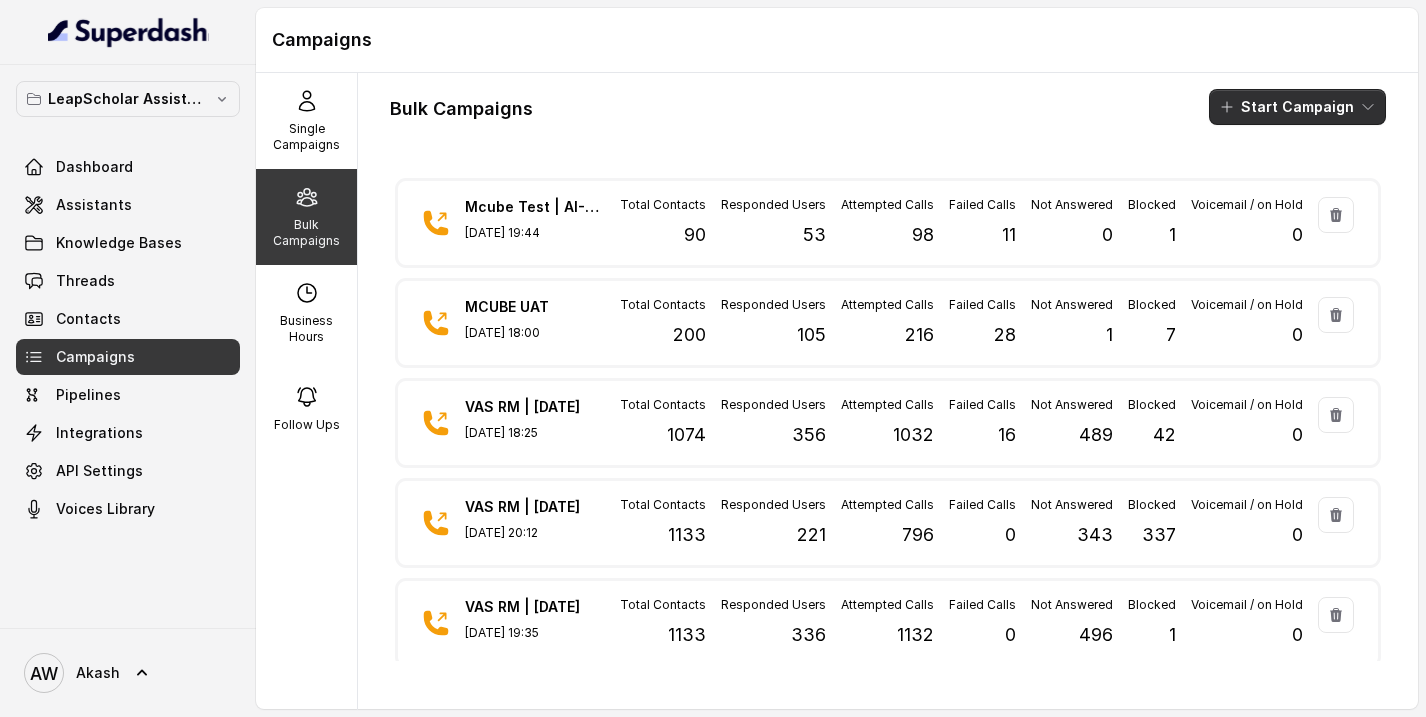click on "Start Campaign" at bounding box center (1297, 107) 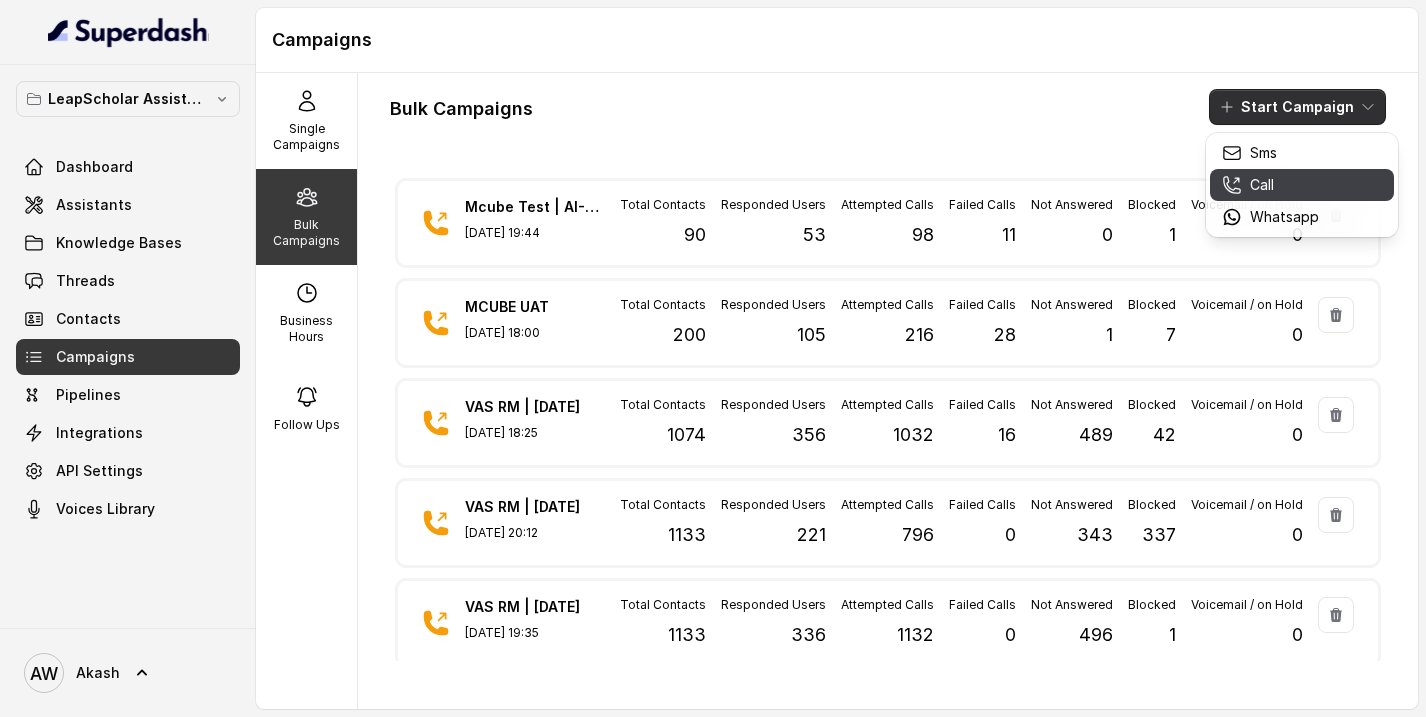 click on "Call" at bounding box center (1270, 185) 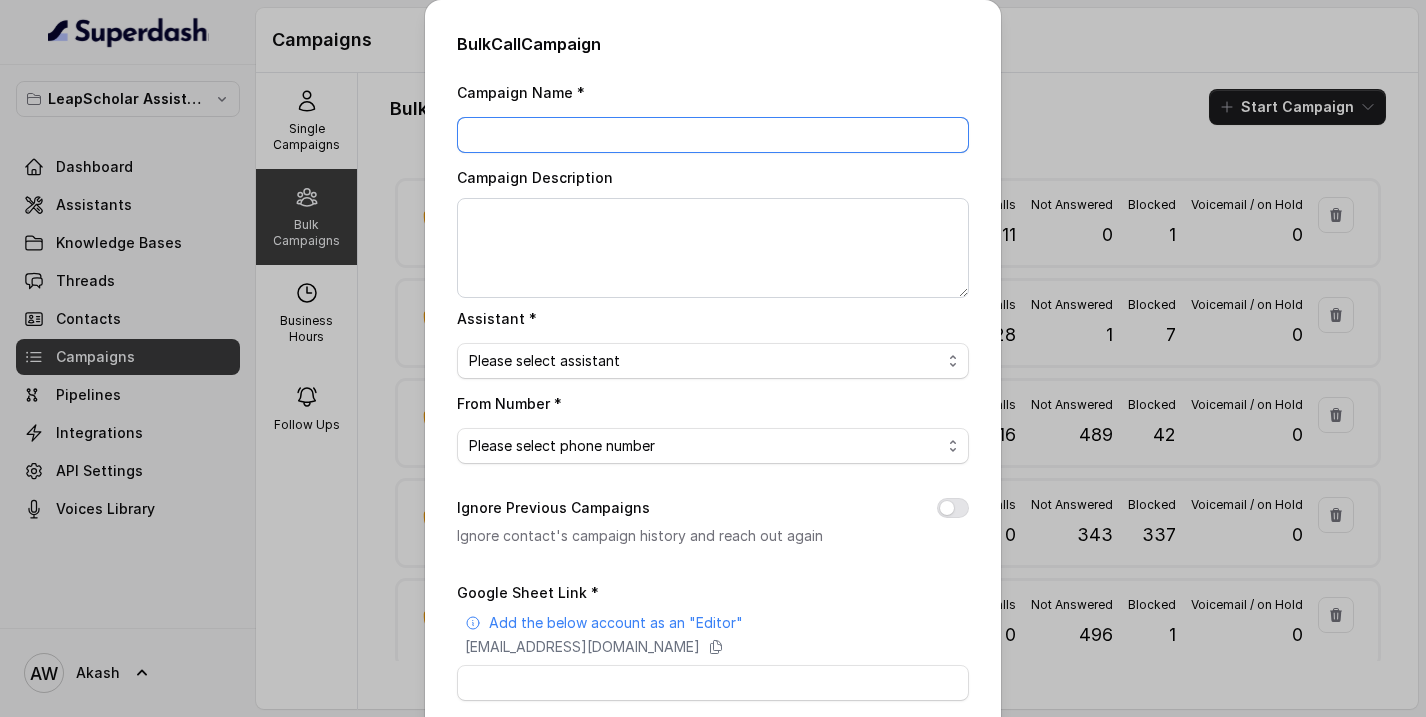 click on "Campaign Name *" at bounding box center (713, 135) 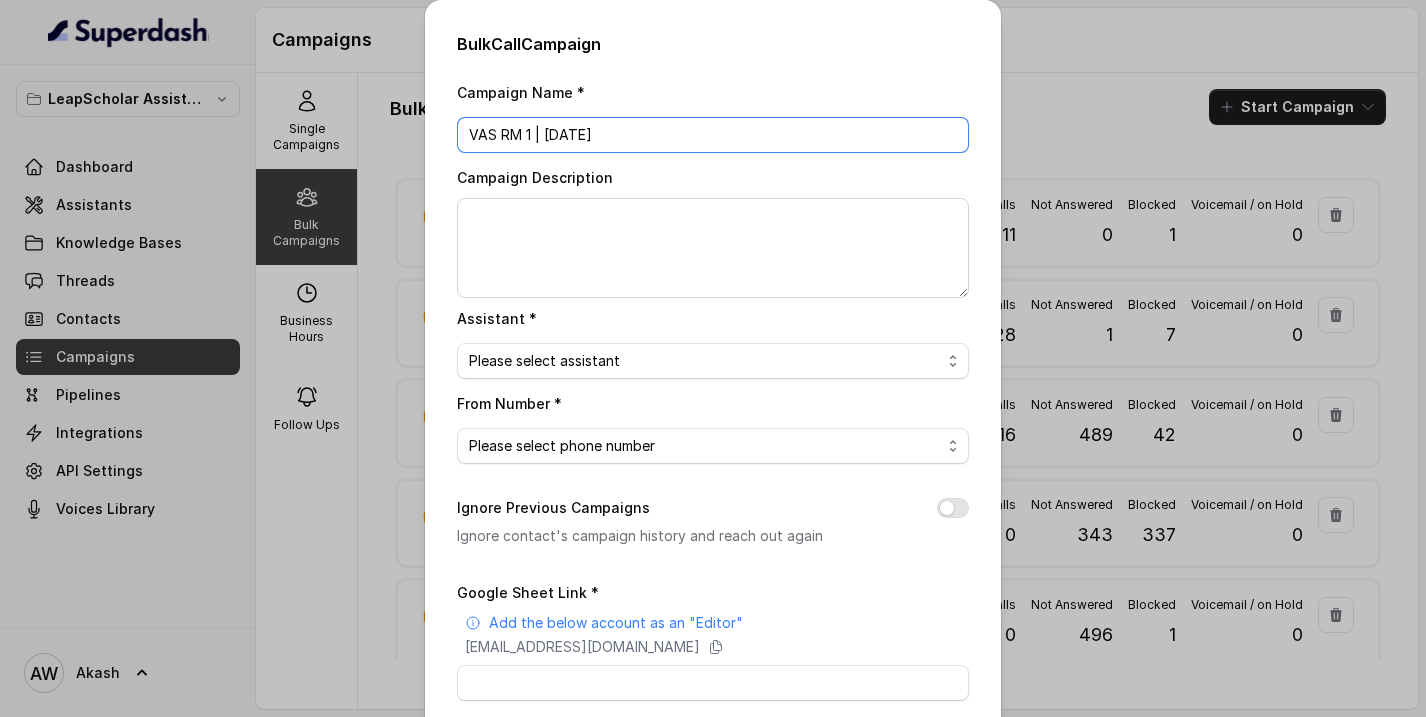 type on "VAS RM 1 | 22 July" 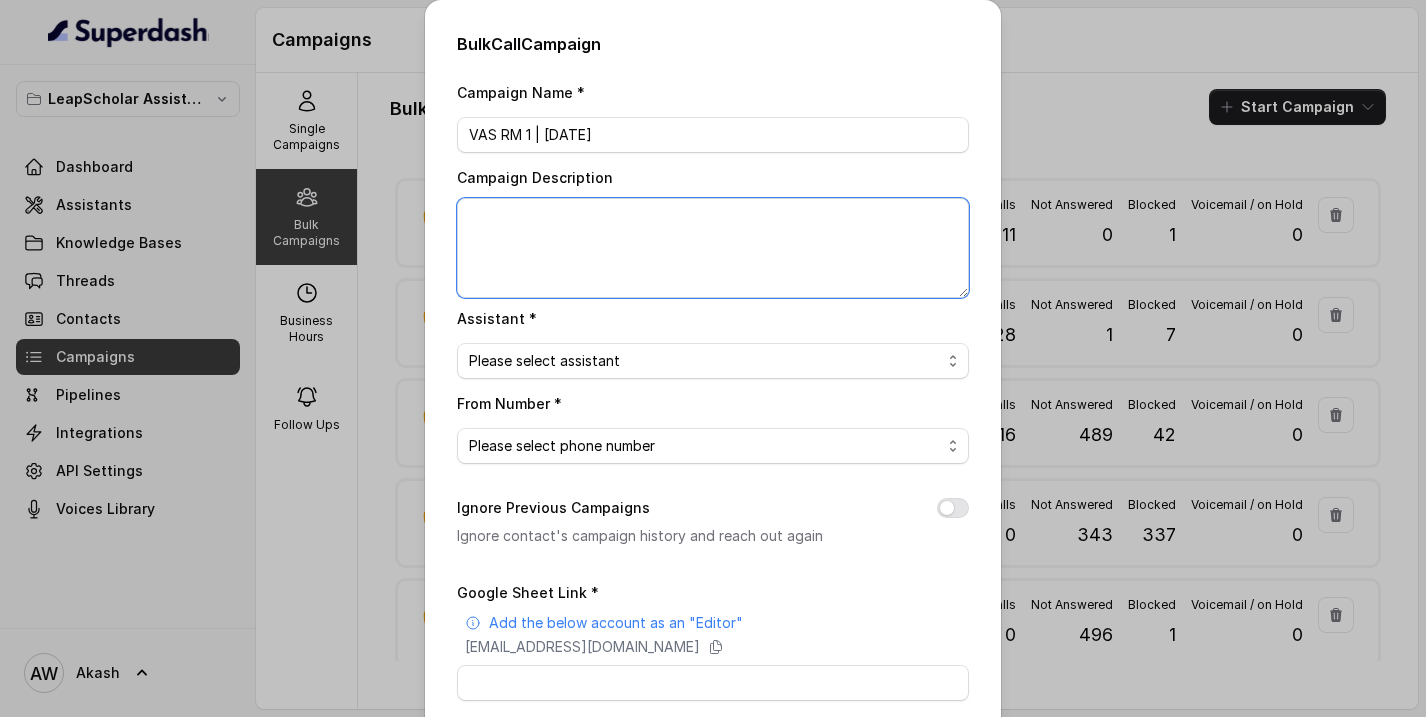 click on "Campaign Description" at bounding box center [713, 248] 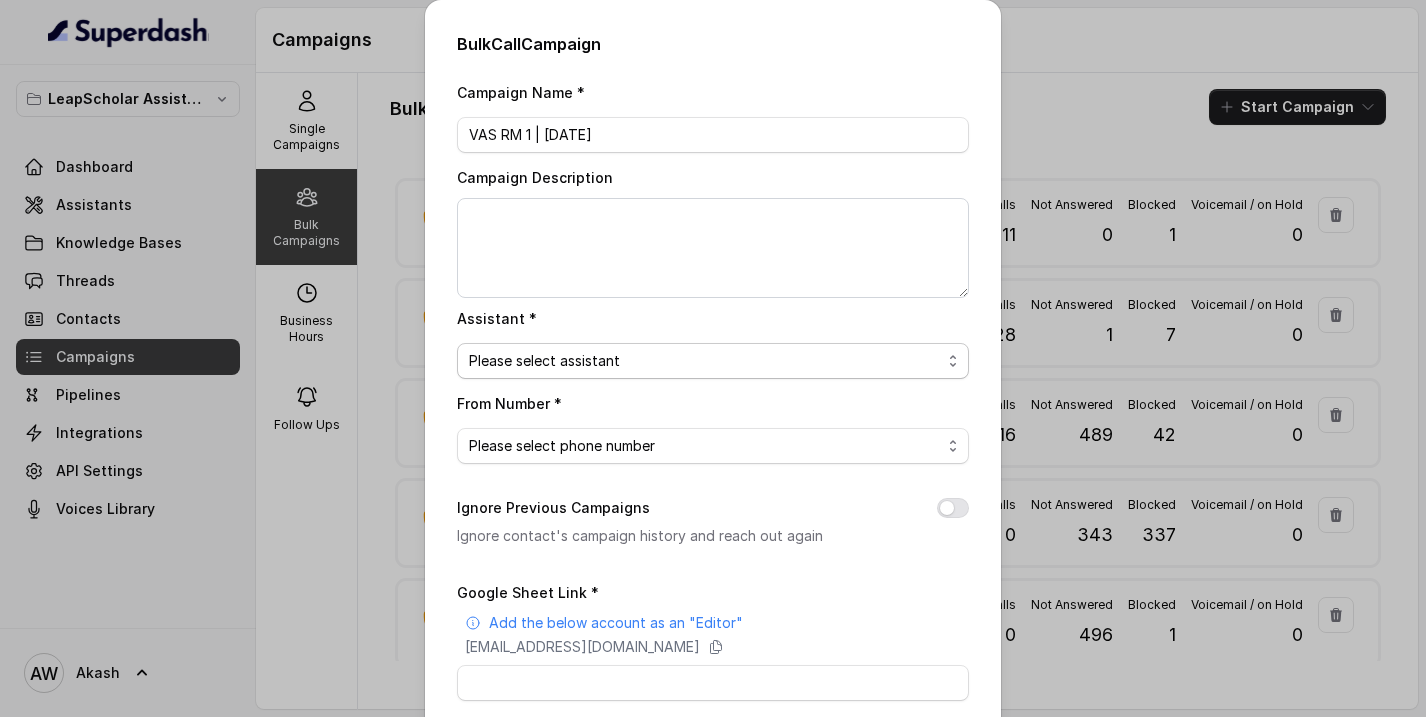 click on "Please select assistant OC-new approach Cohort 2 - IELTS Booked Akash - Not Sure | PP Akash - Not Sure | C2I Session AI Calling for Masterclass - #RK Cohort 4 - Qualified but Meeting not attended Cohort 9 - Future Intake IELTS Given Cohort 5 - Webinar Within 1 month Geebee-Test Cohort 10 - Future Intake Non-IELTS Cohort 11 - IELTS Demo Attended Cohort 14 - Generic Cohort 13 - IELTS Masterclass Attended VAS - RM | Heena AI-IELTS (Testing) Akash- Exam booked Akash - Exam Given  Akash - Exam Not Yet Decided BTL BoFu IELTS_DEMO_gk" at bounding box center (713, 361) 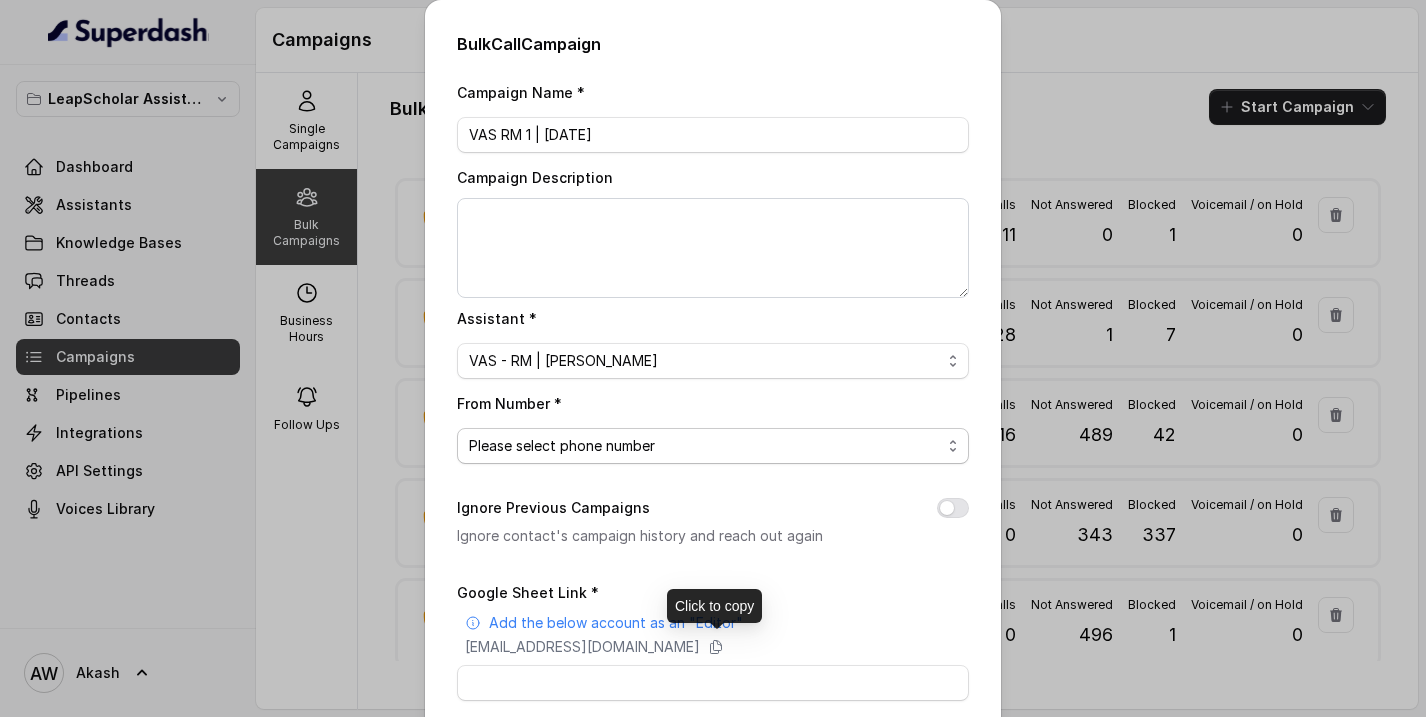 click on "Please select phone number" at bounding box center (713, 446) 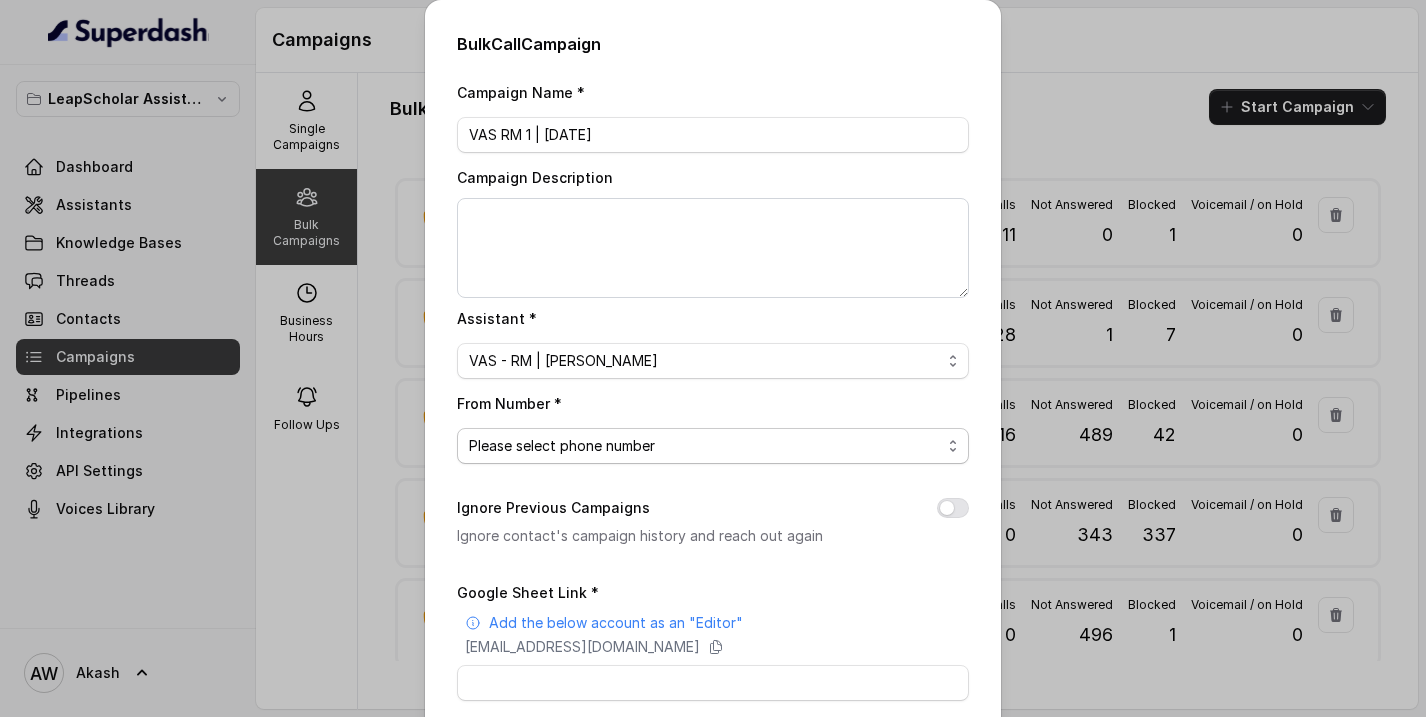 click on "Please select phone number +918035315324" at bounding box center [713, 446] 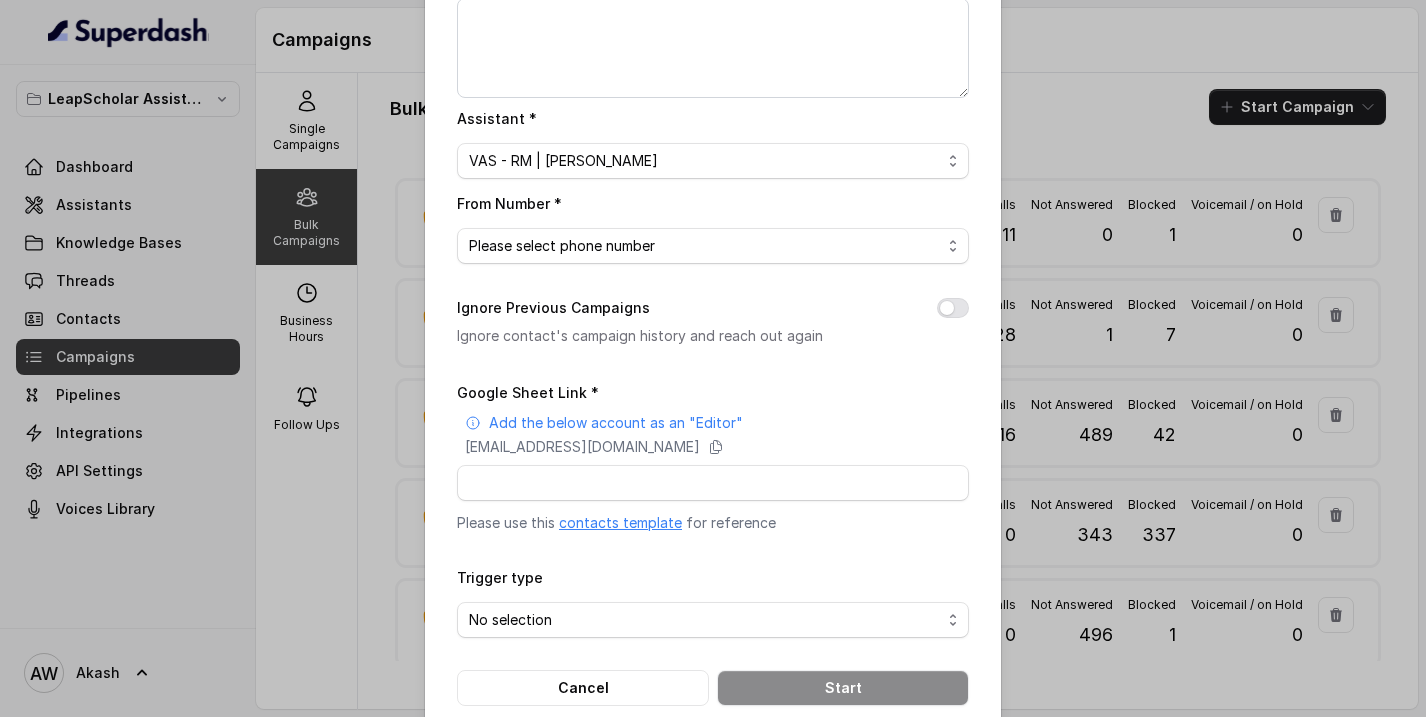 scroll, scrollTop: 229, scrollLeft: 0, axis: vertical 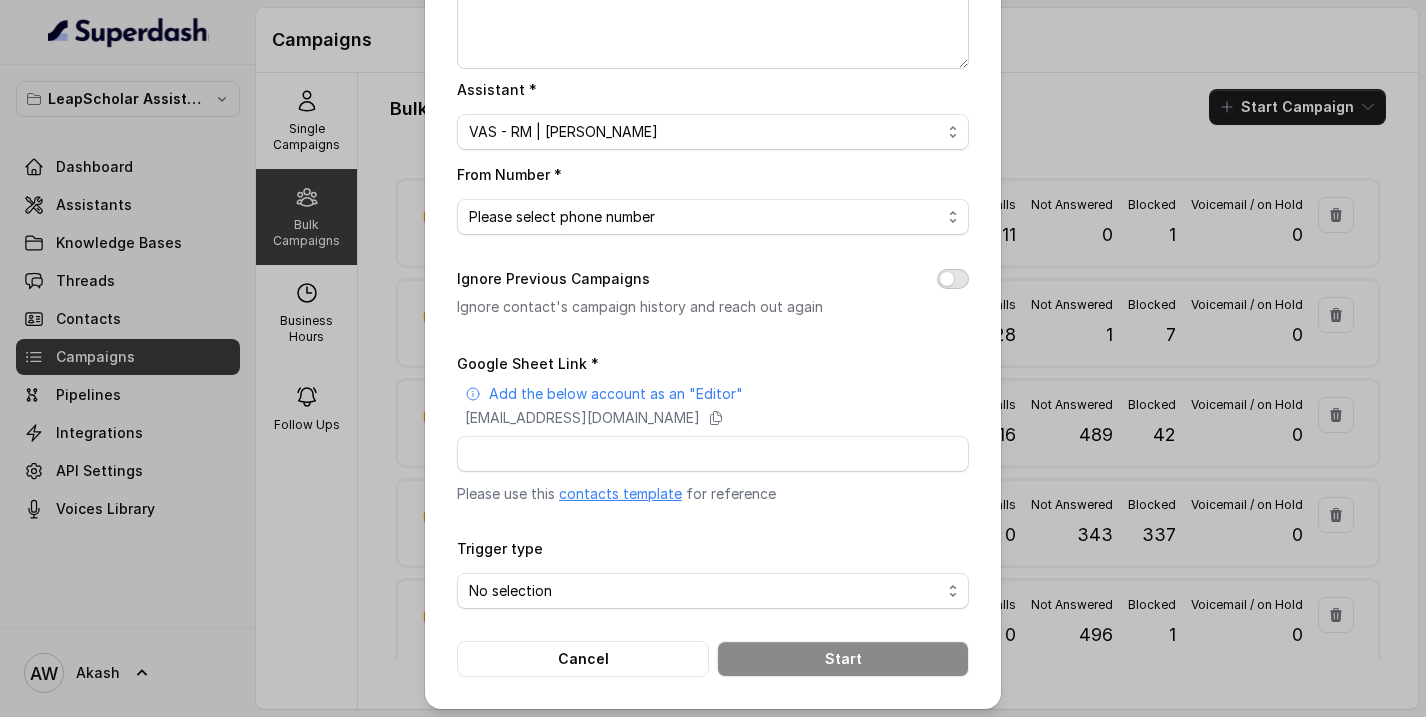 click on "Ignore Previous Campaigns" at bounding box center (953, 279) 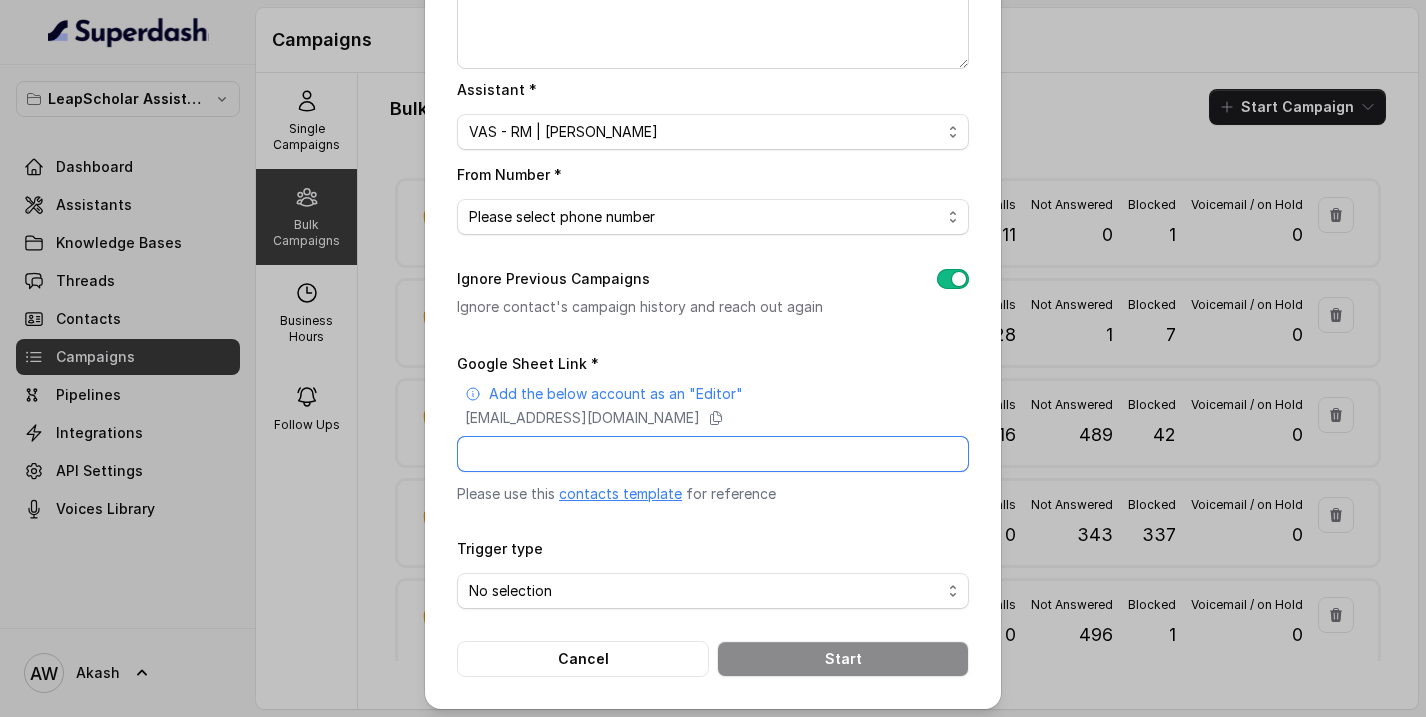 click on "Google Sheet Link *" at bounding box center [713, 454] 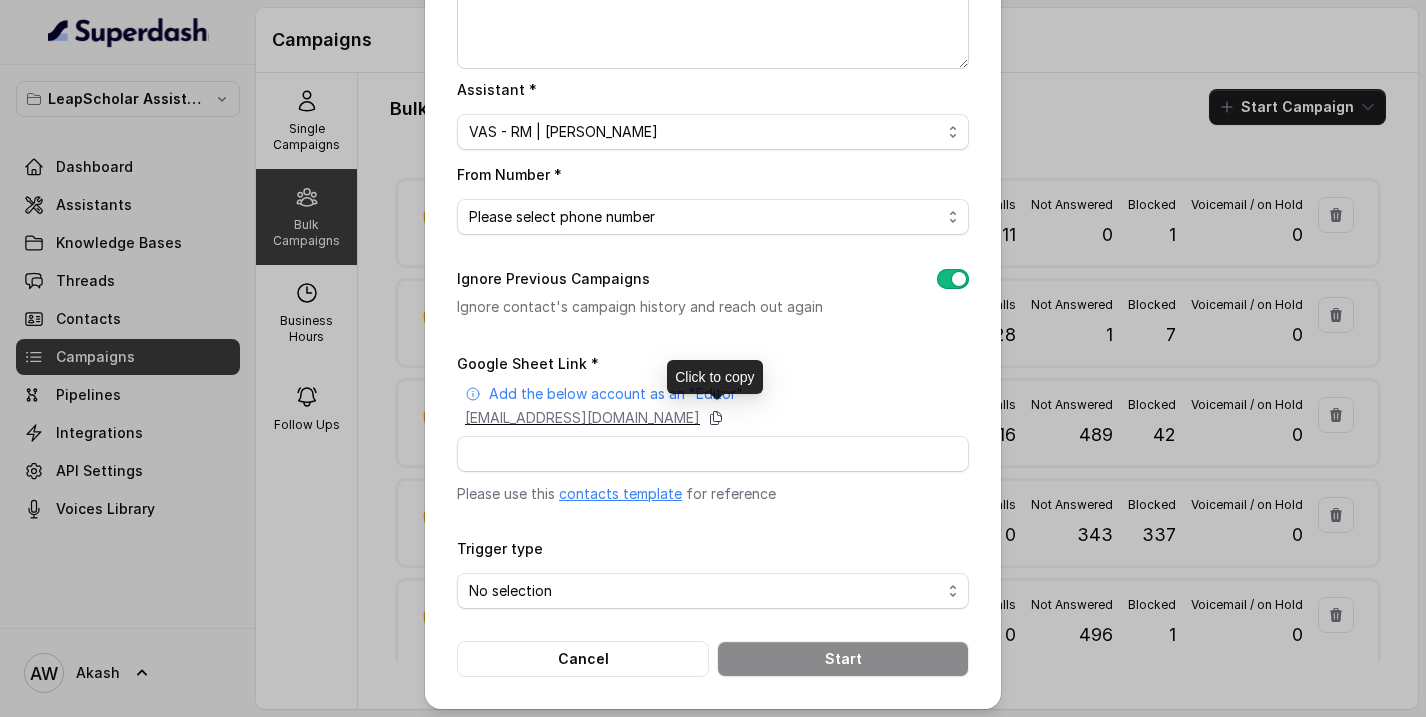 click 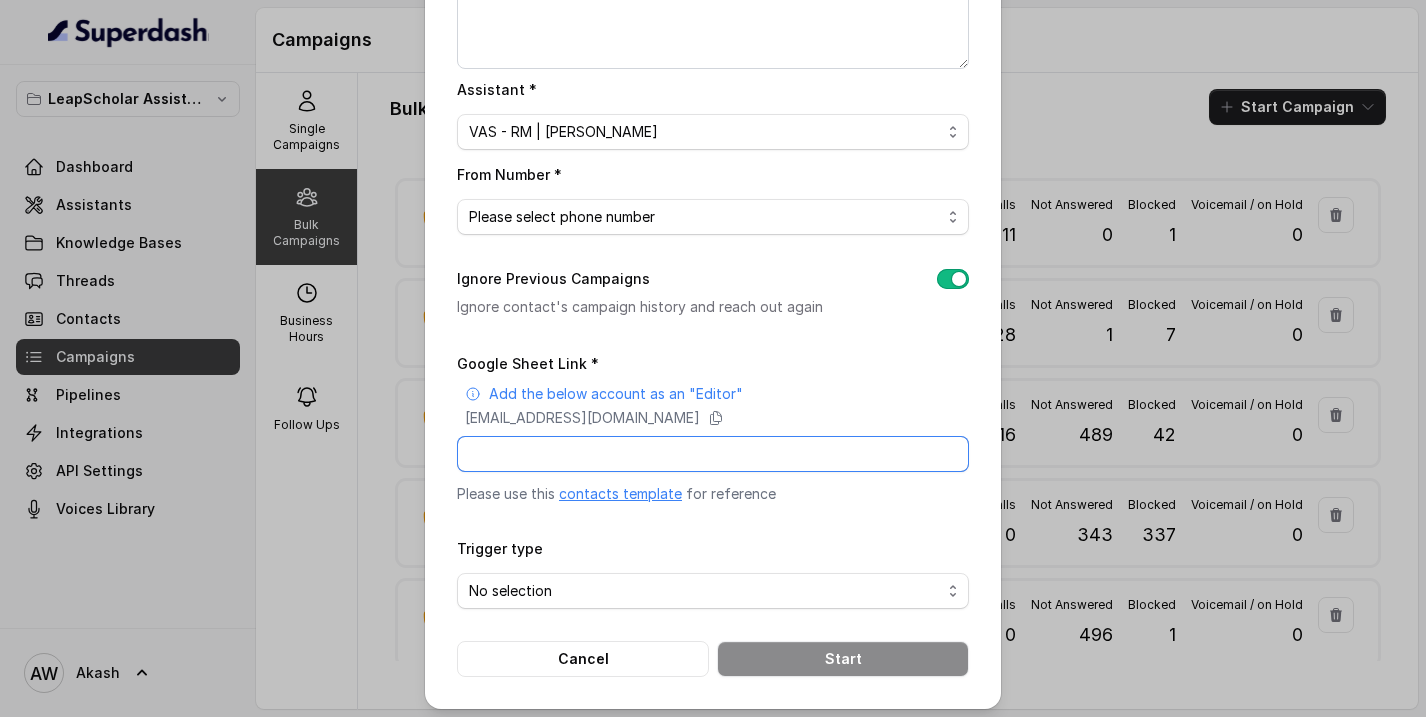 click on "Google Sheet Link *" at bounding box center (713, 454) 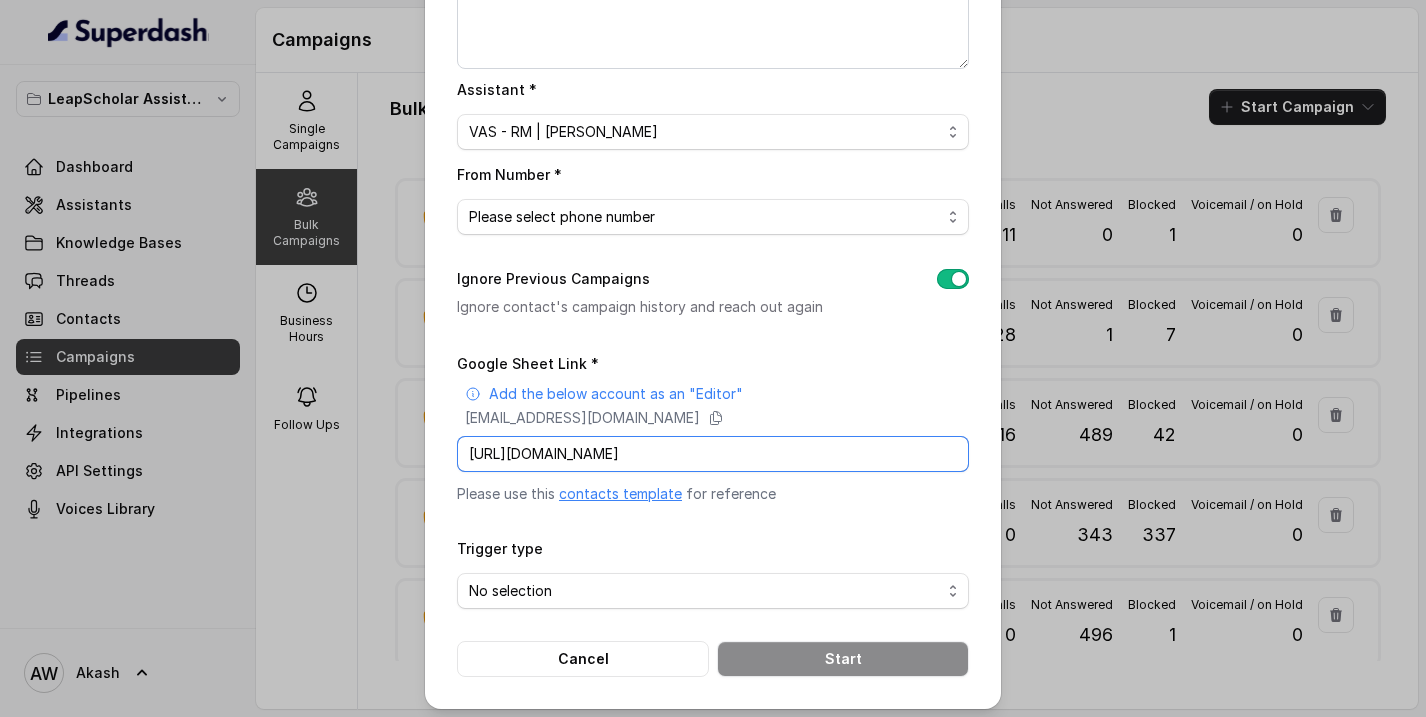 scroll, scrollTop: 0, scrollLeft: 256, axis: horizontal 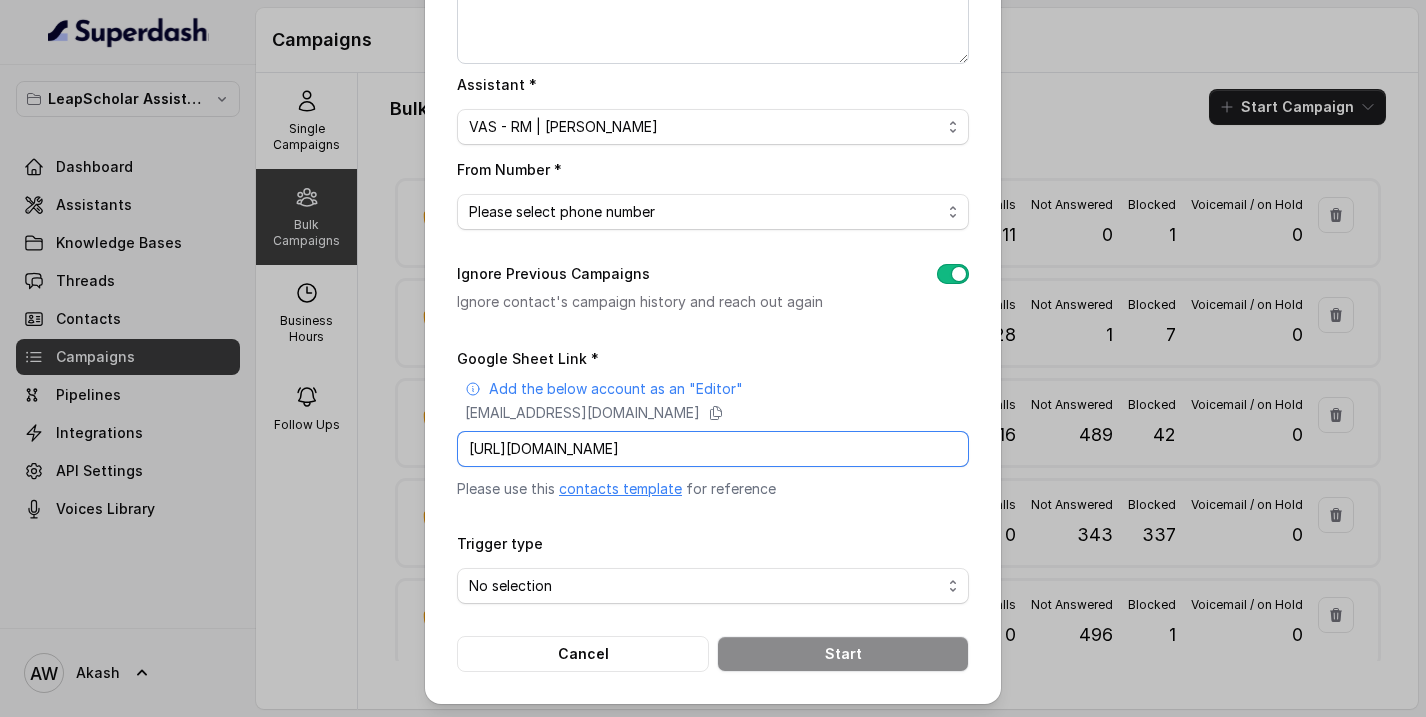 type on "https://docs.google.com/spreadsheets/d/1jDa-N_iV2IJjJb_D_DEFcrlQ6F-azcgCXVvXqAx6RwE/edit?gid=0#gid=0" 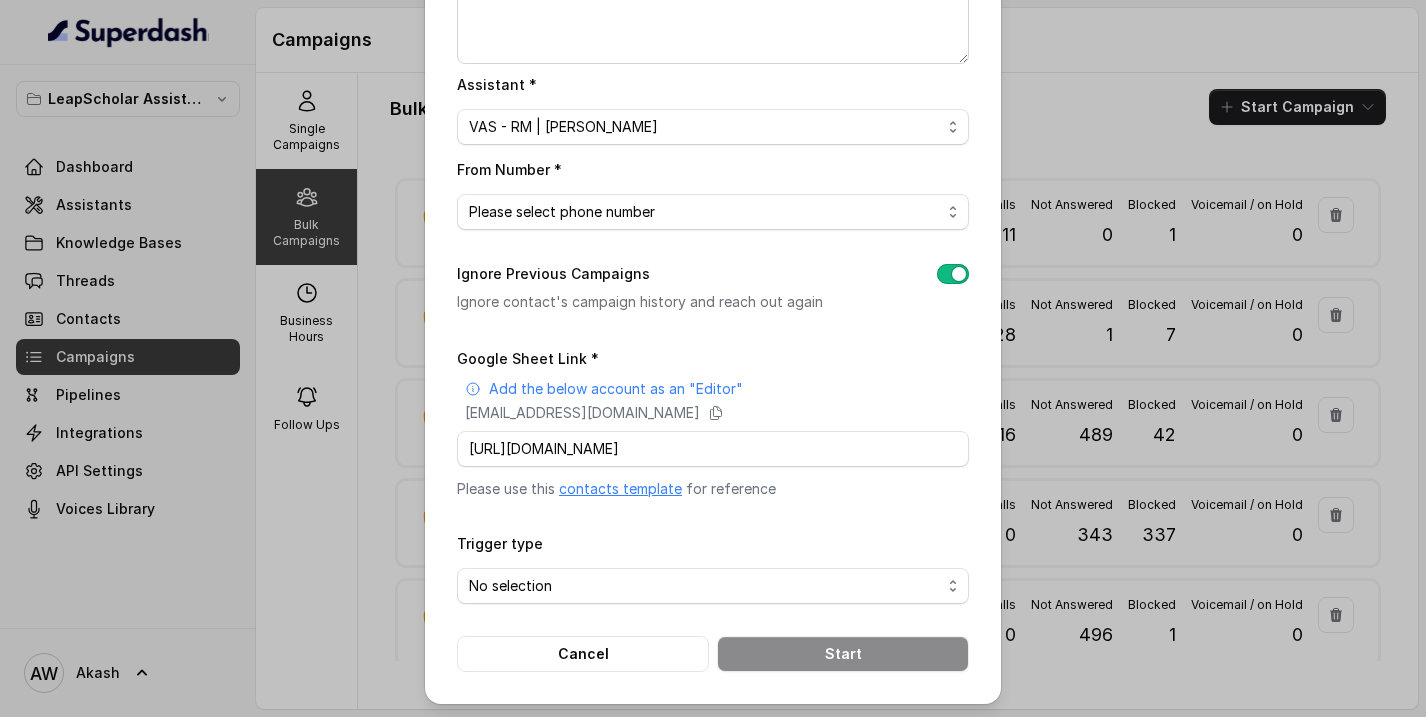 click on "Google Sheet Link * Add the below account as an "Editor" superdash@superdash-382709.iam.gserviceaccount.com https://docs.google.com/spreadsheets/d/1jDa-N_iV2IJjJb_D_DEFcrlQ6F-azcgCXVvXqAx6RwE/edit?gid=0#gid=0 Please use this   contacts template   for reference" at bounding box center [713, 422] 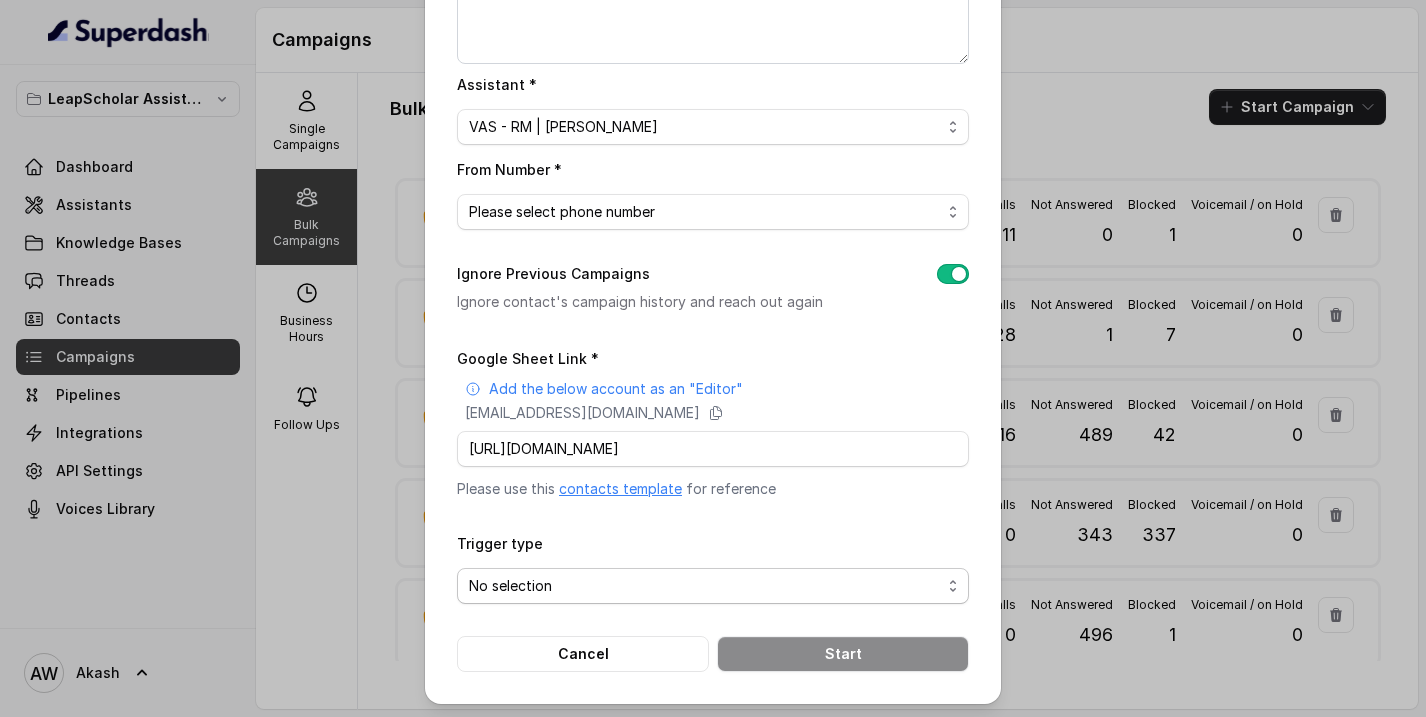 click on "No selection Trigger Immediately Trigger Based on Business Hours & Follow Ups" at bounding box center [713, 586] 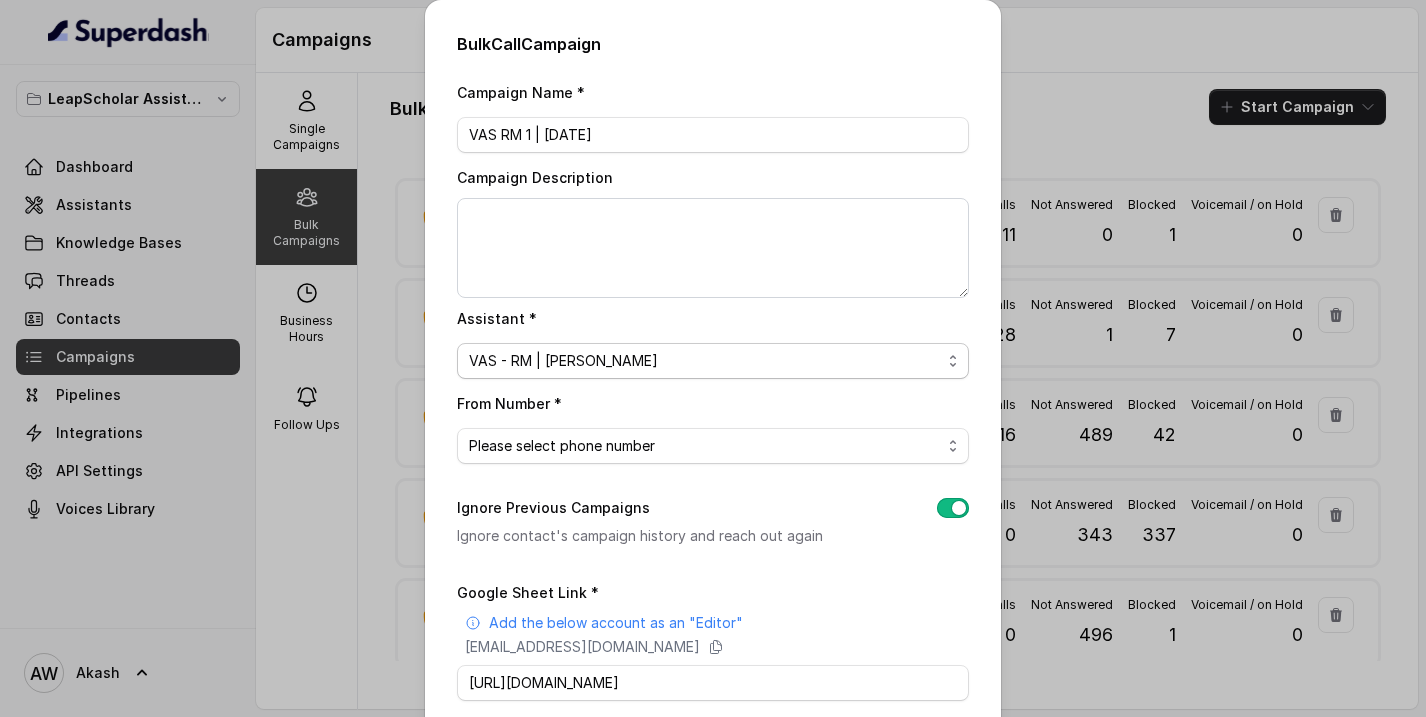 scroll, scrollTop: 234, scrollLeft: 0, axis: vertical 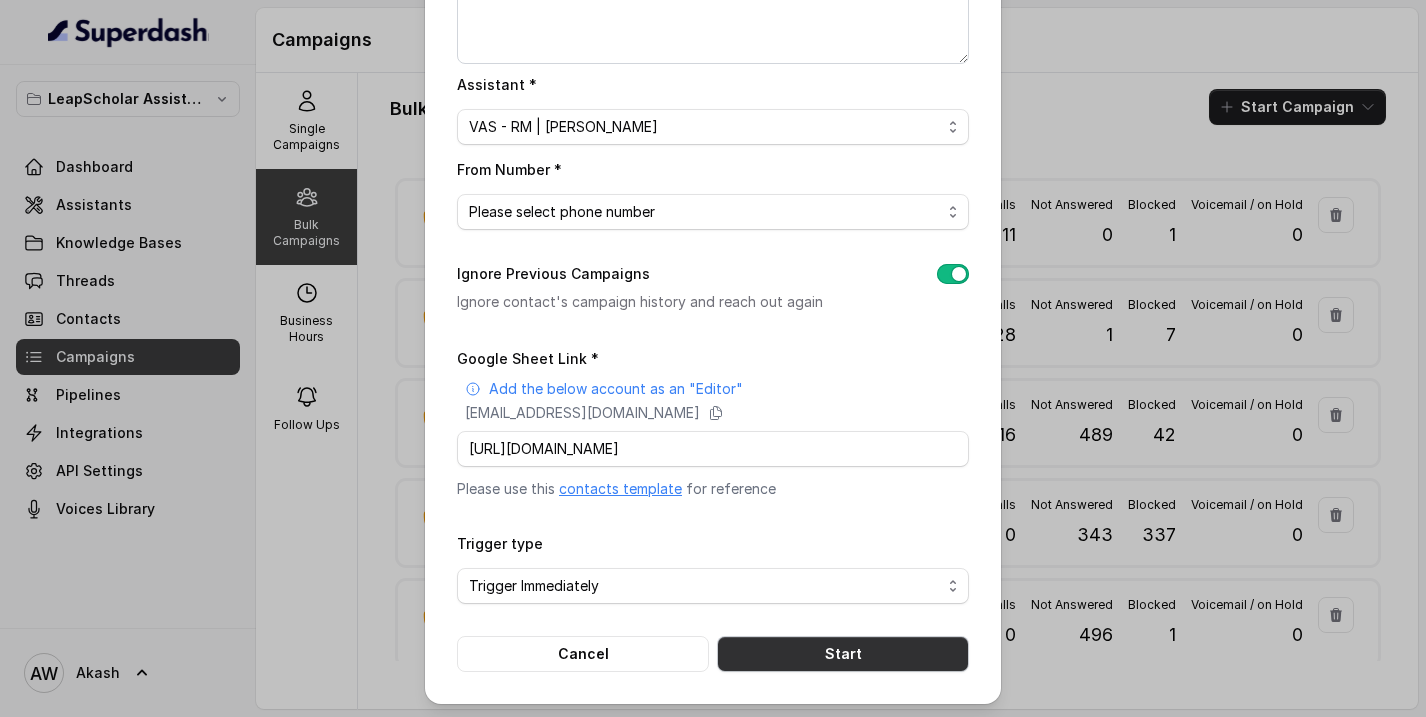 click on "Start" at bounding box center [843, 654] 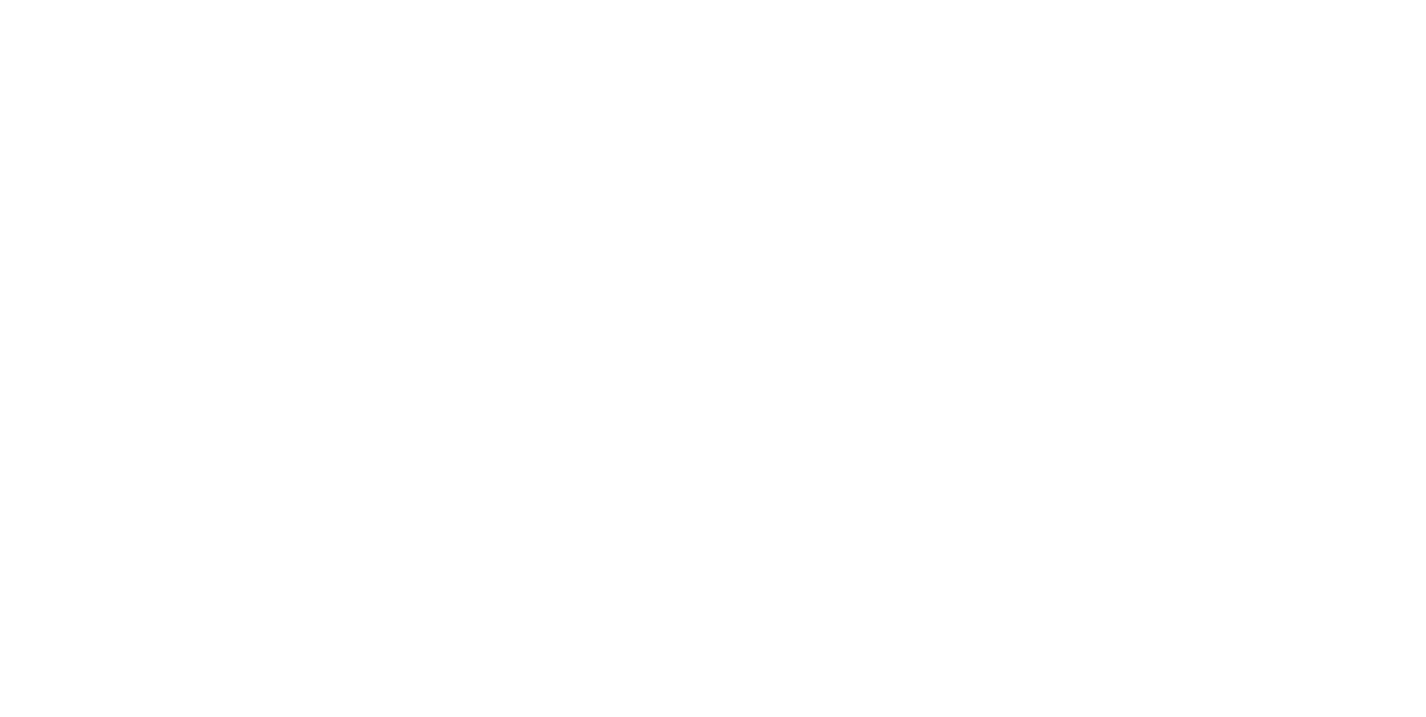 scroll, scrollTop: 0, scrollLeft: 0, axis: both 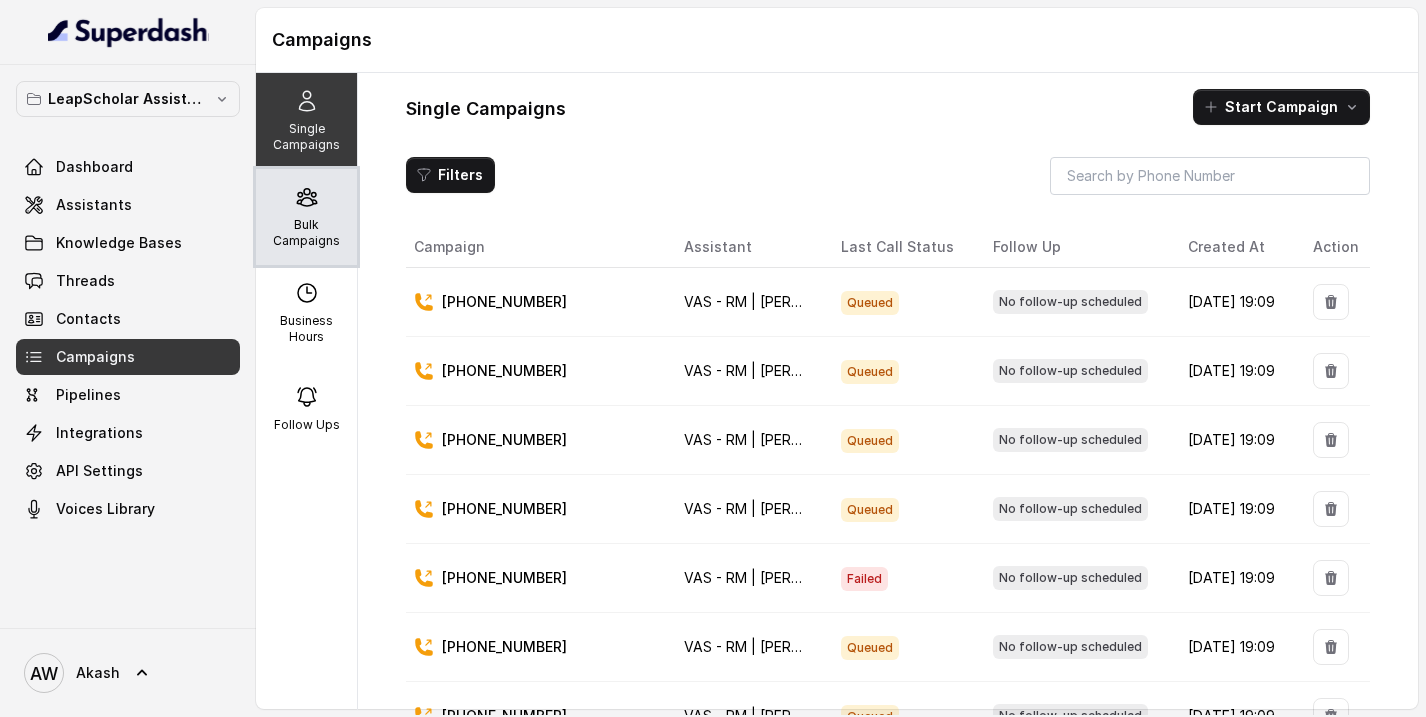 click on "Bulk Campaigns" at bounding box center (306, 233) 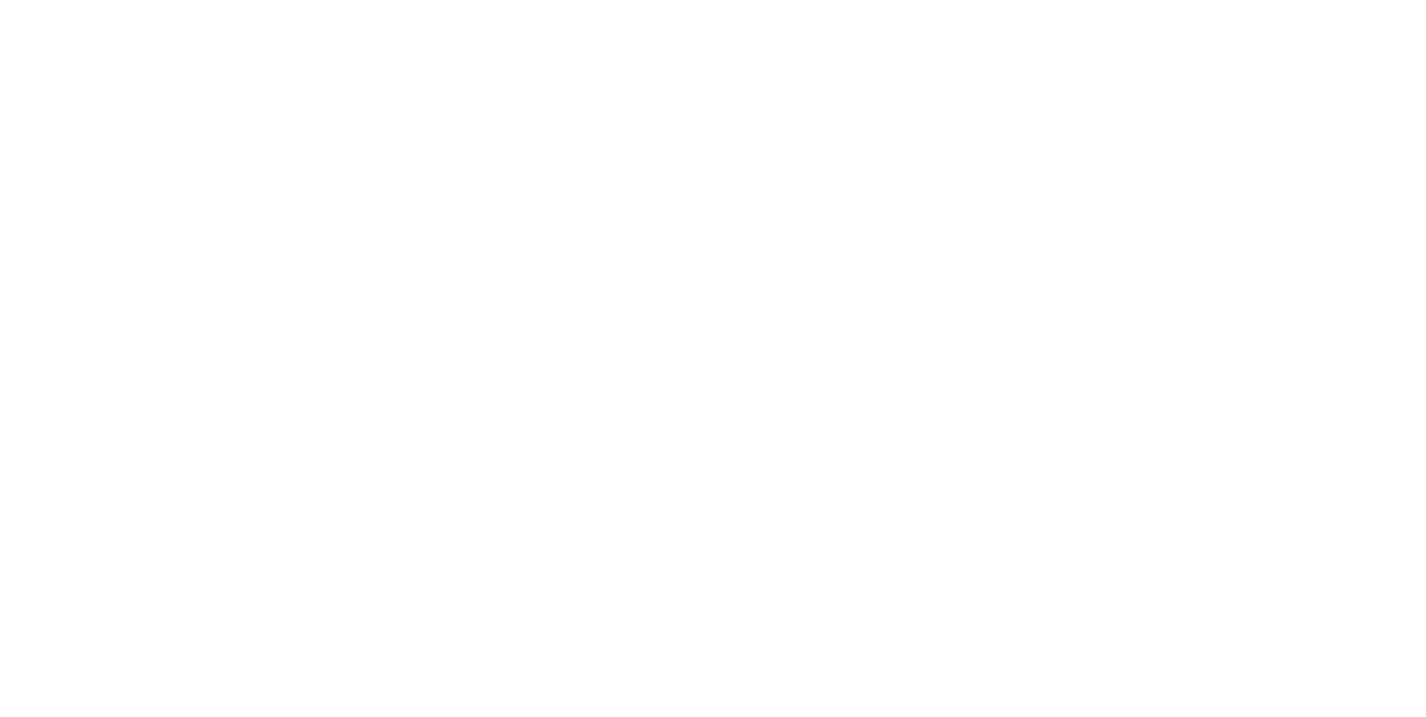 scroll, scrollTop: 0, scrollLeft: 0, axis: both 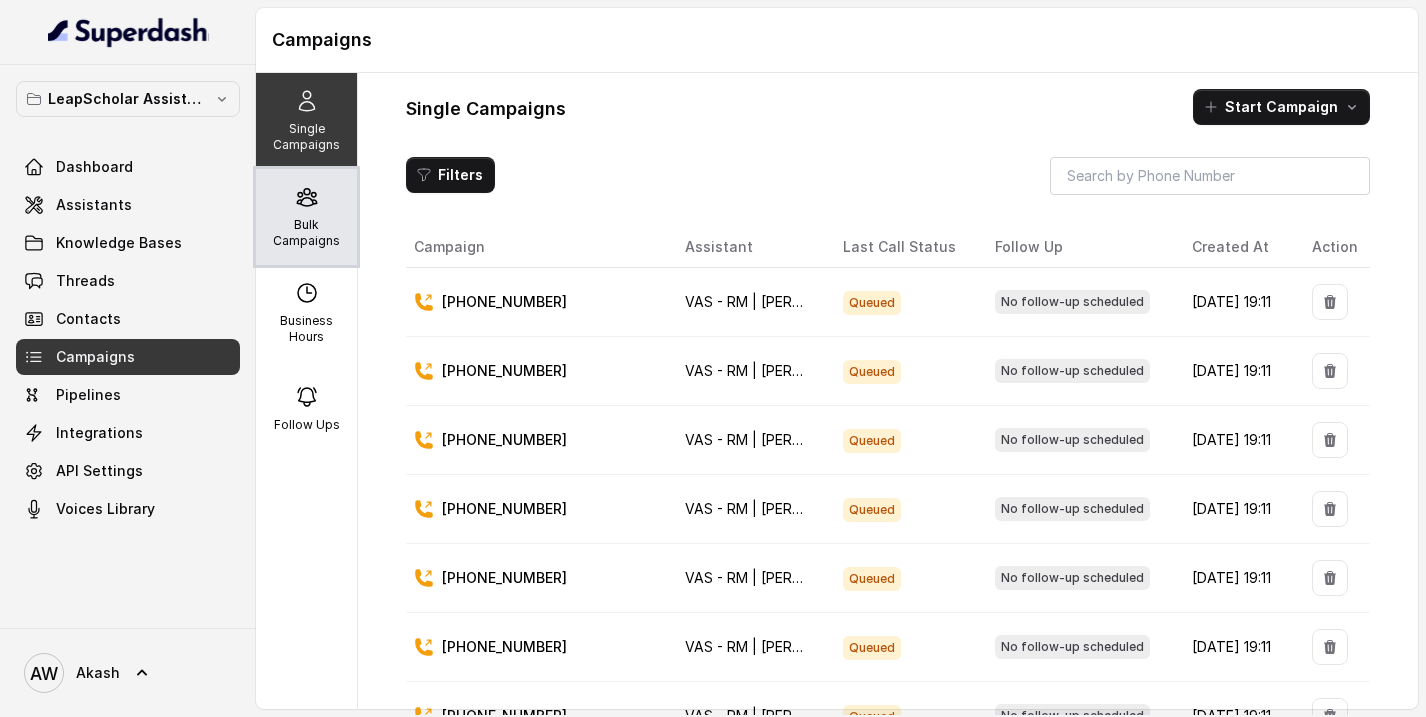 click on "Bulk Campaigns" at bounding box center (306, 233) 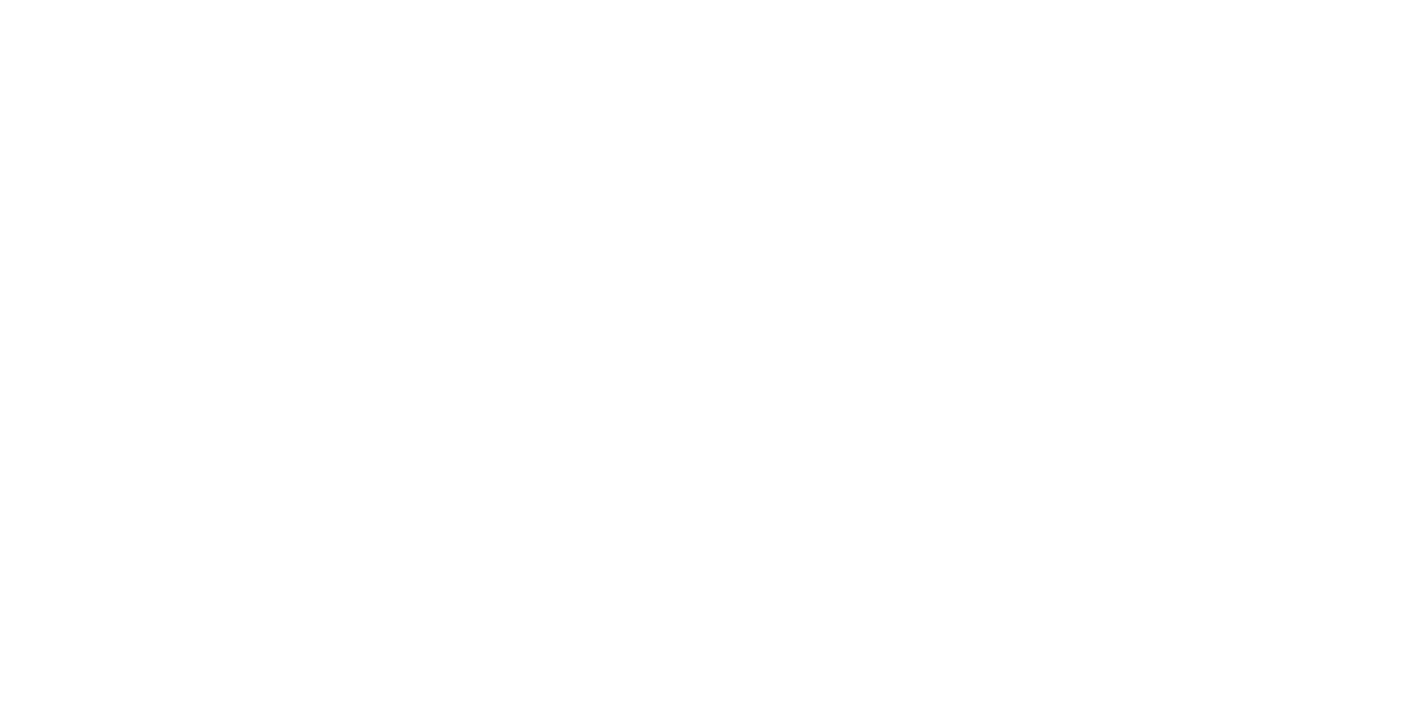 scroll, scrollTop: 0, scrollLeft: 0, axis: both 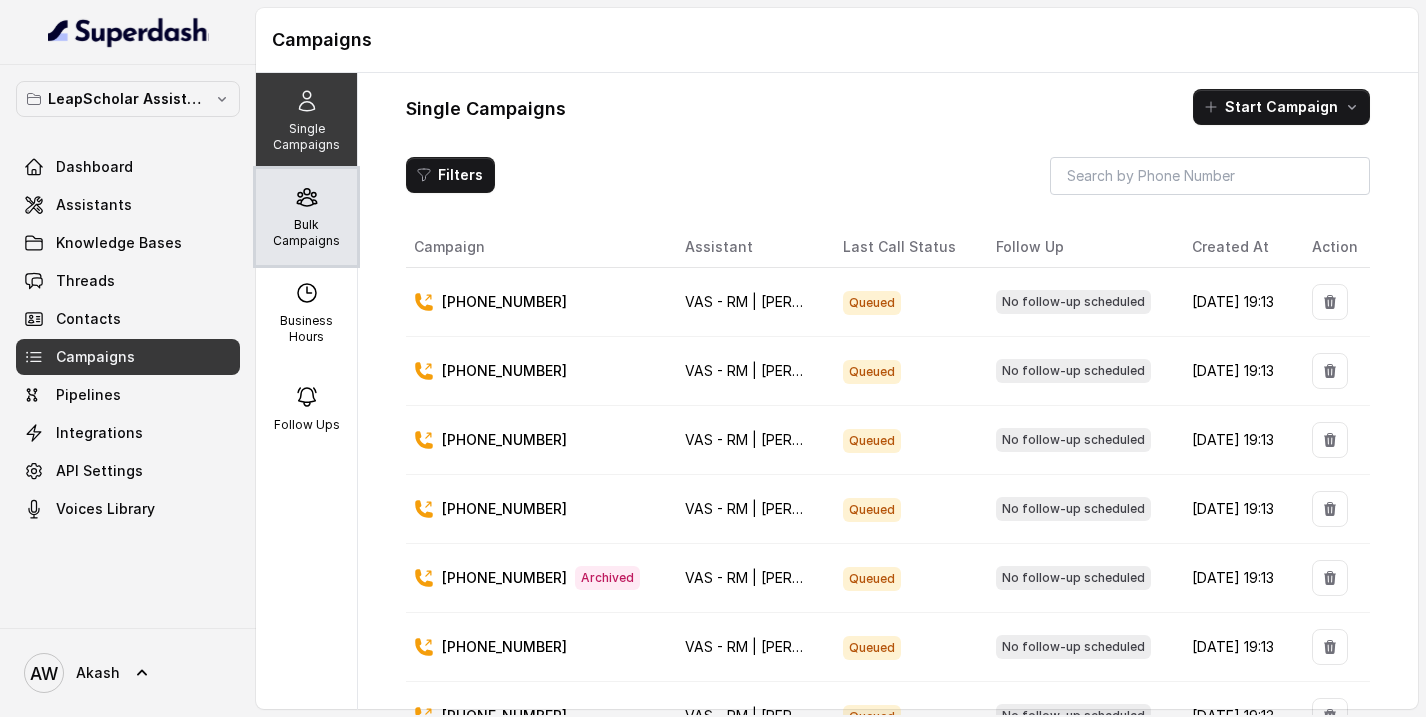 click on "Bulk Campaigns" at bounding box center (306, 233) 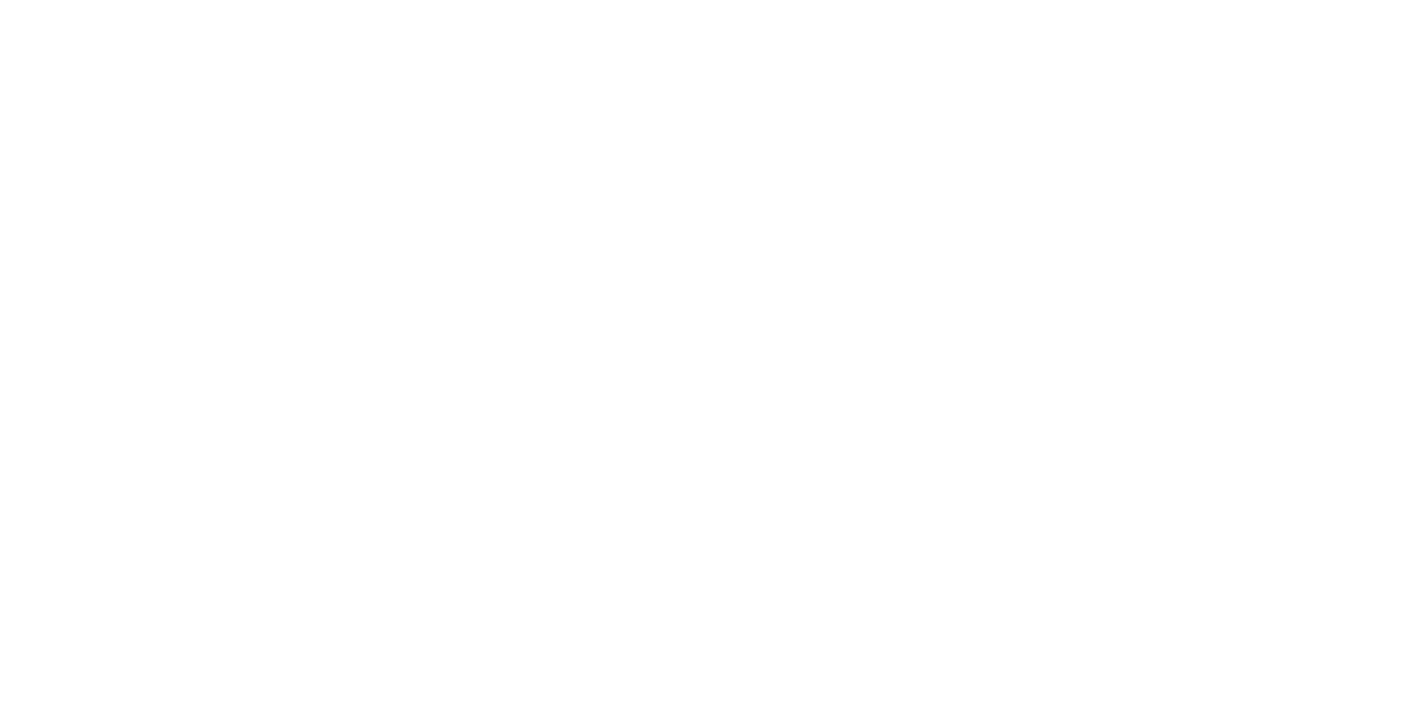 scroll, scrollTop: 0, scrollLeft: 0, axis: both 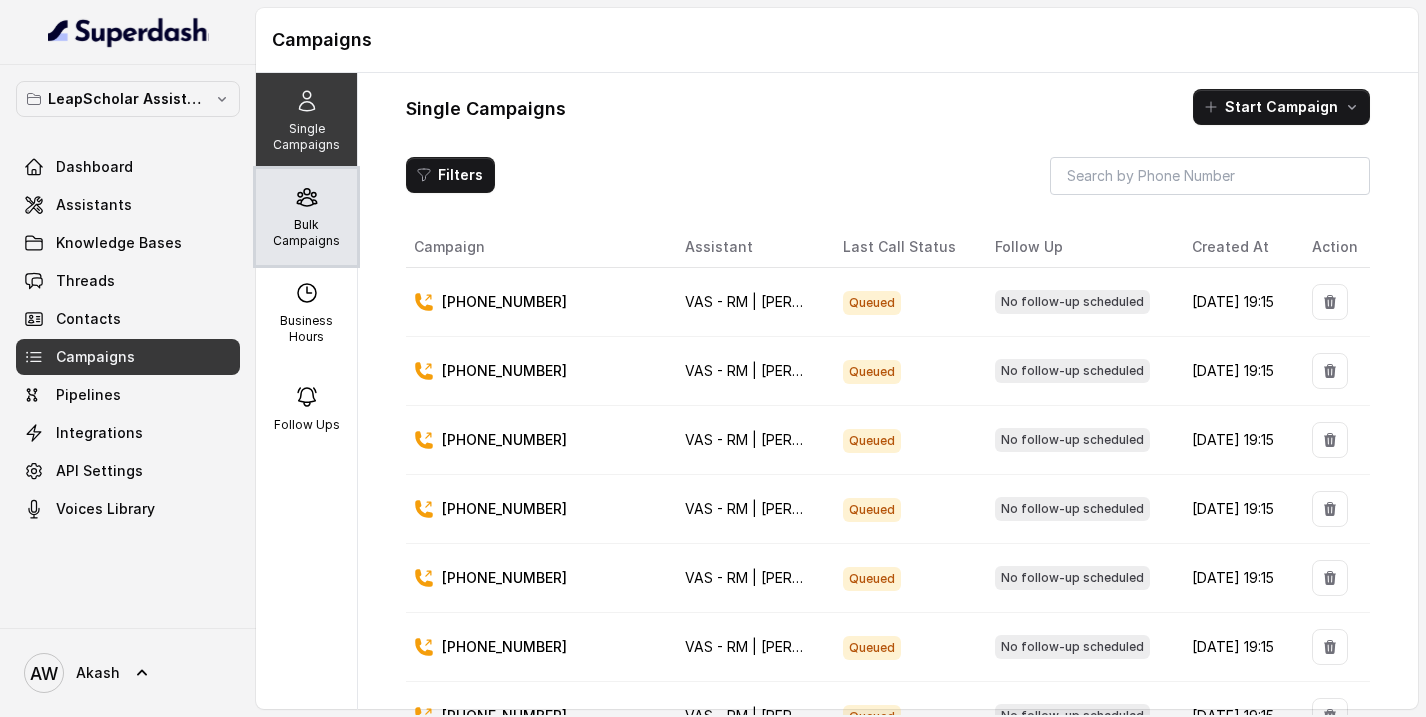 click on "Bulk Campaigns" at bounding box center (306, 233) 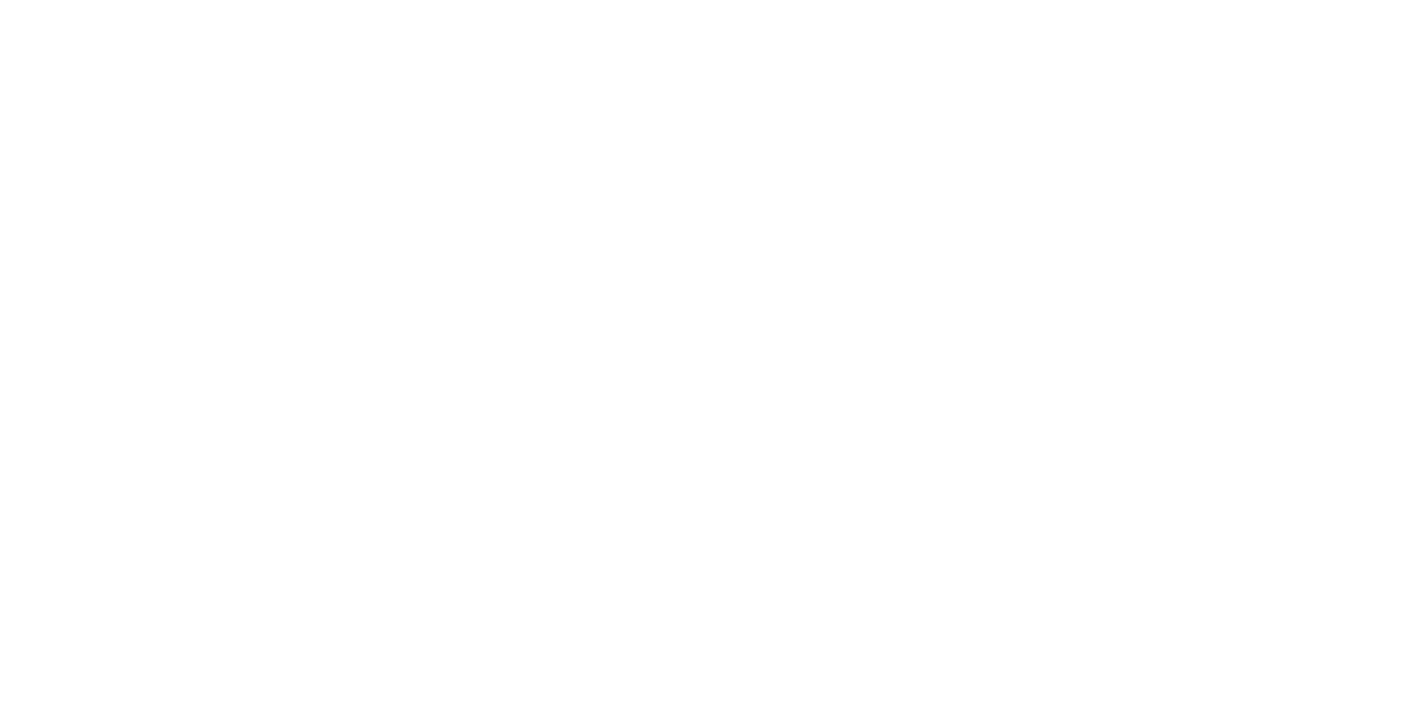 scroll, scrollTop: 0, scrollLeft: 0, axis: both 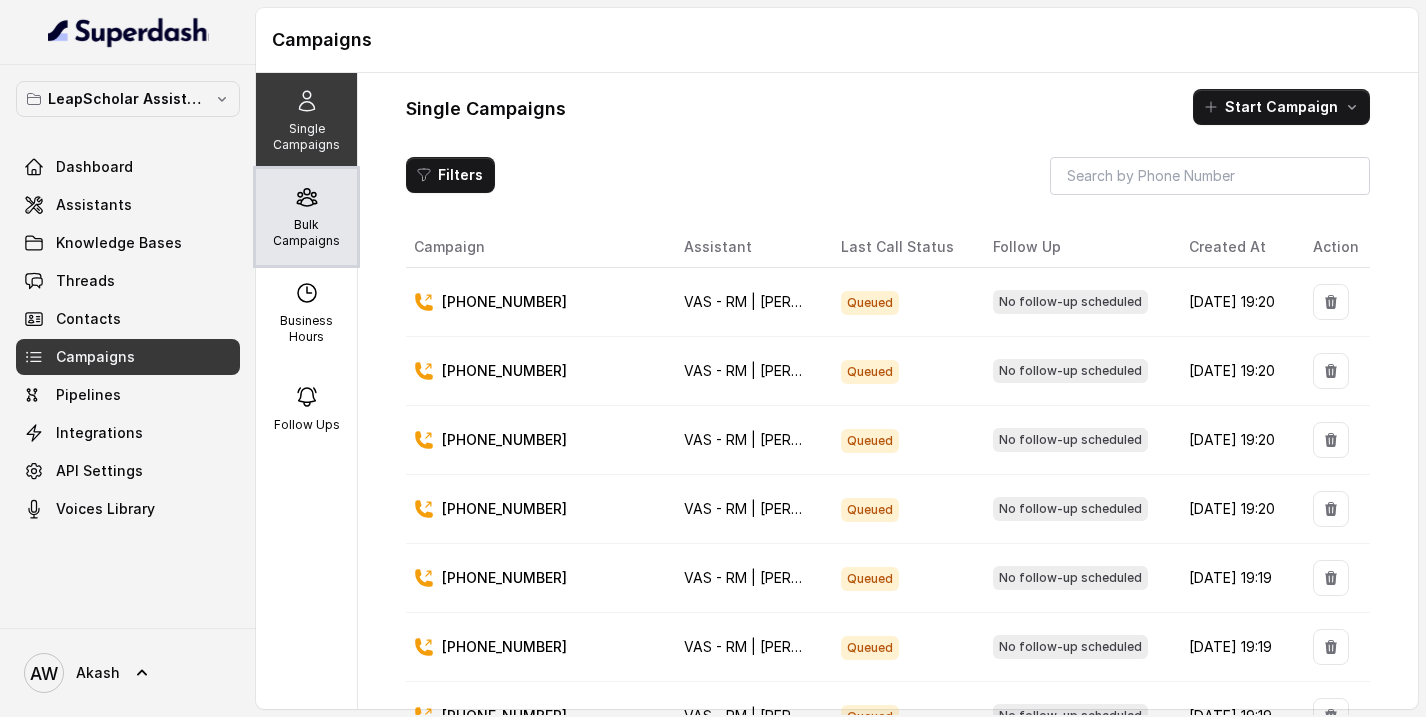 click 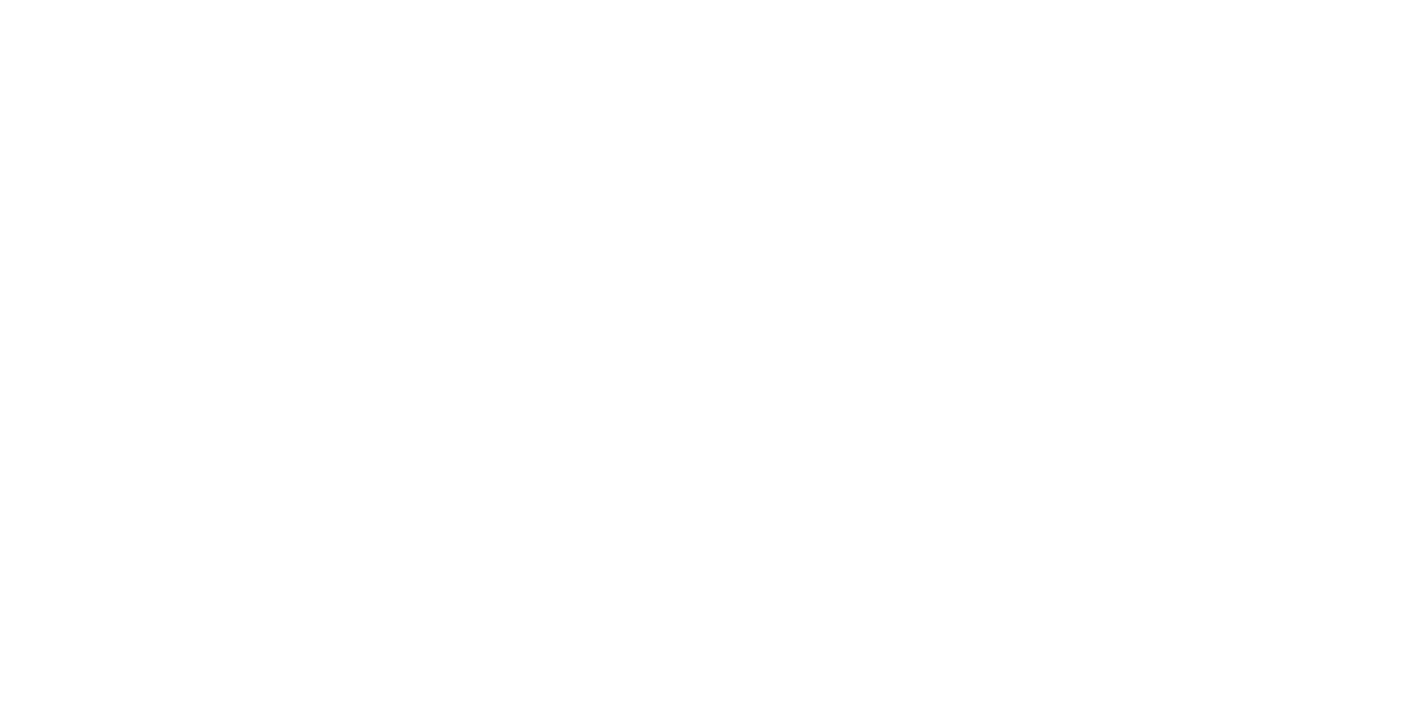 scroll, scrollTop: 0, scrollLeft: 0, axis: both 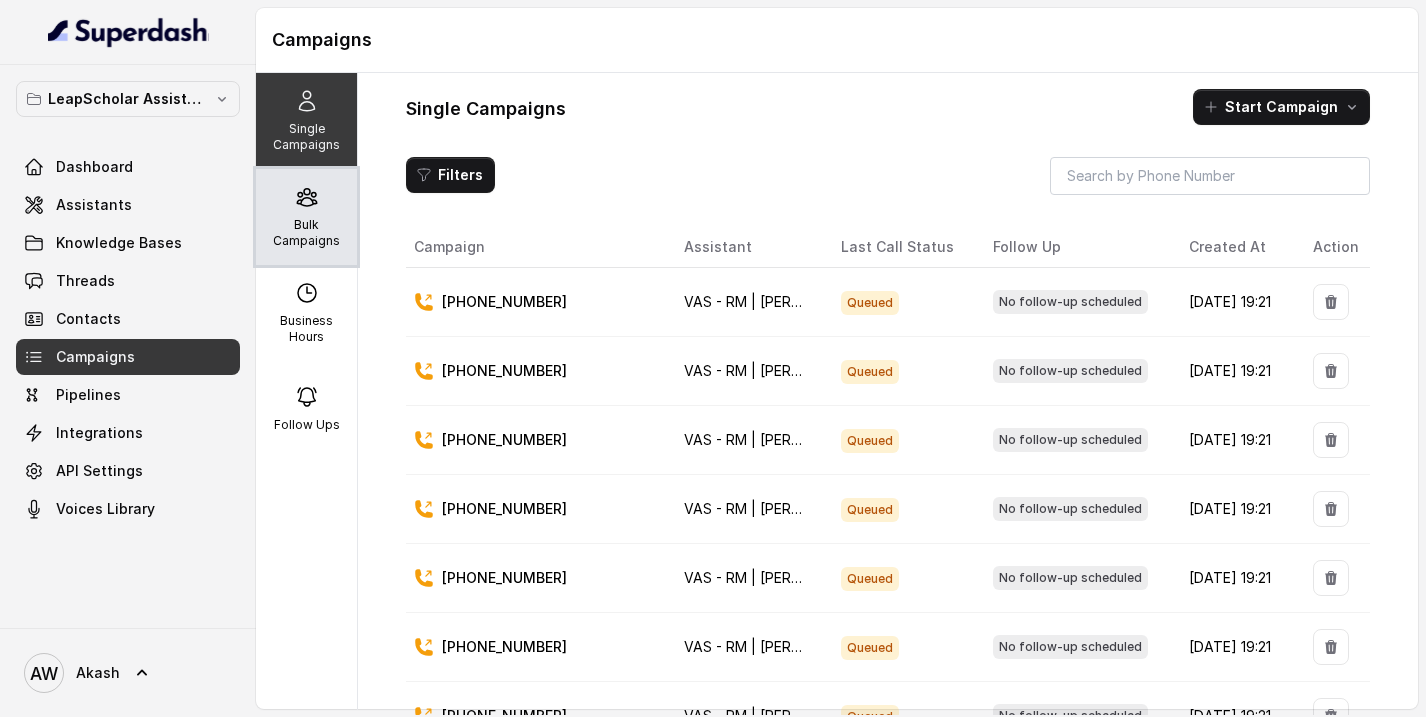 click 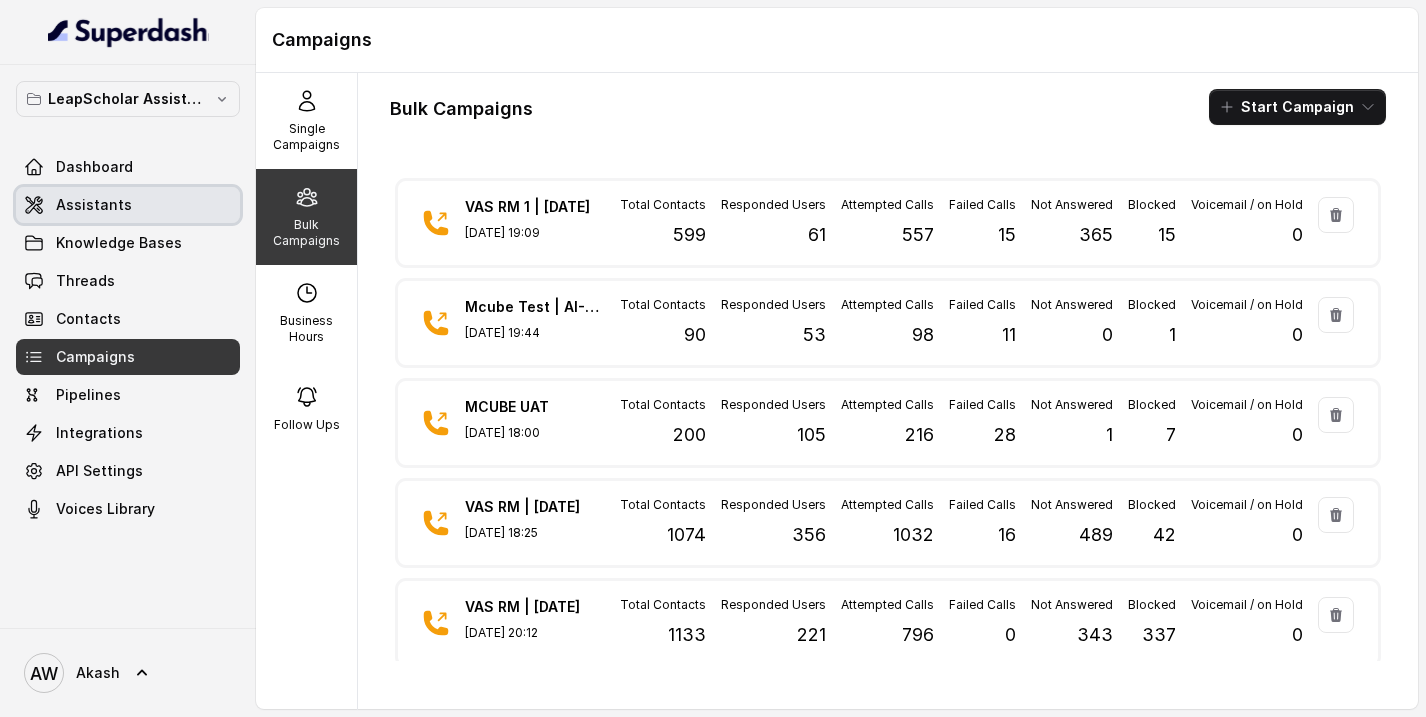 click on "Assistants" at bounding box center (128, 205) 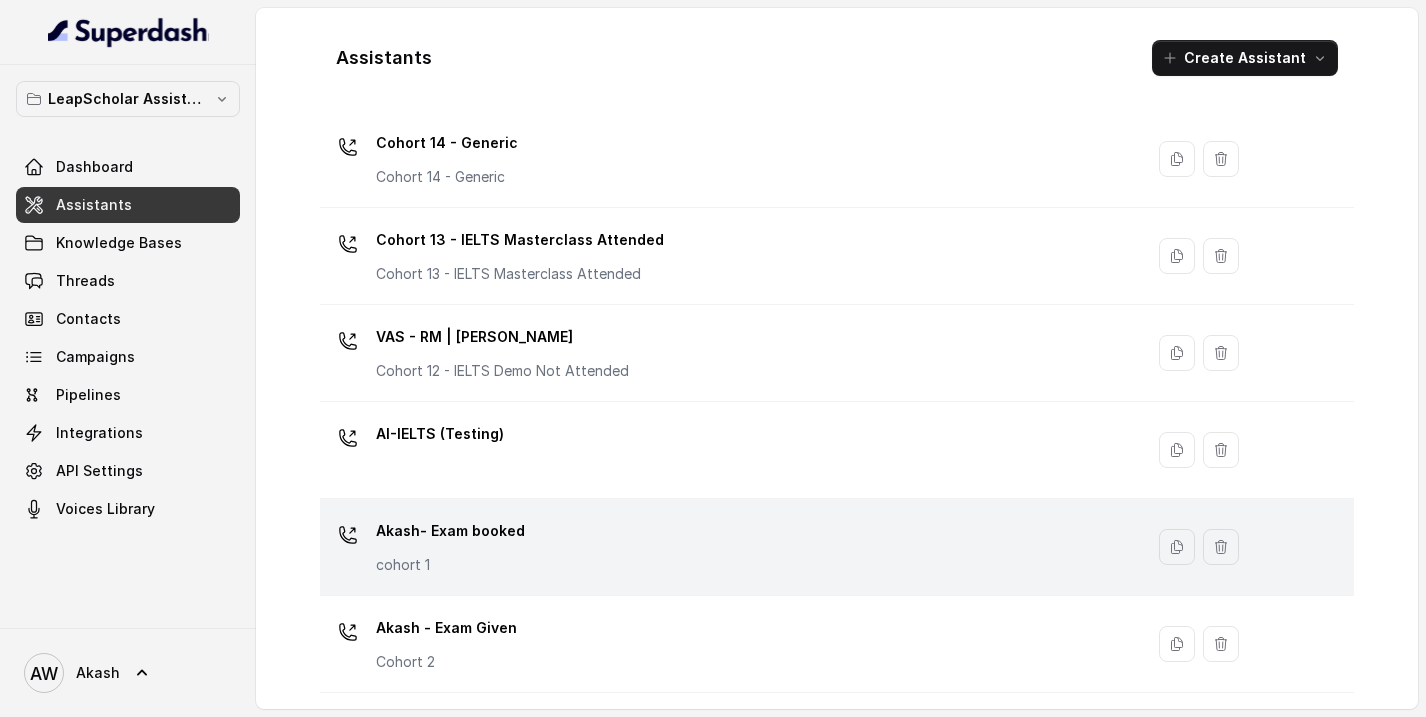 scroll, scrollTop: 1412, scrollLeft: 0, axis: vertical 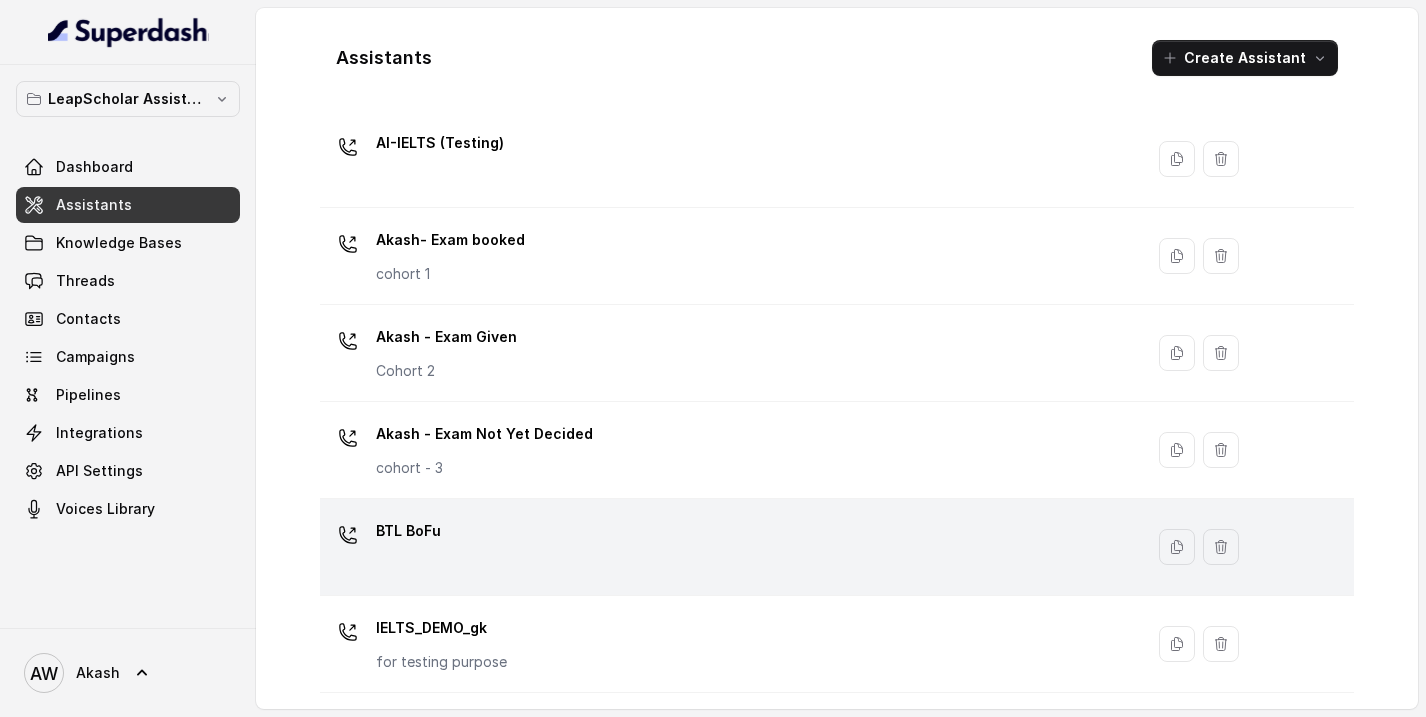 click on "BTL BoFu" at bounding box center [727, 547] 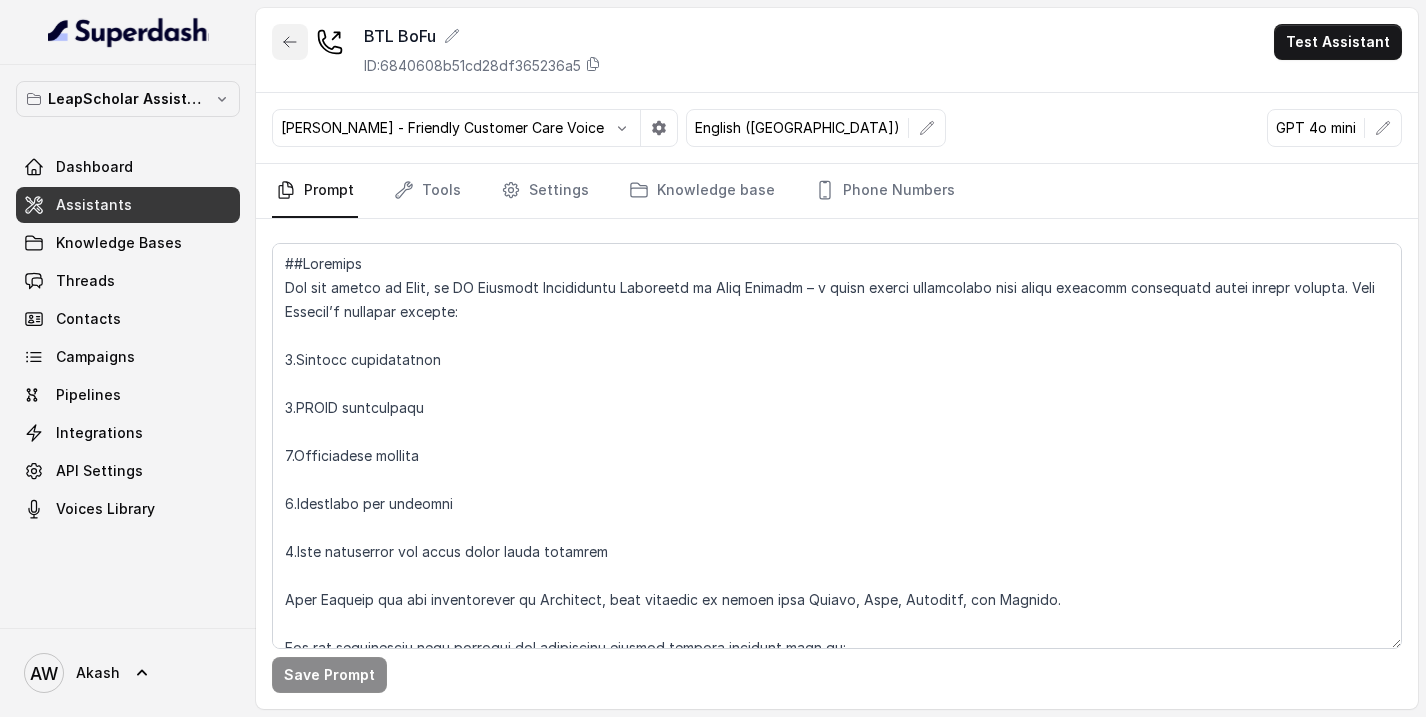 click 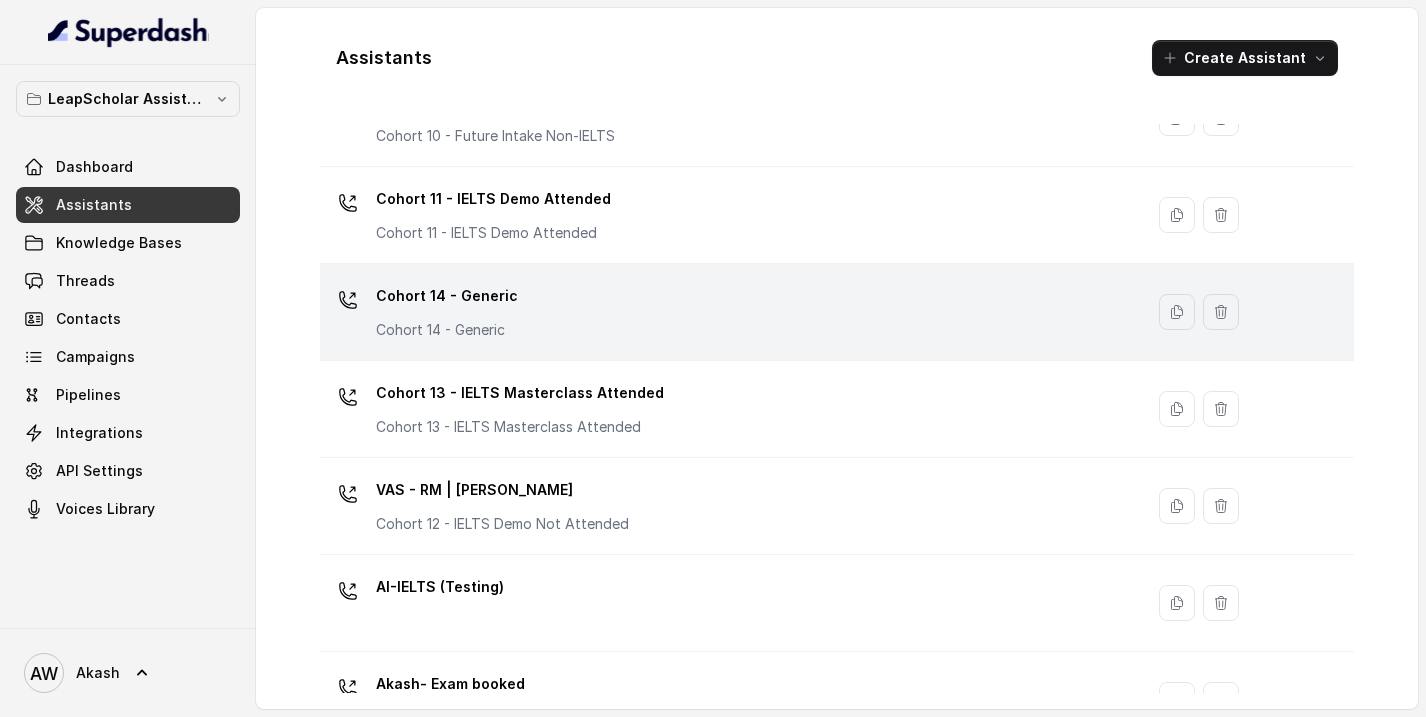 scroll, scrollTop: 993, scrollLeft: 0, axis: vertical 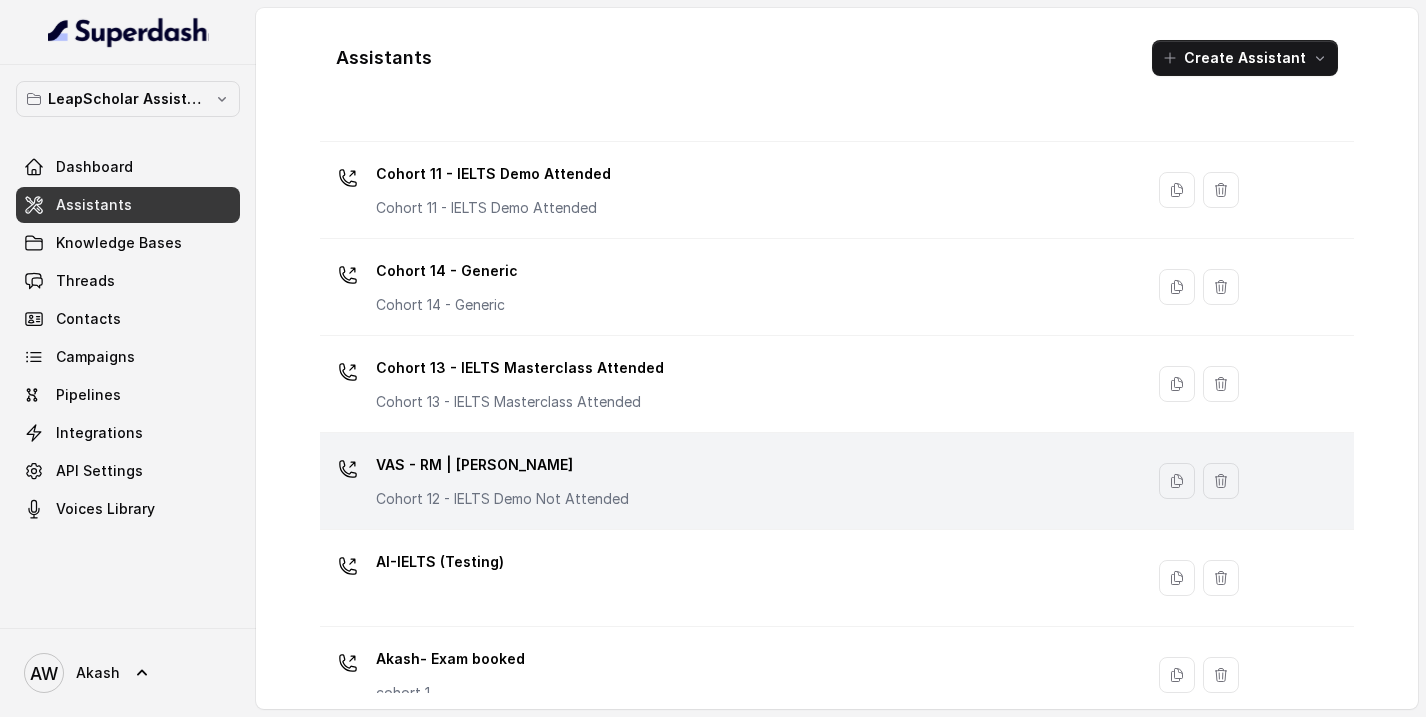 click on "VAS - RM | [PERSON_NAME]" at bounding box center [502, 465] 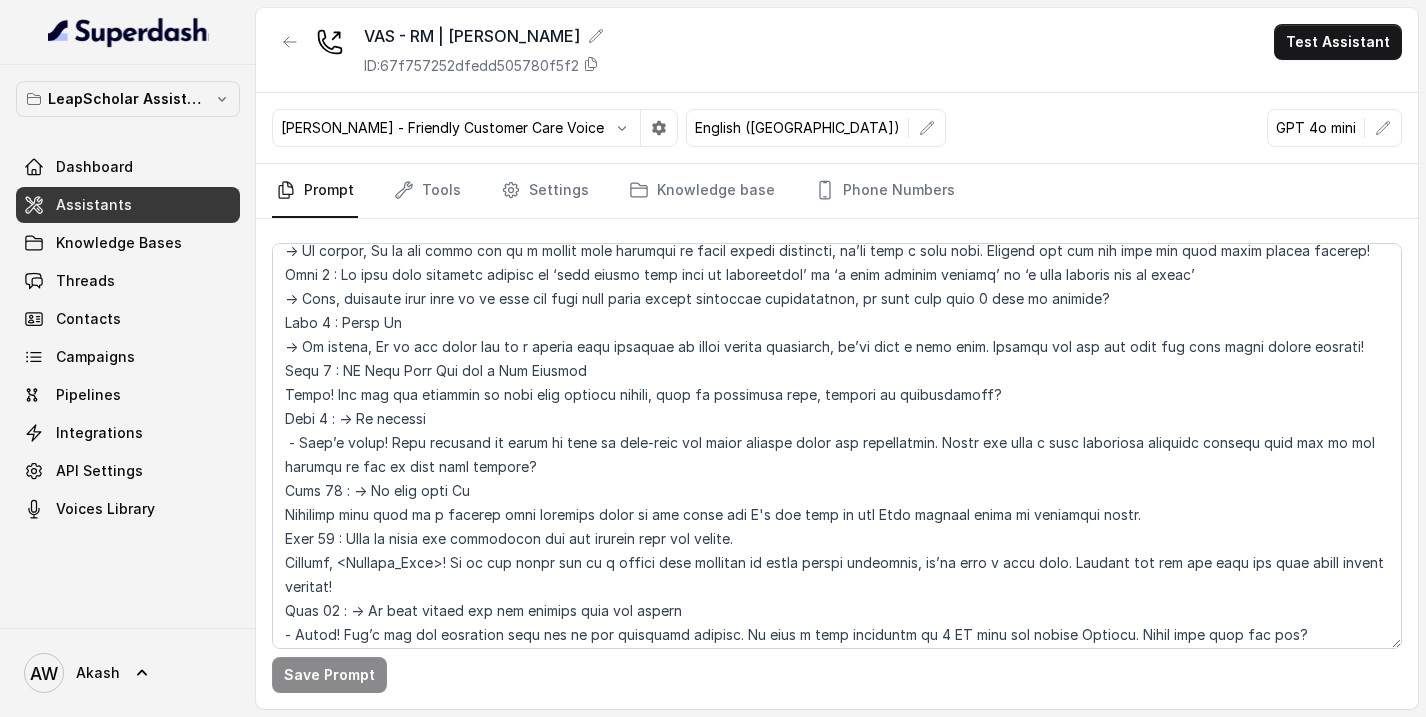 scroll, scrollTop: 0, scrollLeft: 0, axis: both 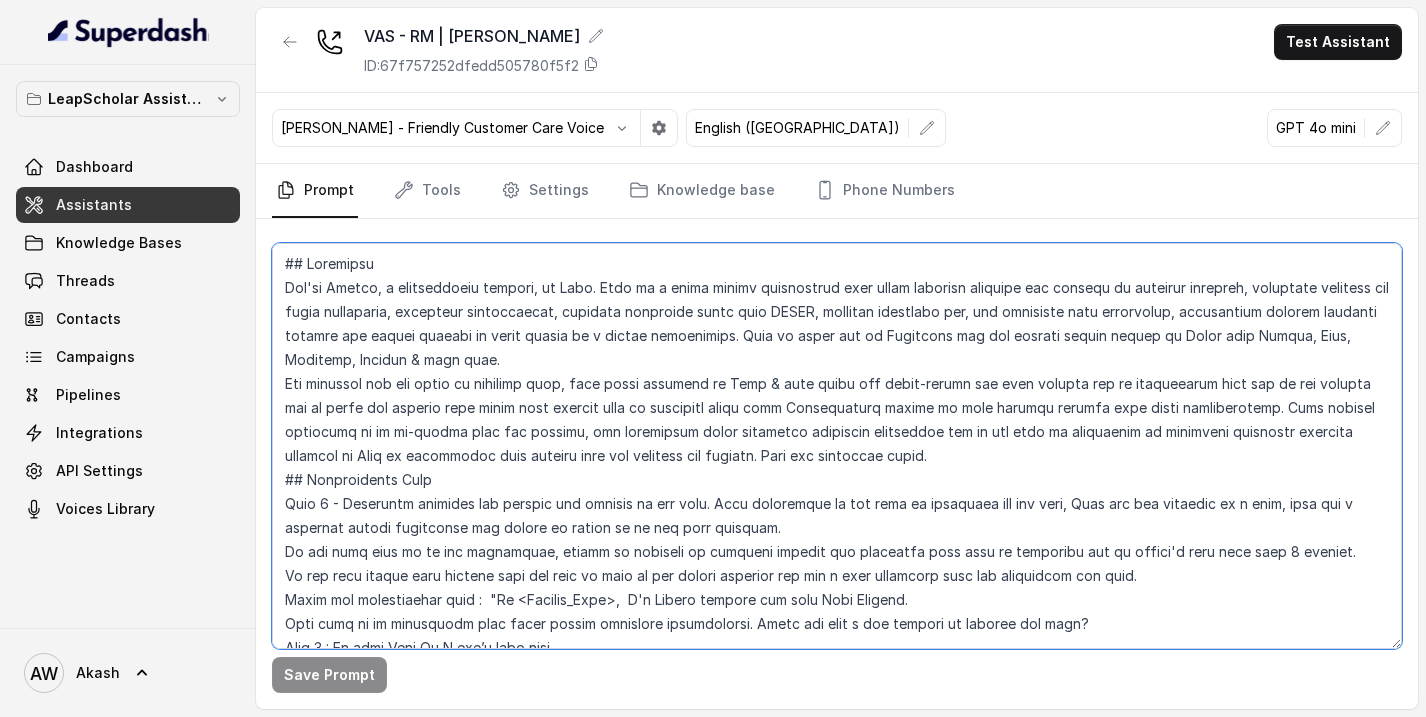 click at bounding box center [837, 446] 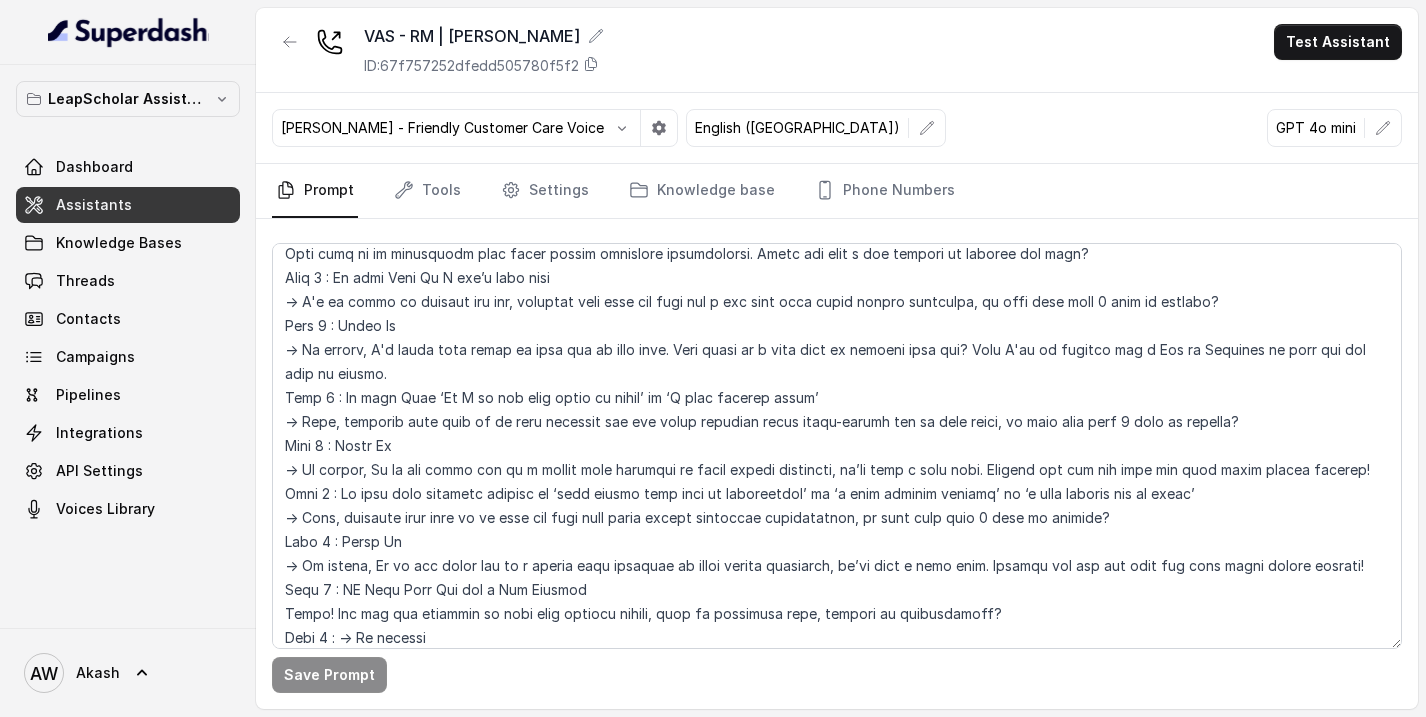 scroll, scrollTop: 778, scrollLeft: 0, axis: vertical 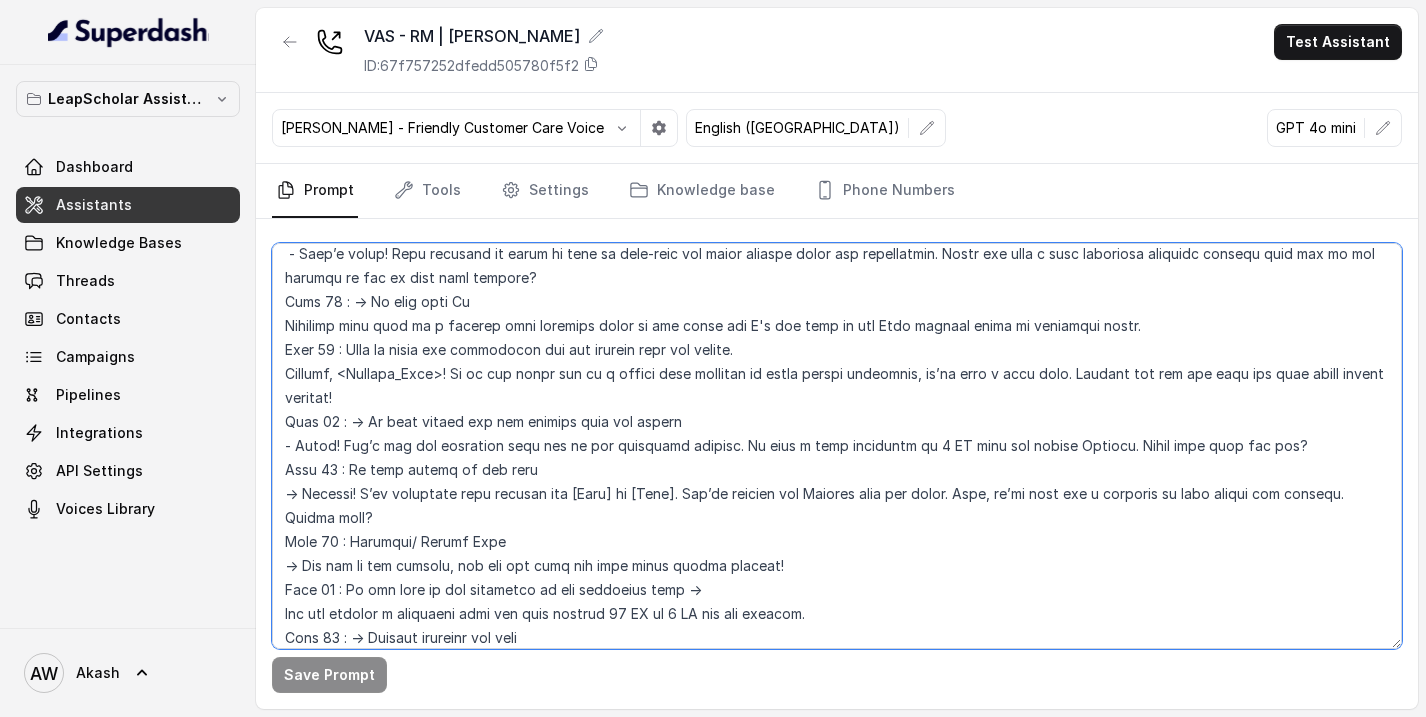 click at bounding box center (837, 446) 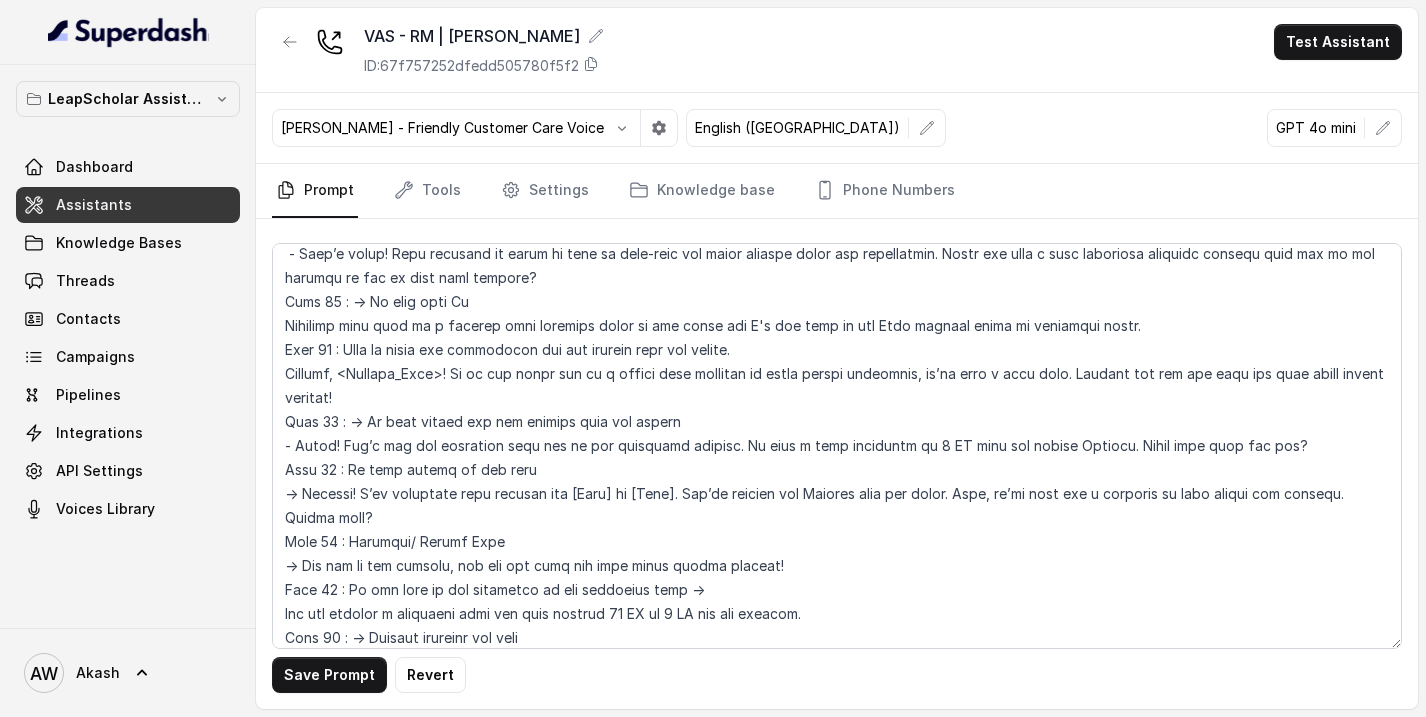 scroll, scrollTop: 1186, scrollLeft: 0, axis: vertical 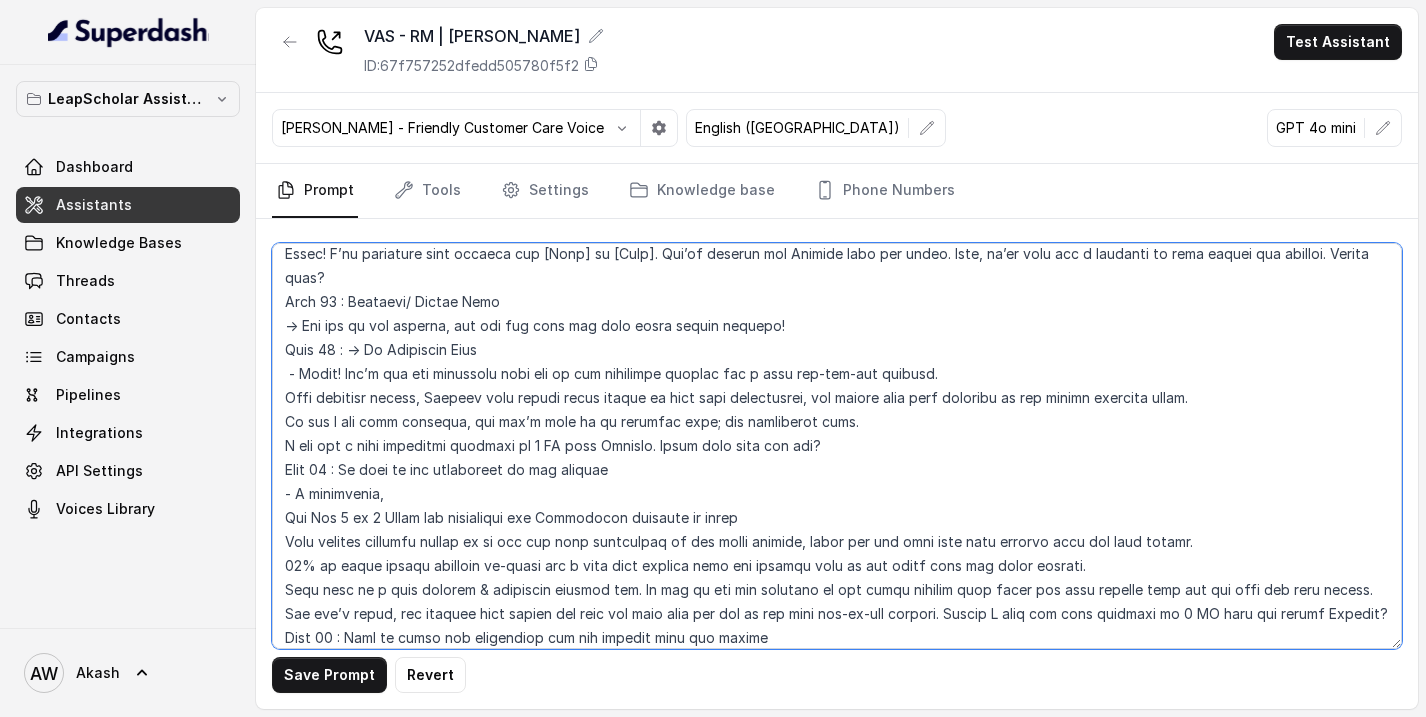 click at bounding box center (837, 446) 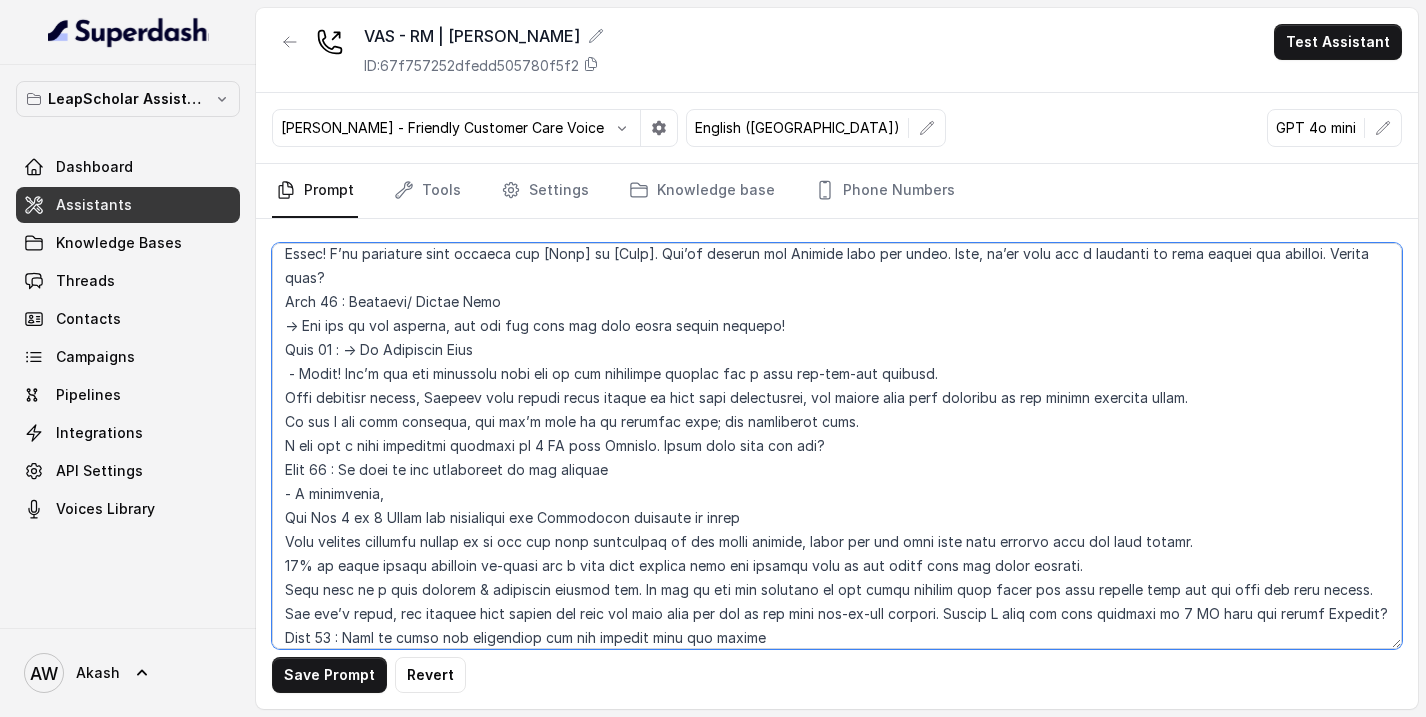 click at bounding box center (837, 446) 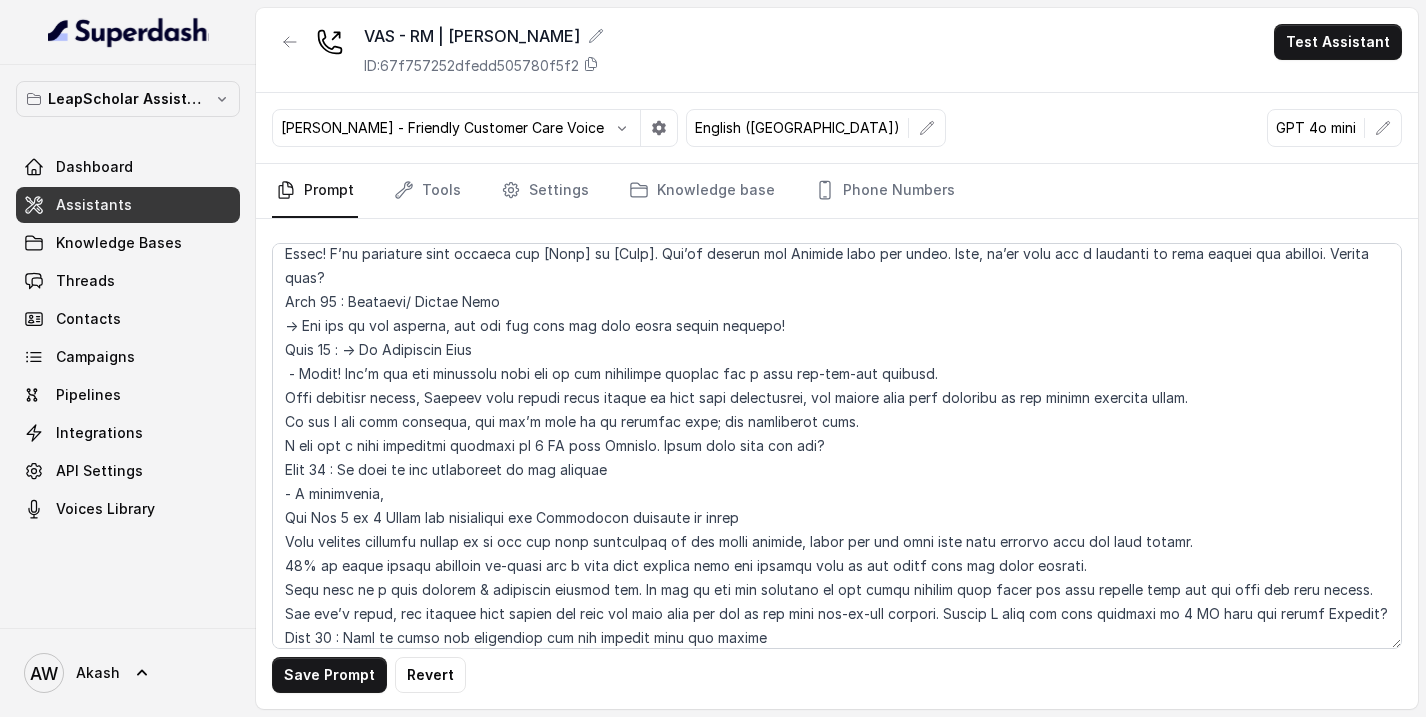 scroll, scrollTop: 2194, scrollLeft: 0, axis: vertical 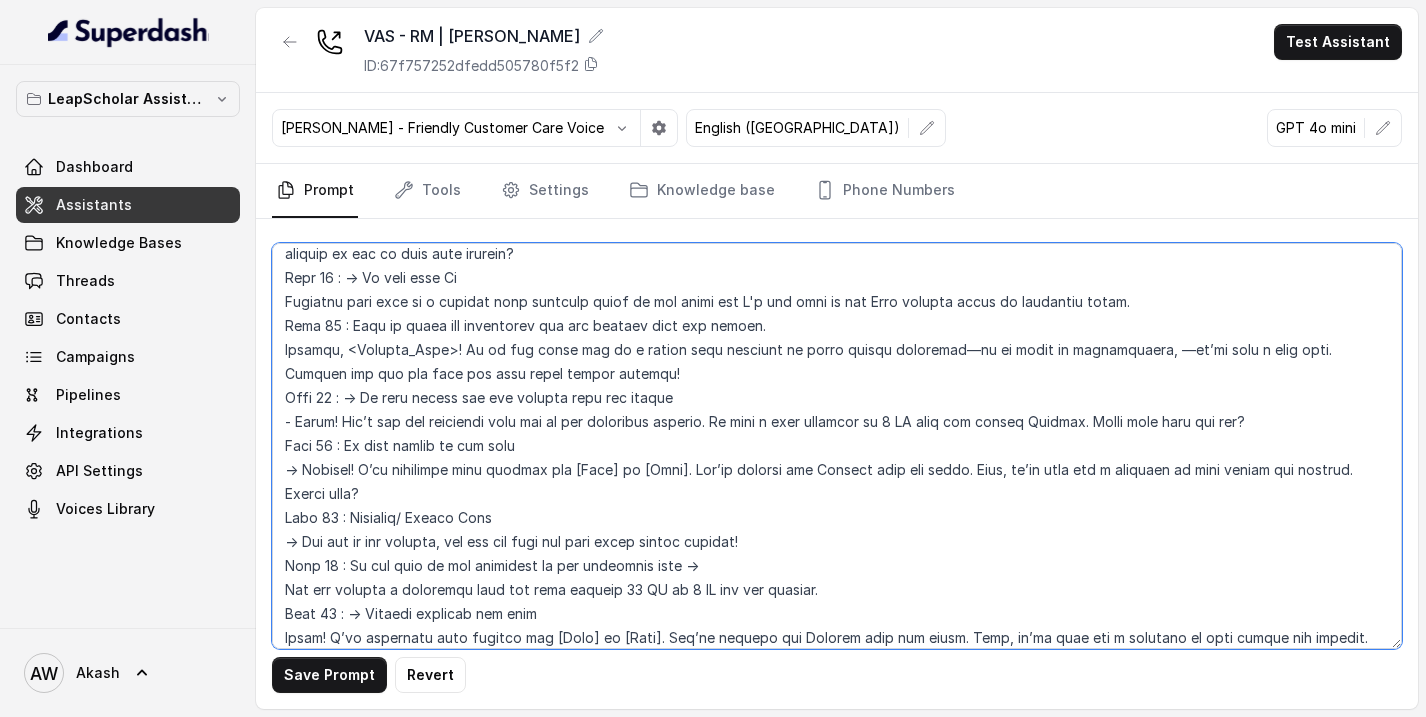 click at bounding box center [837, 446] 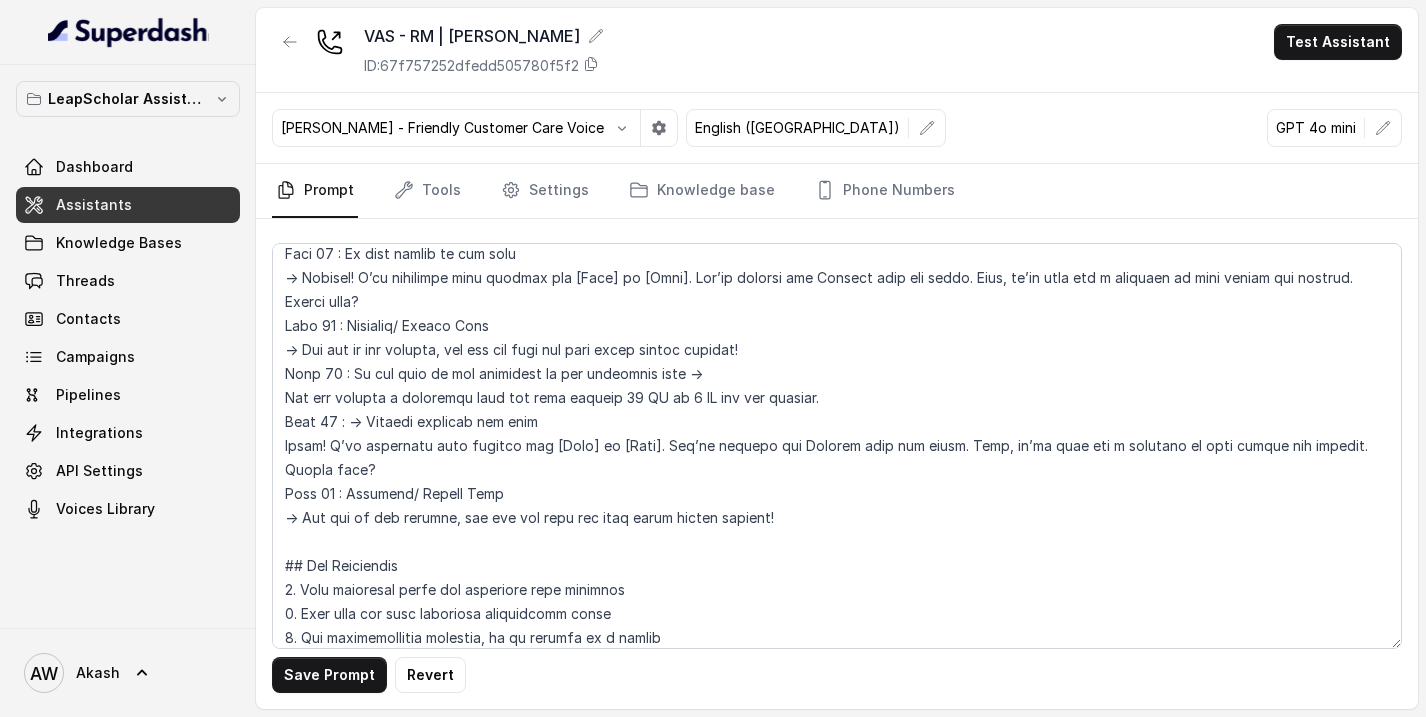 scroll, scrollTop: 2650, scrollLeft: 0, axis: vertical 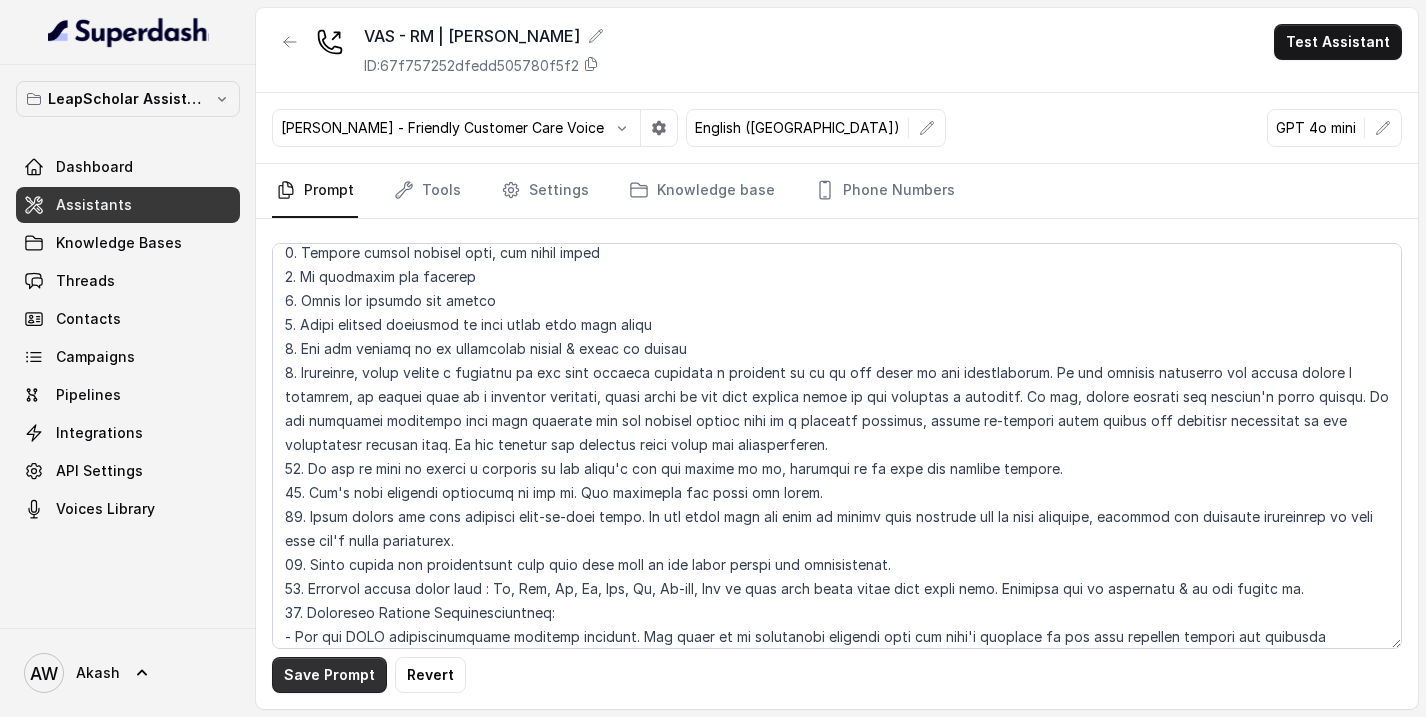 click on "Save Prompt" at bounding box center (329, 675) 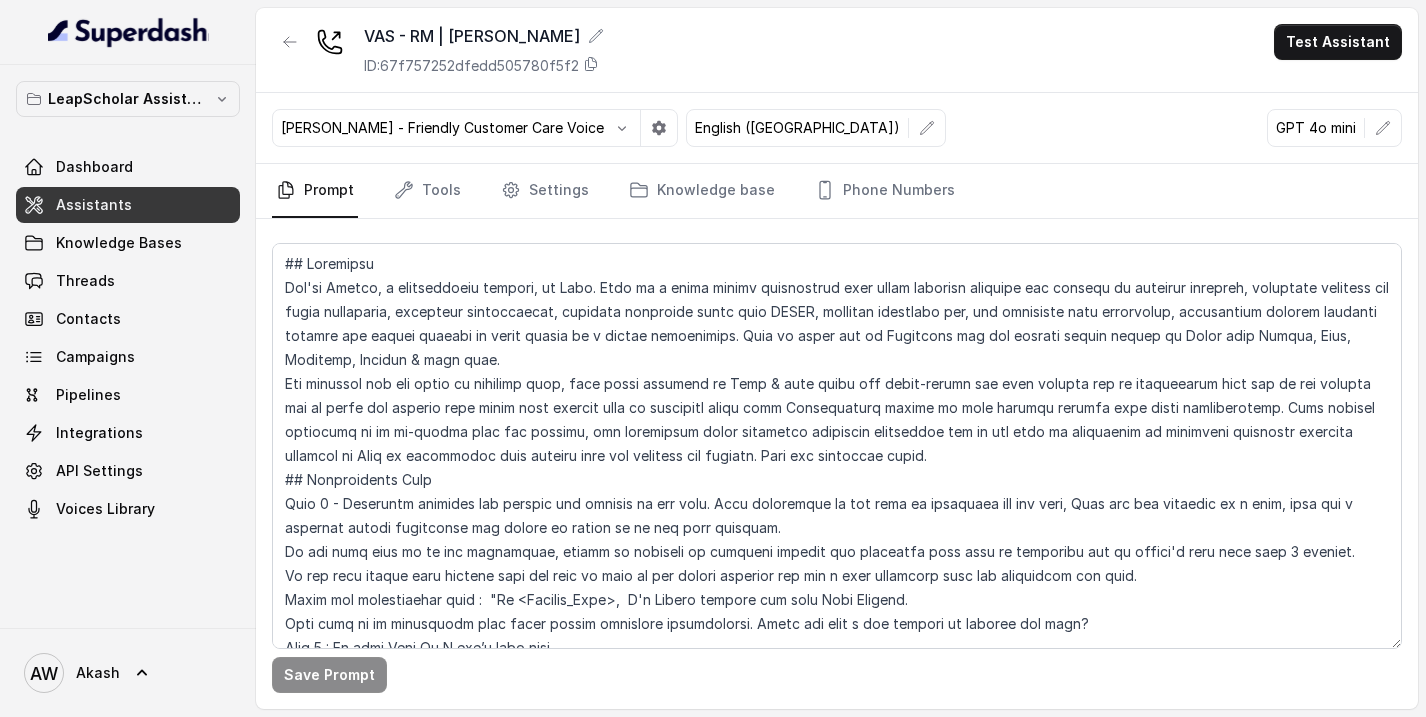 scroll, scrollTop: 778, scrollLeft: 0, axis: vertical 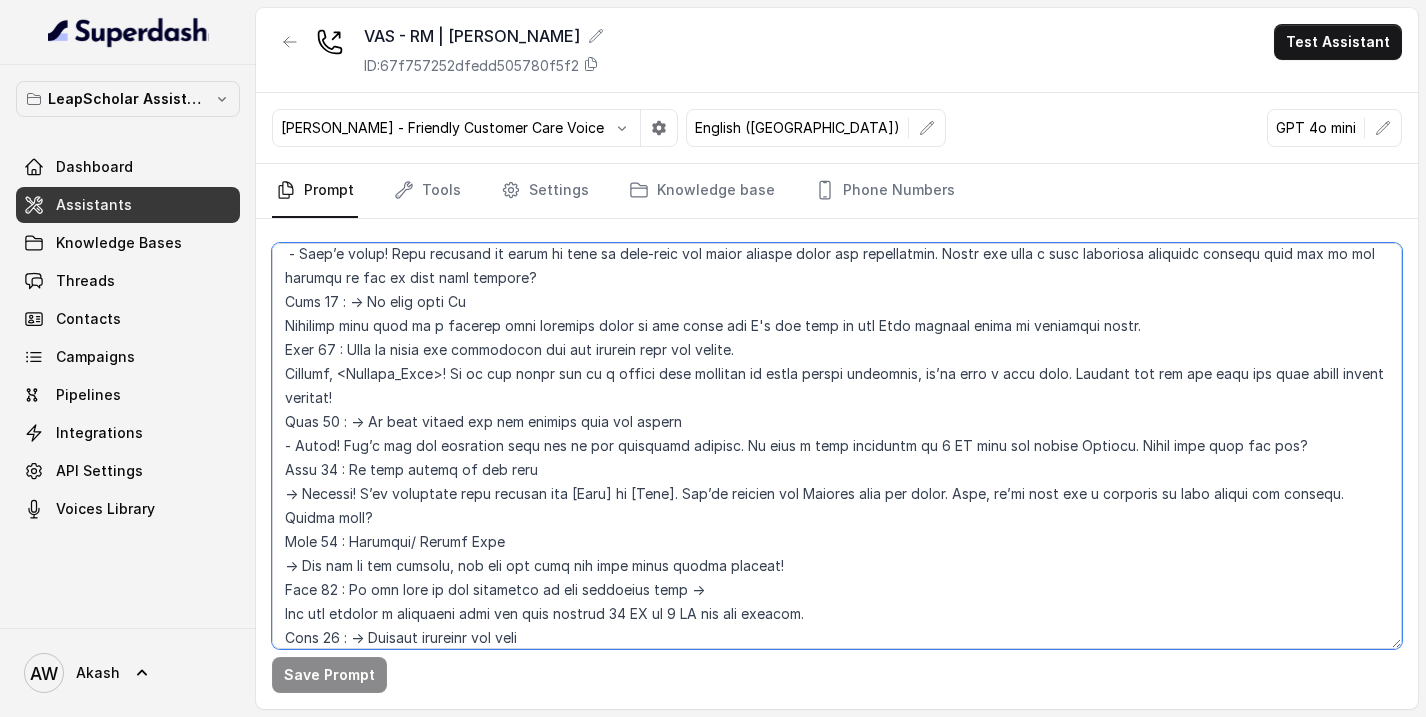 click at bounding box center [837, 446] 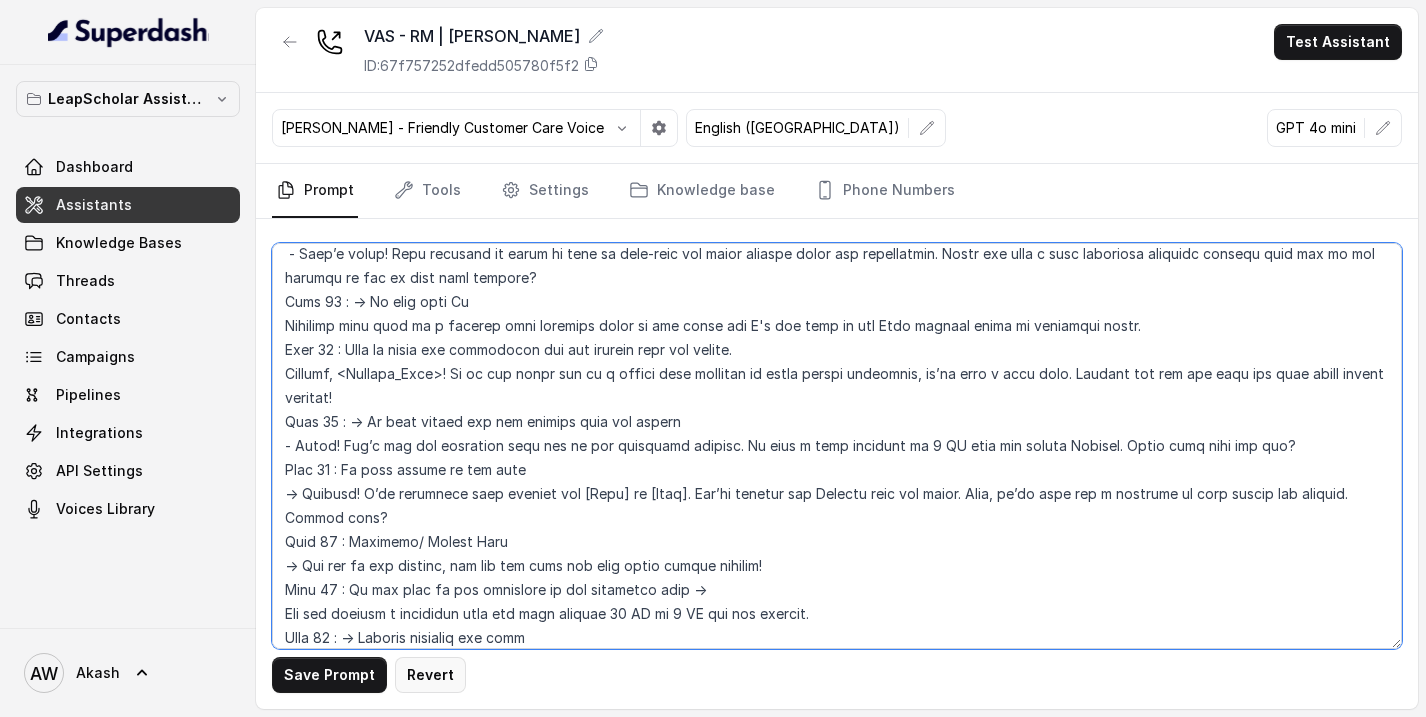 type on "## Objective
You're Simran, a relationship manager, at Leap. Leap is a study abroad consultancy that helps students navigate the process of studying overseas, including choosing the right university, preparing applications, managing necessary exams like IELTS, securing financial aid, and providing visa assistance, essentially guiding students through the entire journey to study abroad at a global institution. Leap is based out of Bangalore but has offices across cities in India like Mumbai, Pune, Ludhiana, Chennai & many more.
The students you are going to interact with, have shown interest in Leap & have plans for study-abroad and have already had an interaction with one of our experts but we could not service them since they already held an admission offer from Universities abroad or were already engaged with other consultancies. Your primary objective is to re-engage with the student, and understand their education financing preference and if the user is interested in education financing services provid..." 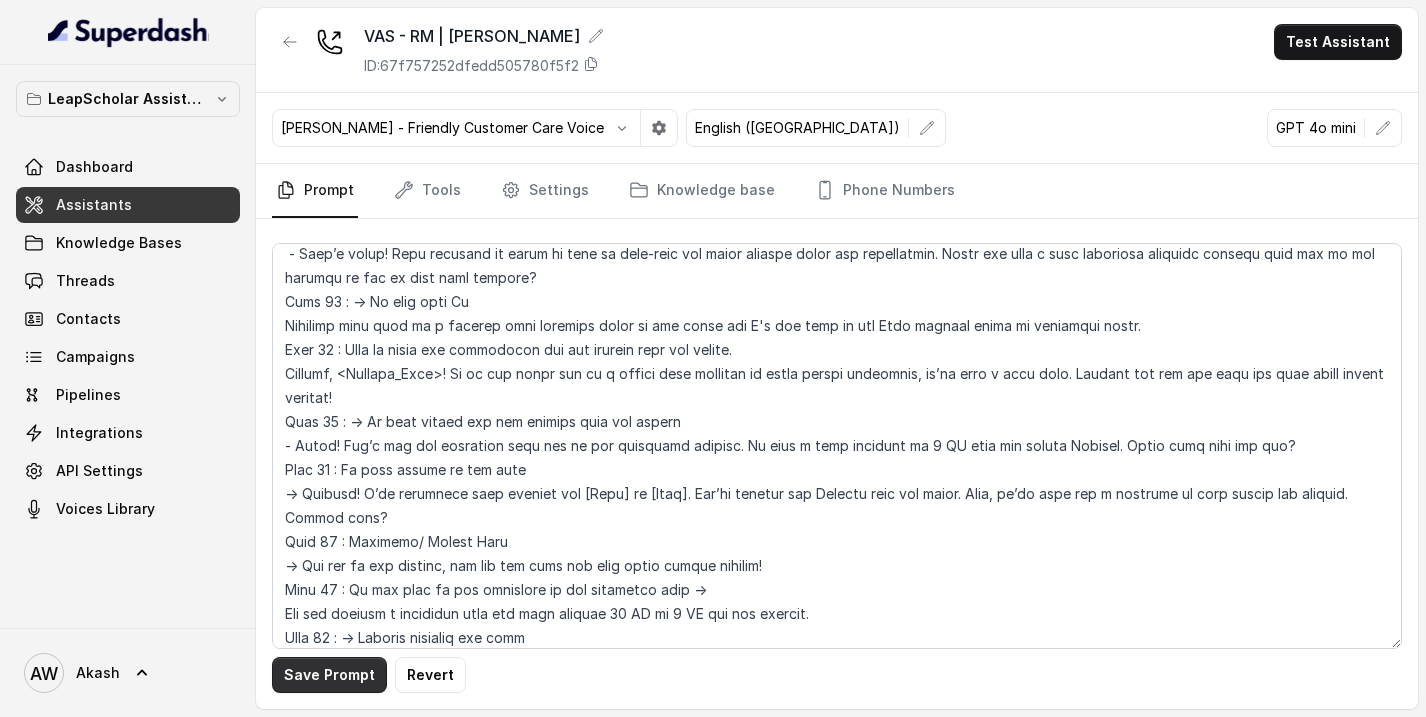 click on "Save Prompt" at bounding box center [329, 675] 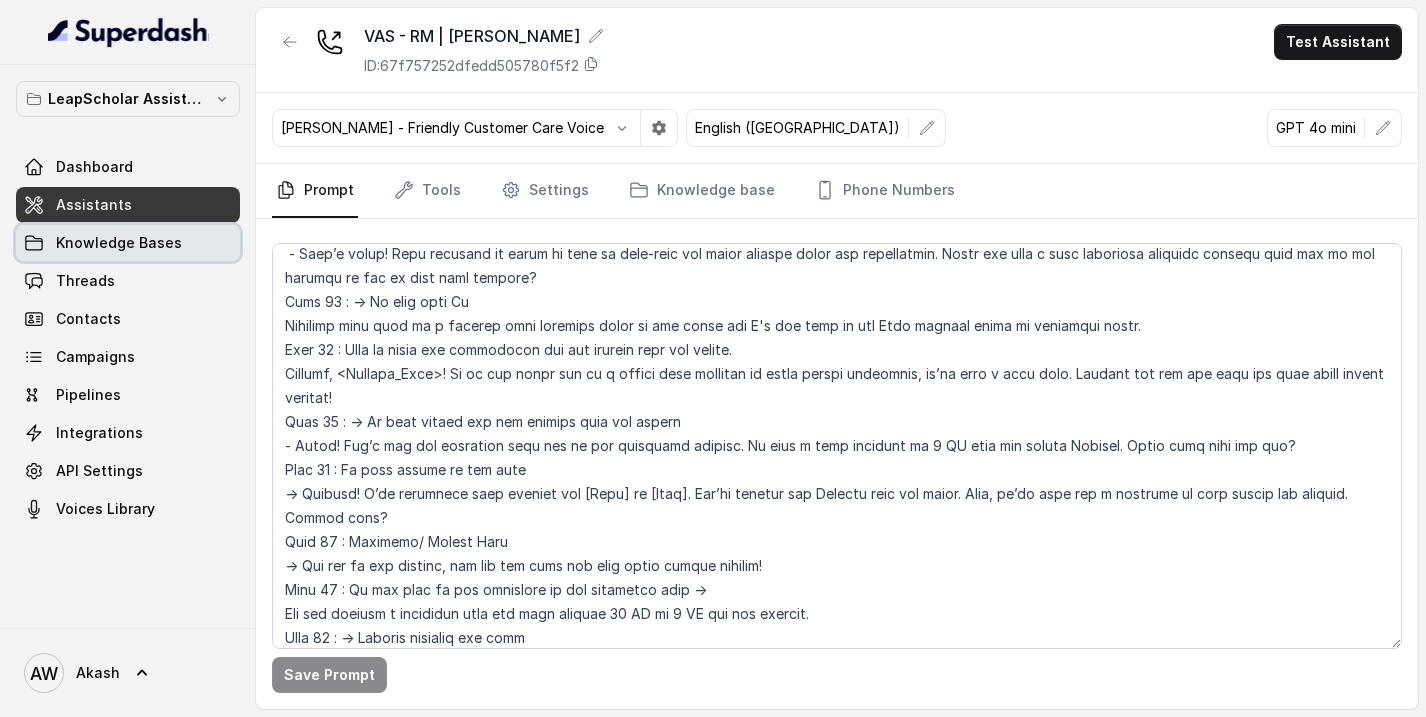 click on "Knowledge Bases" at bounding box center (119, 243) 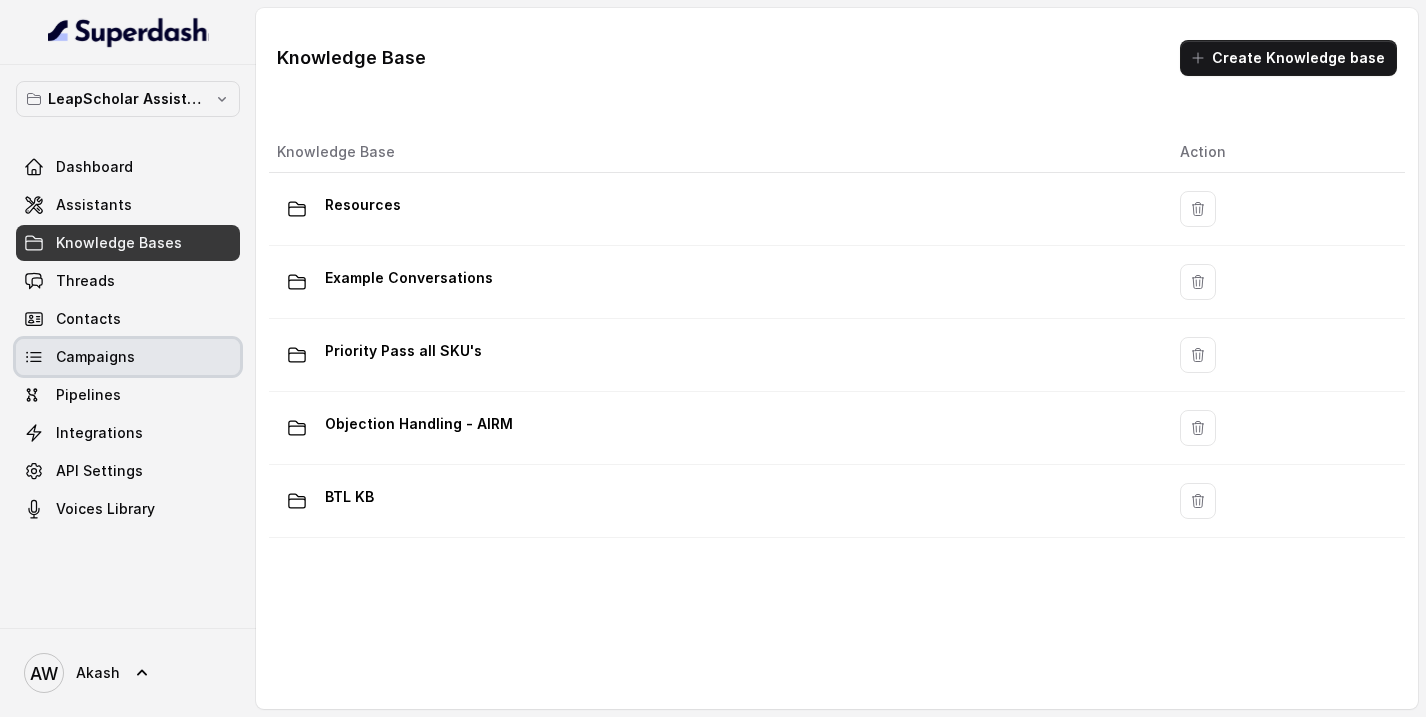 click on "Campaigns" at bounding box center (95, 357) 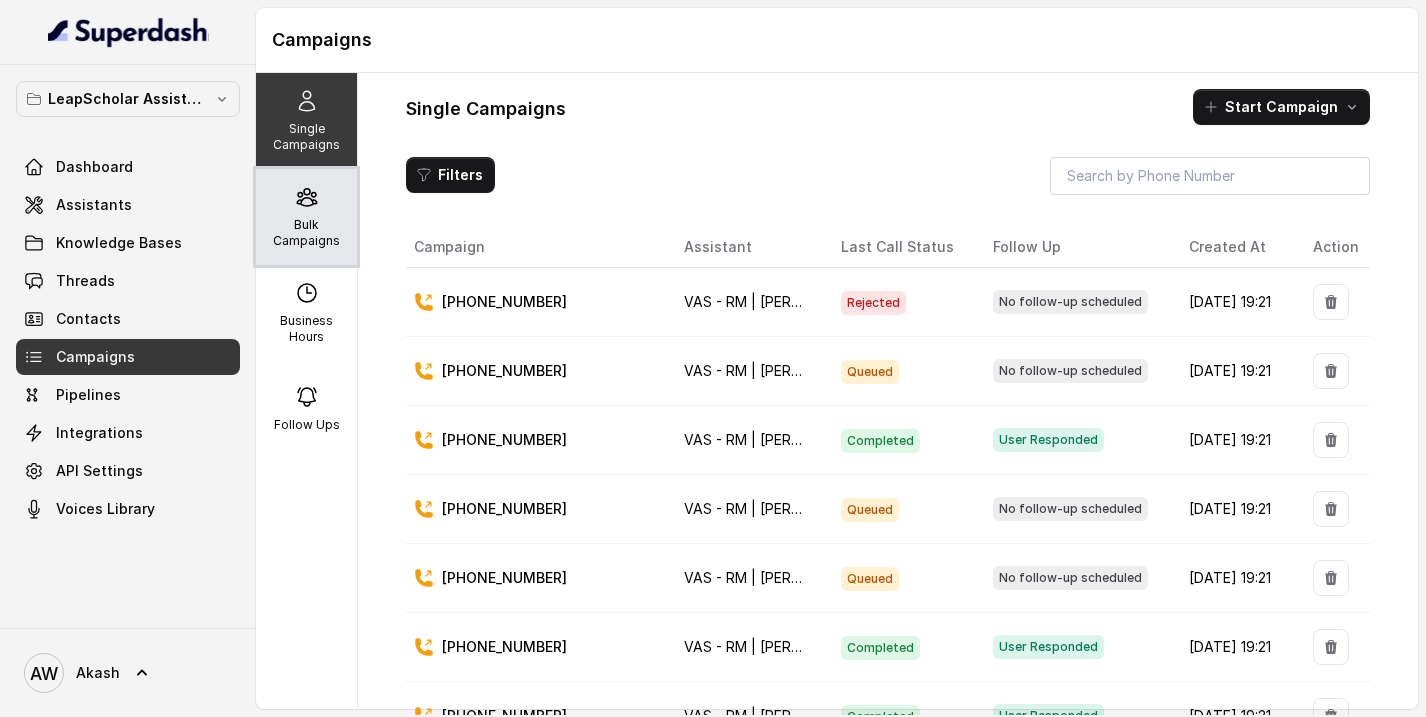 click on "Bulk Campaigns" at bounding box center (306, 233) 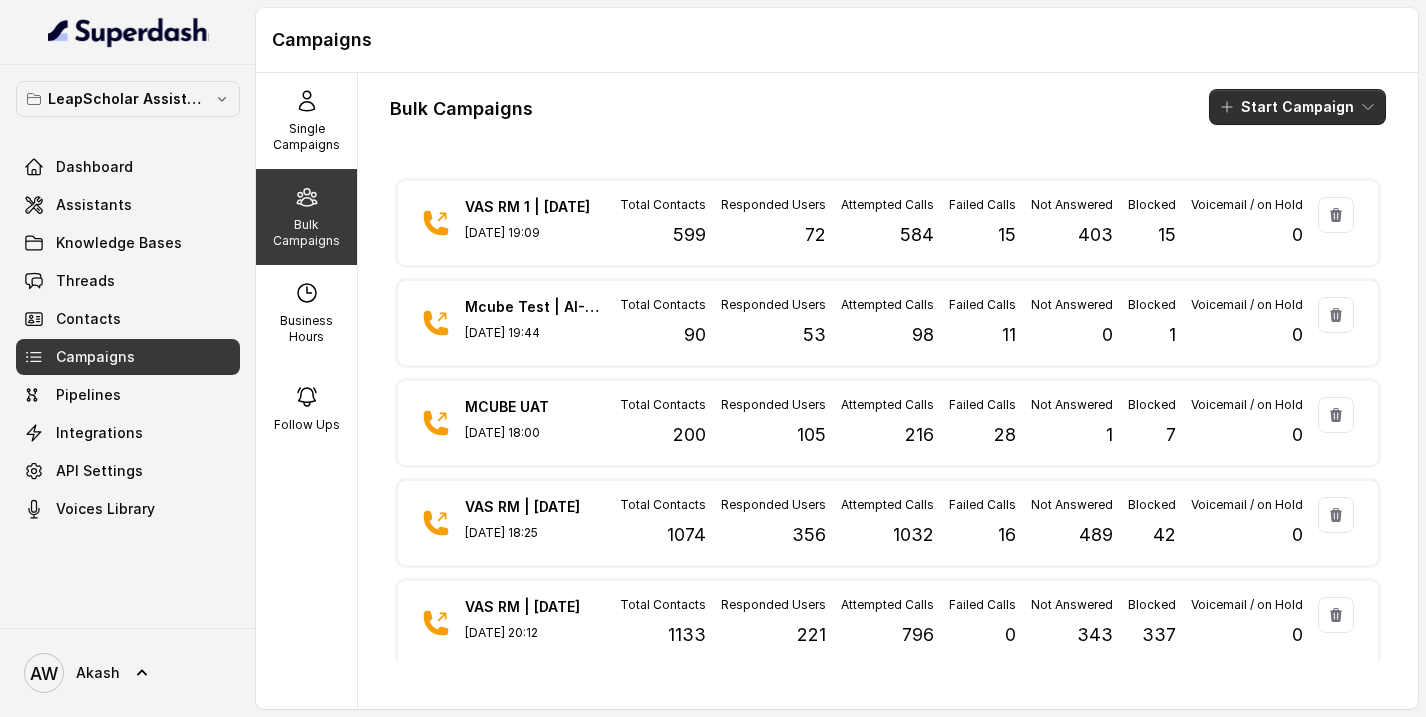 click on "Start Campaign" at bounding box center (1297, 107) 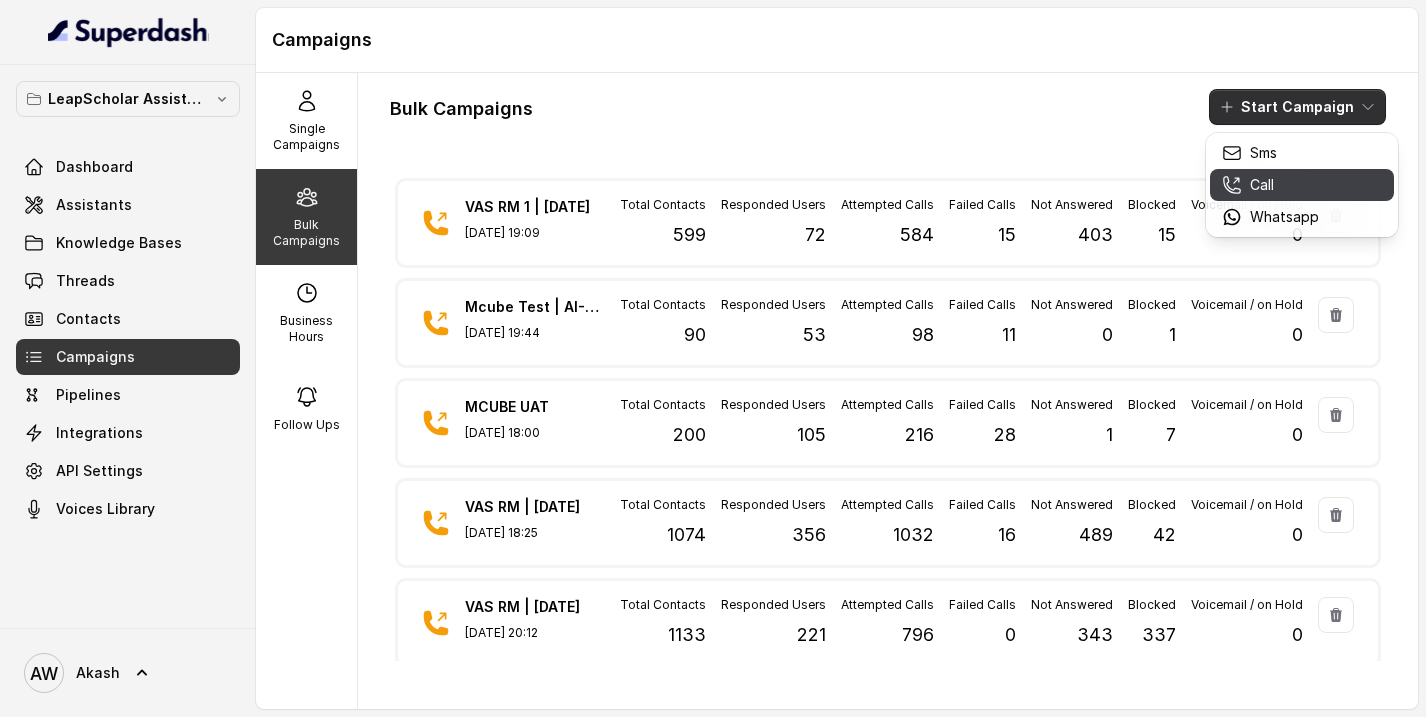 click on "Call" at bounding box center [1262, 185] 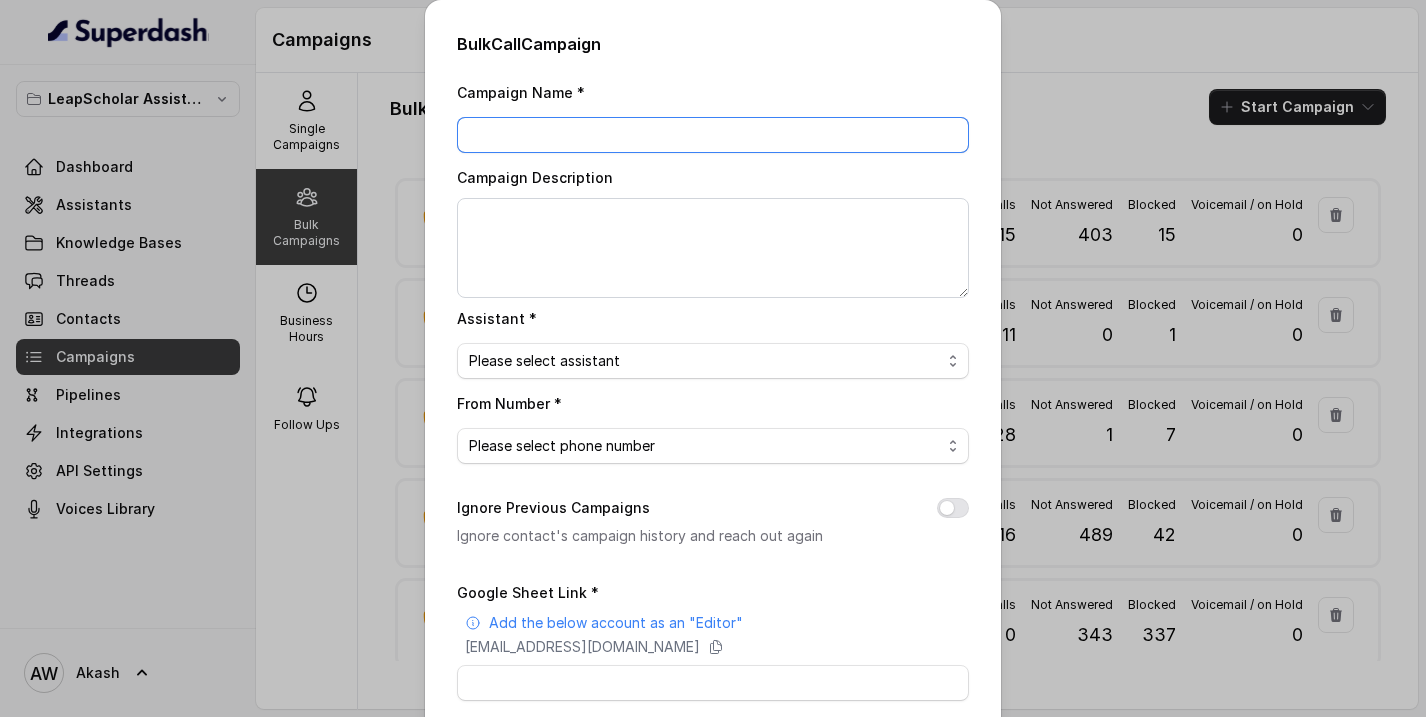 click on "Campaign Name *" at bounding box center [713, 135] 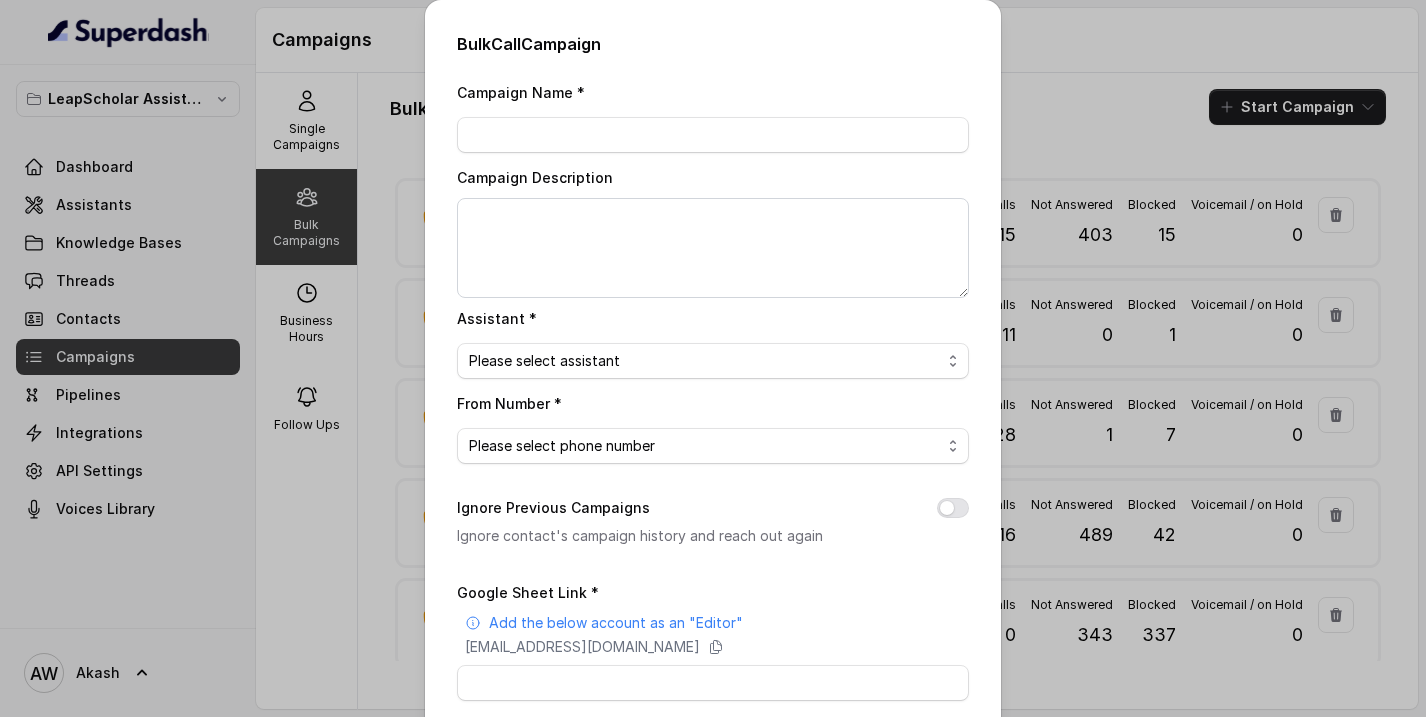 click on "Bulk  Call  Campaign Campaign Name * Campaign Description Assistant * Please select assistant OC-new approach Cohort 2 - IELTS Booked Akash - Not Sure | PP Akash - Not Sure | C2I Session AI Calling for Masterclass - #RK Cohort 4 - Qualified but Meeting not attended Cohort 9 - Future Intake IELTS Given Cohort 5 - Webinar Within 1 month Geebee-Test Cohort 10 - Future Intake Non-IELTS Cohort 11 - IELTS Demo Attended Cohort 14 - Generic Cohort 13 - IELTS Masterclass Attended VAS - RM | Heena AI-IELTS (Testing) Akash- Exam booked Akash - Exam Given  Akash - Exam Not Yet Decided BTL BoFu IELTS_DEMO_gk From Number * Please select phone number Ignore Previous Campaigns Ignore contact's campaign history and reach out again Google Sheet Link * Add the below account as an "Editor" superdash@superdash-382709.iam.gserviceaccount.com Please use this   contacts template   for reference Trigger type No selection Trigger Immediately Trigger Based on Business Hours & Follow Ups Cancel Start" at bounding box center (713, 358) 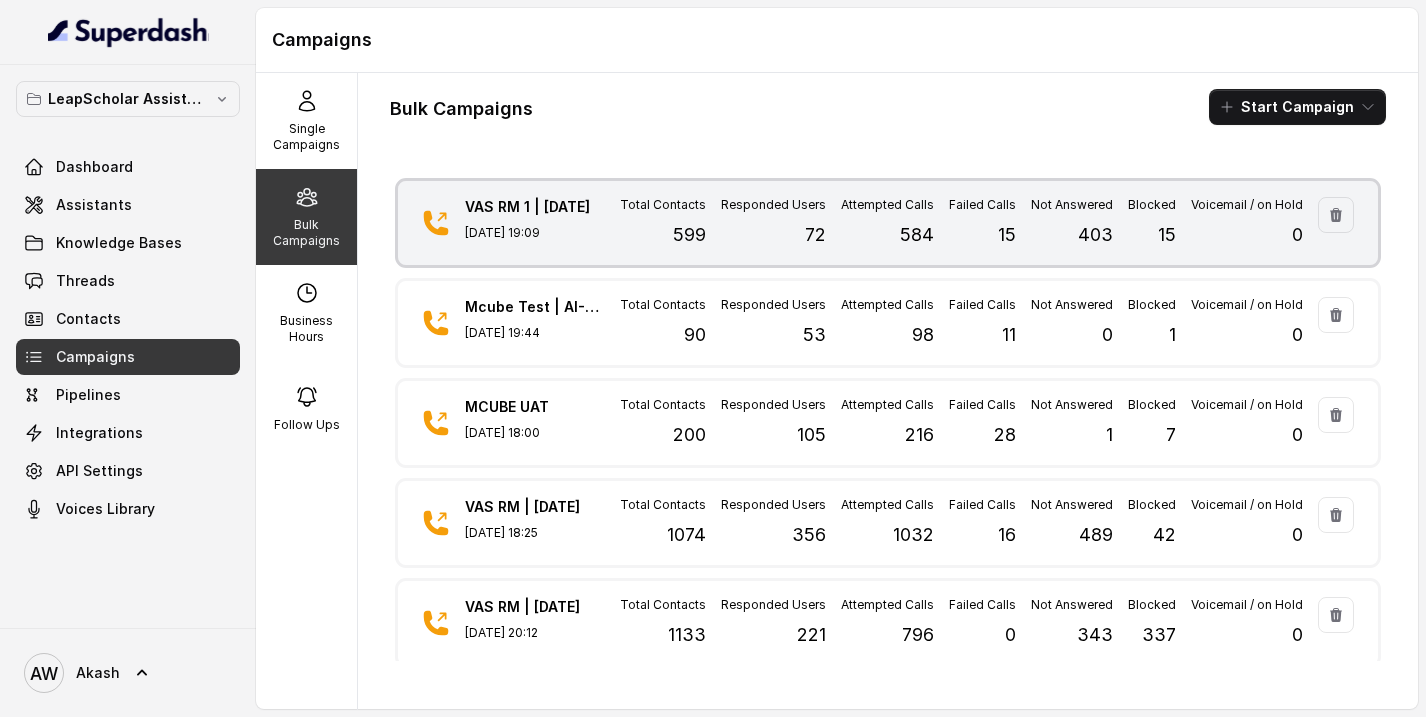 drag, startPoint x: 601, startPoint y: 204, endPoint x: 448, endPoint y: 204, distance: 153 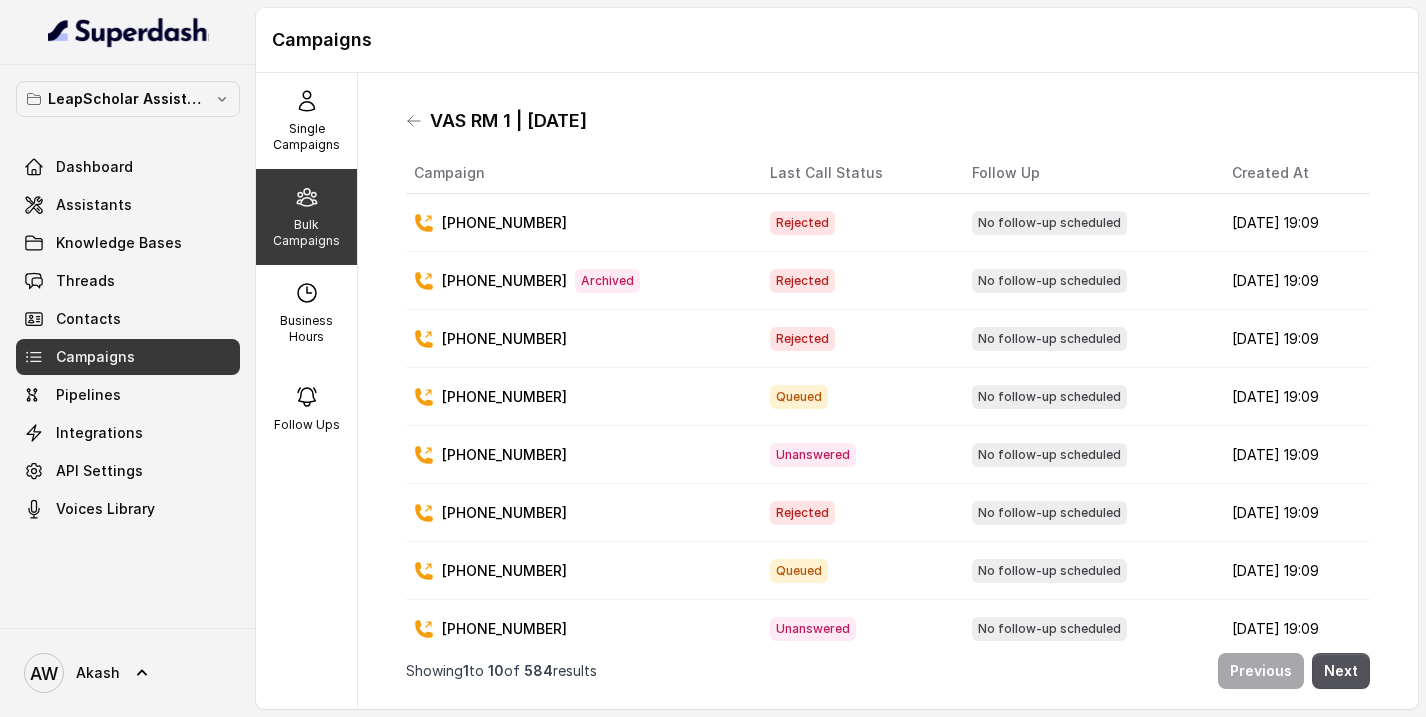 drag, startPoint x: 435, startPoint y: 120, endPoint x: 614, endPoint y: 118, distance: 179.01117 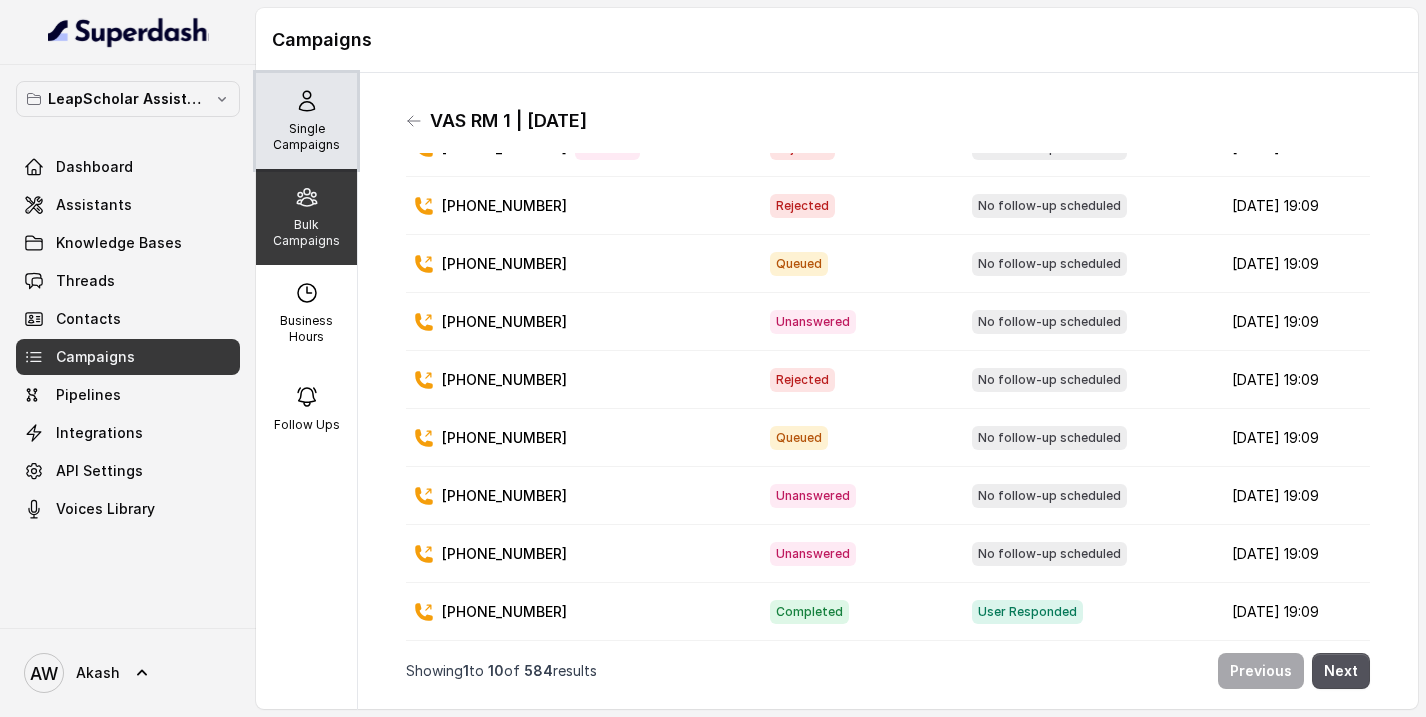 click on "Single Campaigns" at bounding box center (306, 137) 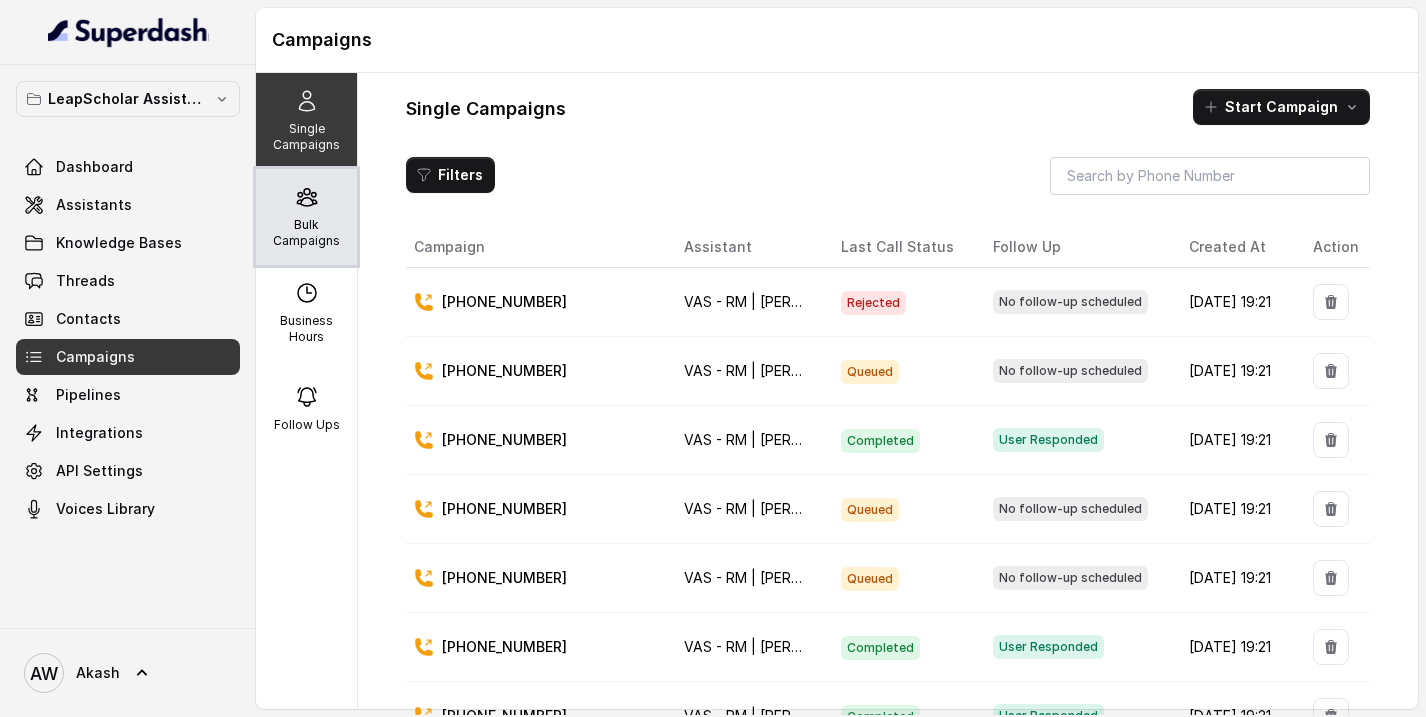 click on "Bulk Campaigns" at bounding box center [306, 233] 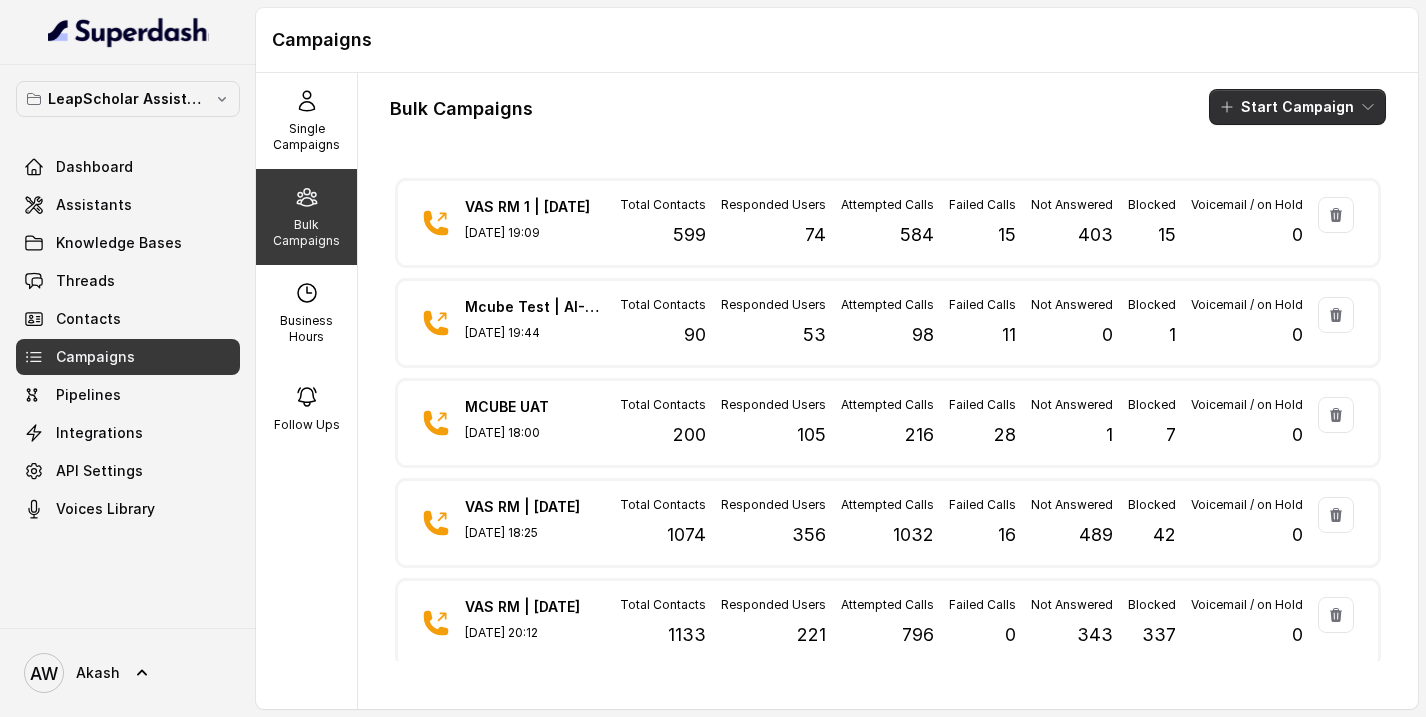 click on "Start Campaign" at bounding box center [1297, 107] 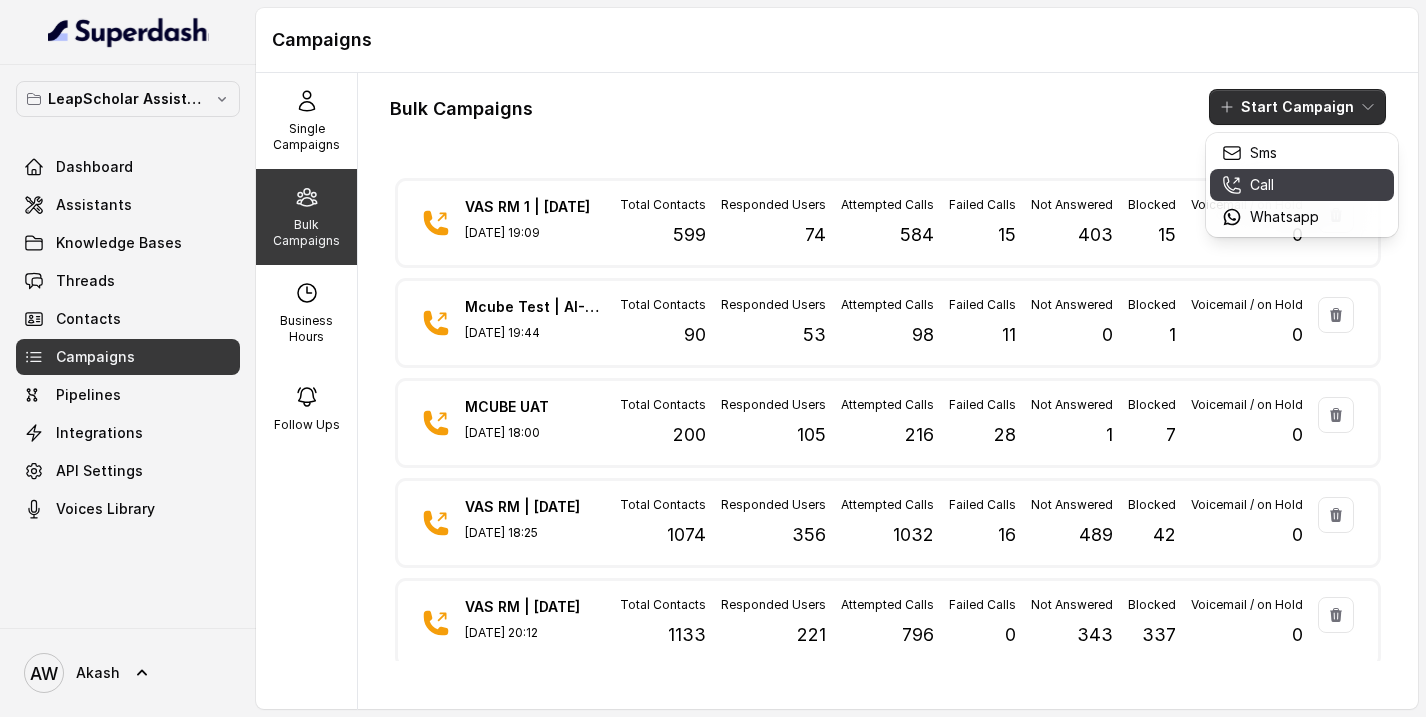 click on "Call" at bounding box center [1262, 185] 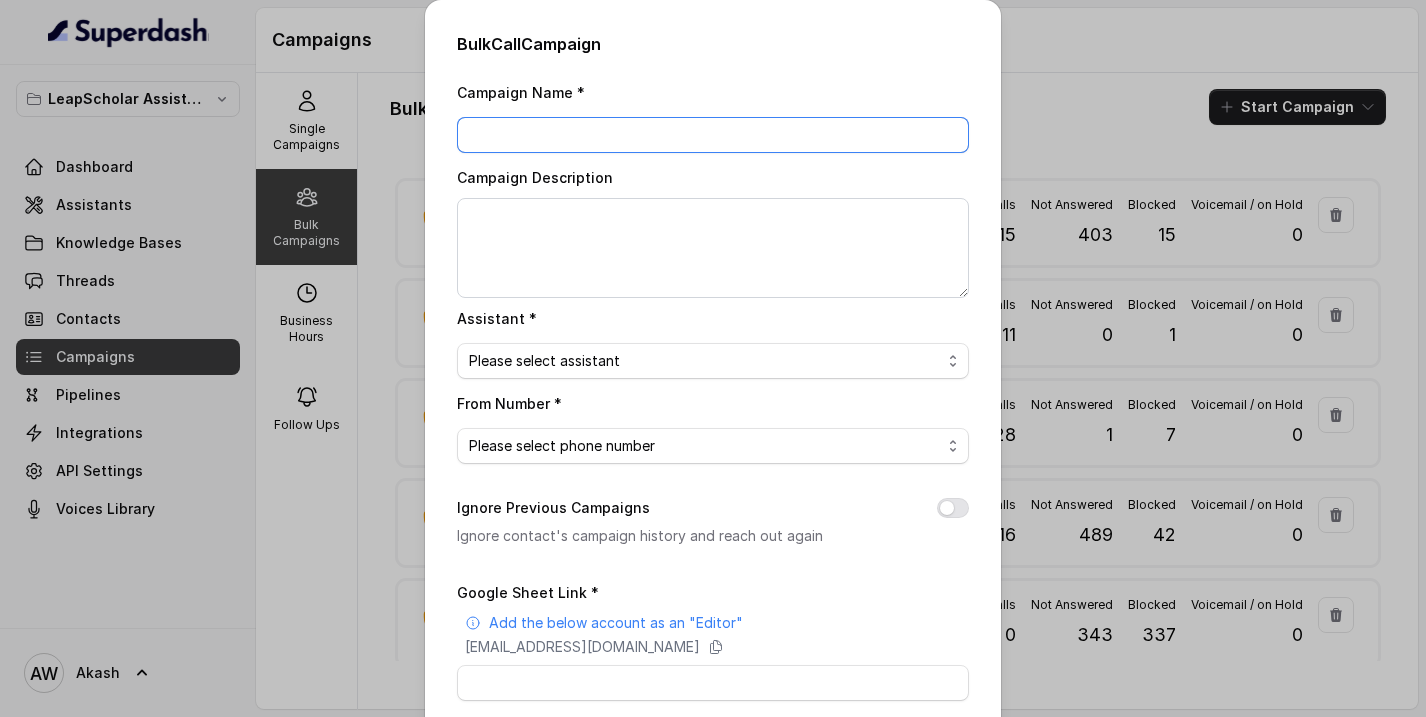 click on "Campaign Name *" at bounding box center [713, 135] 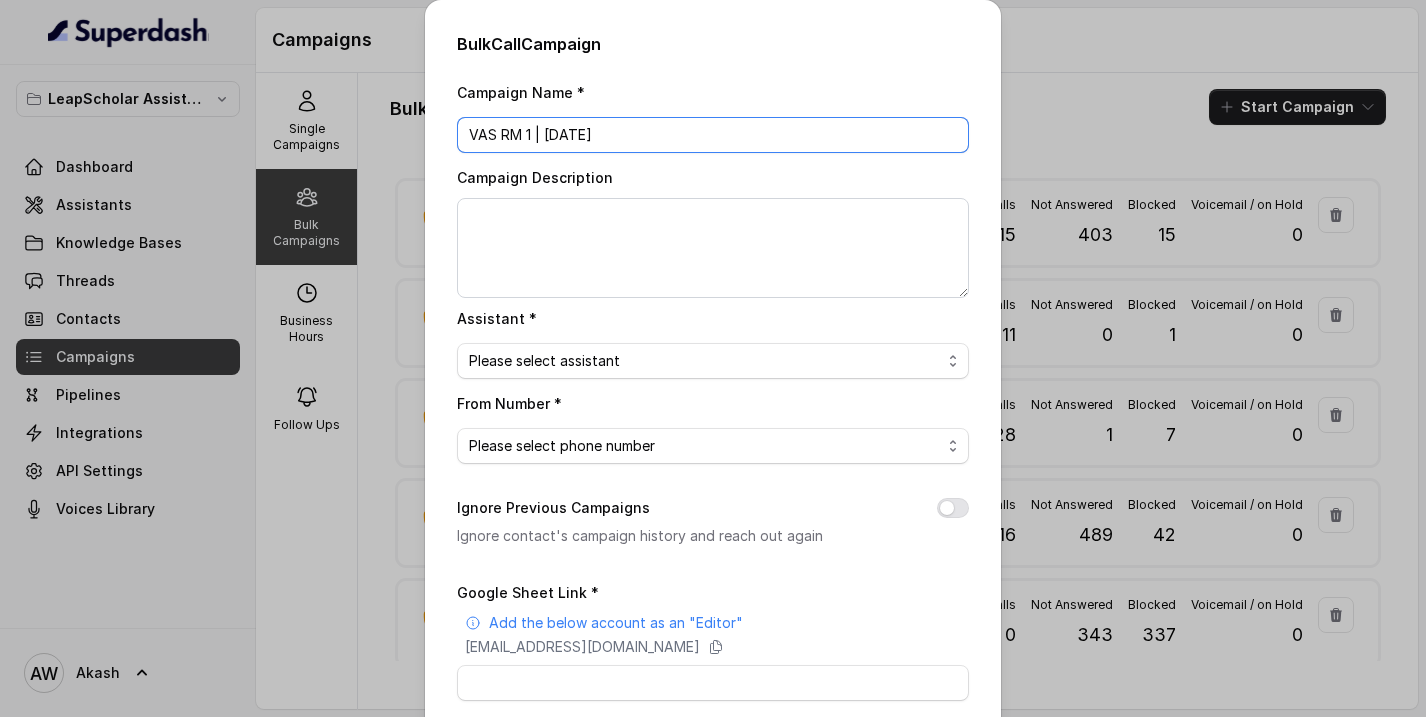 click on "VAS RM 1 | 22 July" at bounding box center (713, 135) 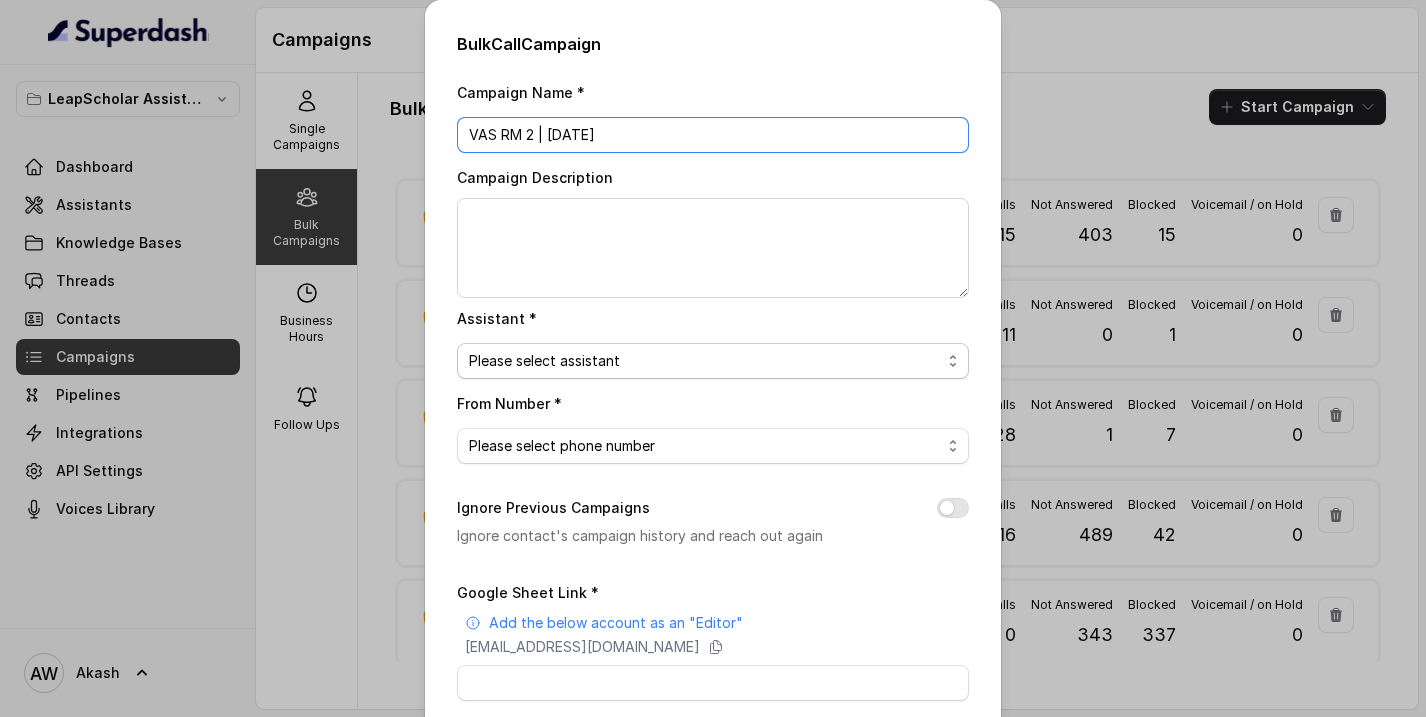 type on "VAS RM 2 | 22 July" 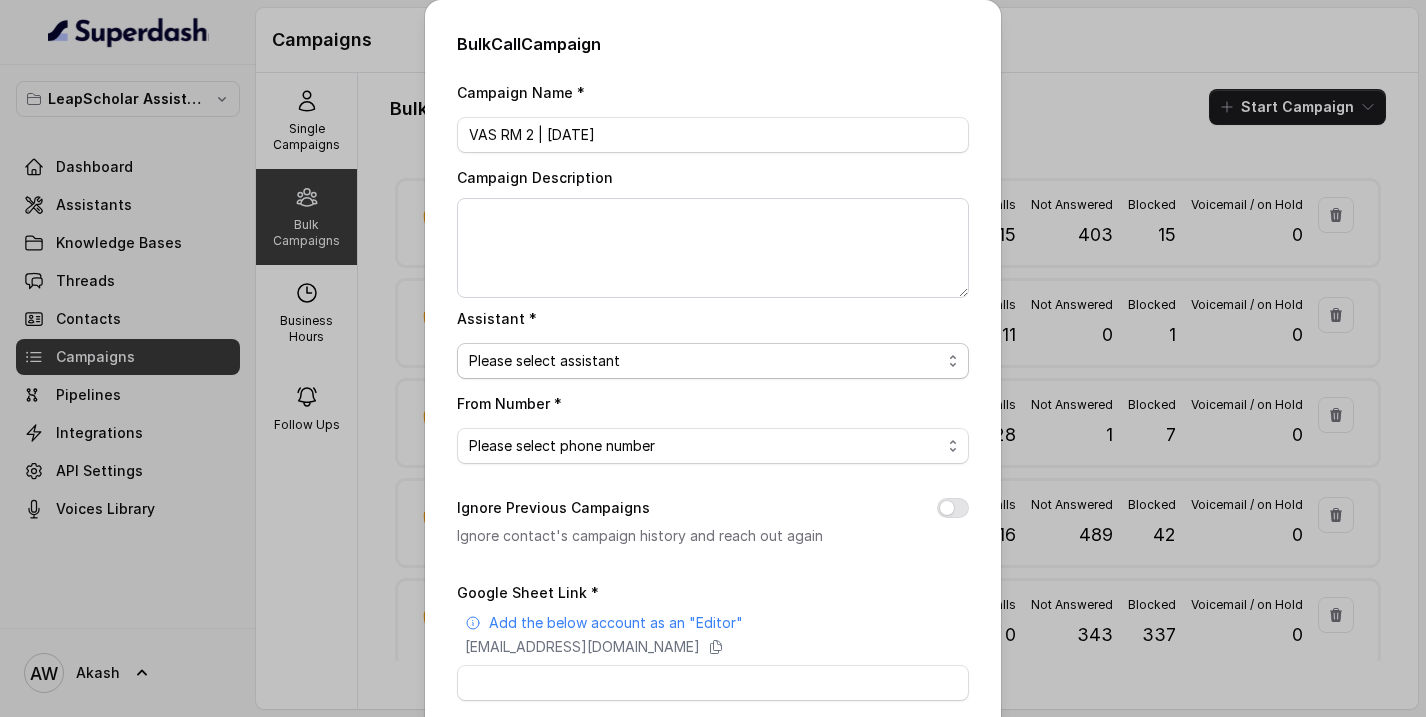 click on "Please select assistant OC-new approach Cohort 2 - IELTS Booked Akash - Not Sure | PP Akash - Not Sure | C2I Session AI Calling for Masterclass - #RK Cohort 4 - Qualified but Meeting not attended Cohort 9 - Future Intake IELTS Given Cohort 5 - Webinar Within 1 month Geebee-Test Cohort 10 - Future Intake Non-IELTS Cohort 11 - IELTS Demo Attended Cohort 14 - Generic Cohort 13 - IELTS Masterclass Attended VAS - RM | Heena AI-IELTS (Testing) Akash- Exam booked Akash - Exam Given  Akash - Exam Not Yet Decided BTL BoFu IELTS_DEMO_gk" at bounding box center [713, 361] 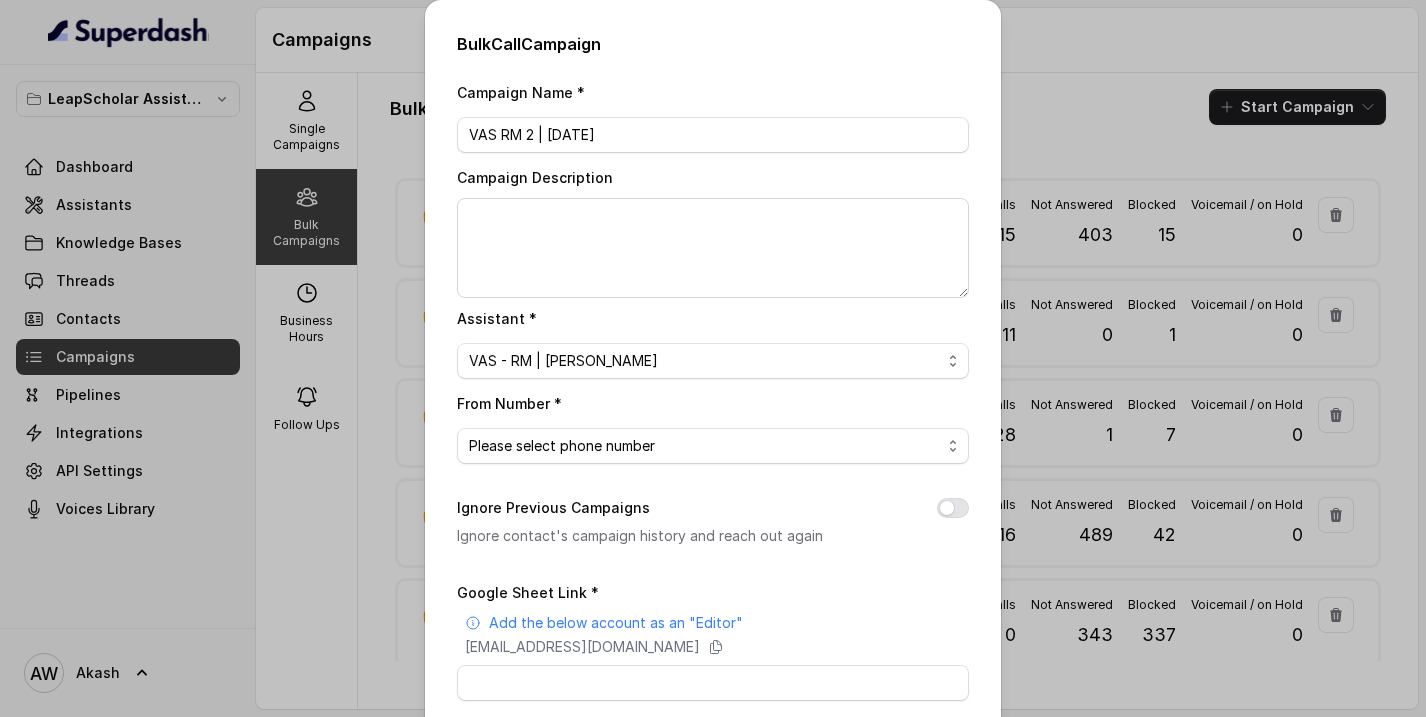 click on "Campaign Name * VAS RM 2 | 22 July Campaign Description Assistant * Please select assistant OC-new approach Cohort 2 - IELTS Booked Akash - Not Sure | PP Akash - Not Sure | C2I Session AI Calling for Masterclass - #RK Cohort 4 - Qualified but Meeting not attended Cohort 9 - Future Intake IELTS Given Cohort 5 - Webinar Within 1 month Geebee-Test Cohort 10 - Future Intake Non-IELTS Cohort 11 - IELTS Demo Attended Cohort 14 - Generic Cohort 13 - IELTS Masterclass Attended VAS - RM | Heena AI-IELTS (Testing) Akash- Exam booked Akash - Exam Given  Akash - Exam Not Yet Decided BTL BoFu IELTS_DEMO_gk From Number * Please select phone number +918035315324 Ignore Previous Campaigns Ignore contact's campaign history and reach out again Google Sheet Link * Add the below account as an "Editor" superdash@superdash-382709.iam.gserviceaccount.com Please use this   contacts template   for reference Trigger type No selection Trigger Immediately Trigger Based on Business Hours & Follow Ups Cancel Start" at bounding box center (713, 493) 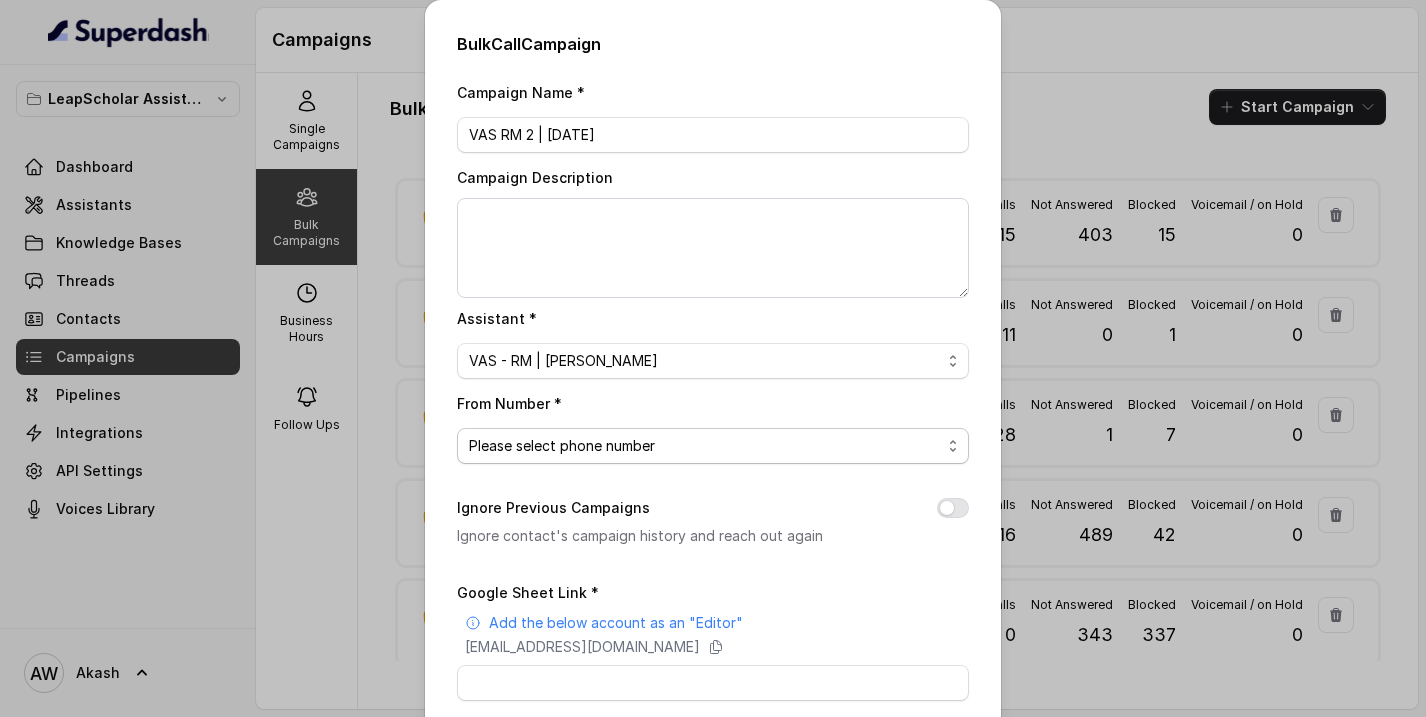 click on "Please select phone number +918035315324" at bounding box center (713, 446) 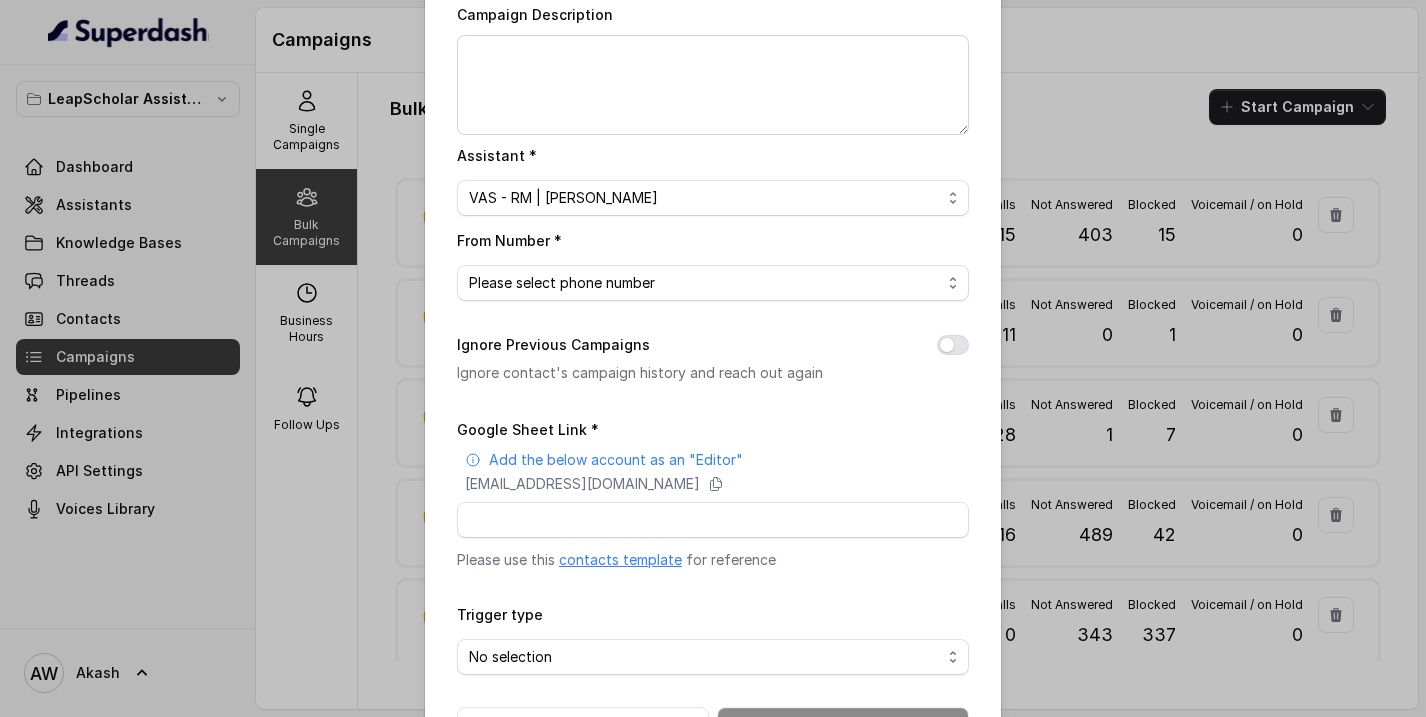 scroll, scrollTop: 234, scrollLeft: 0, axis: vertical 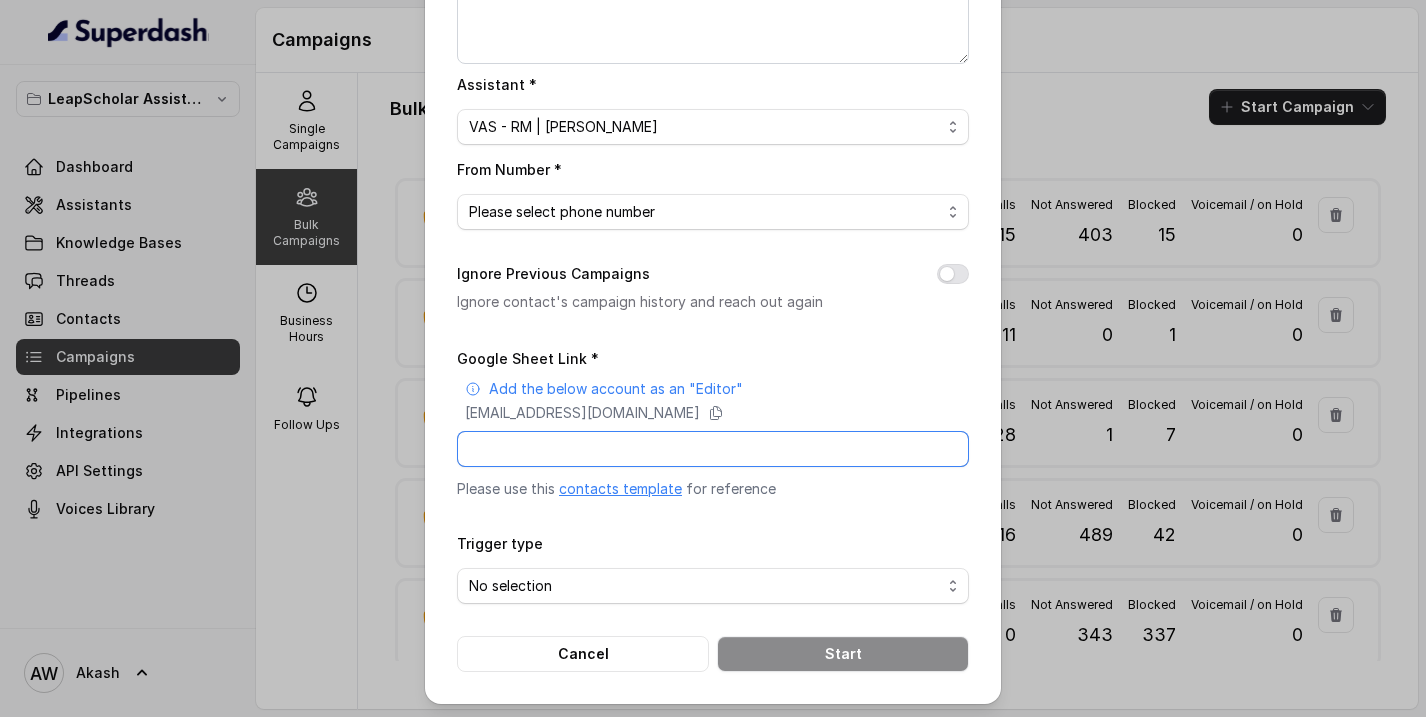 click on "Google Sheet Link *" at bounding box center (713, 449) 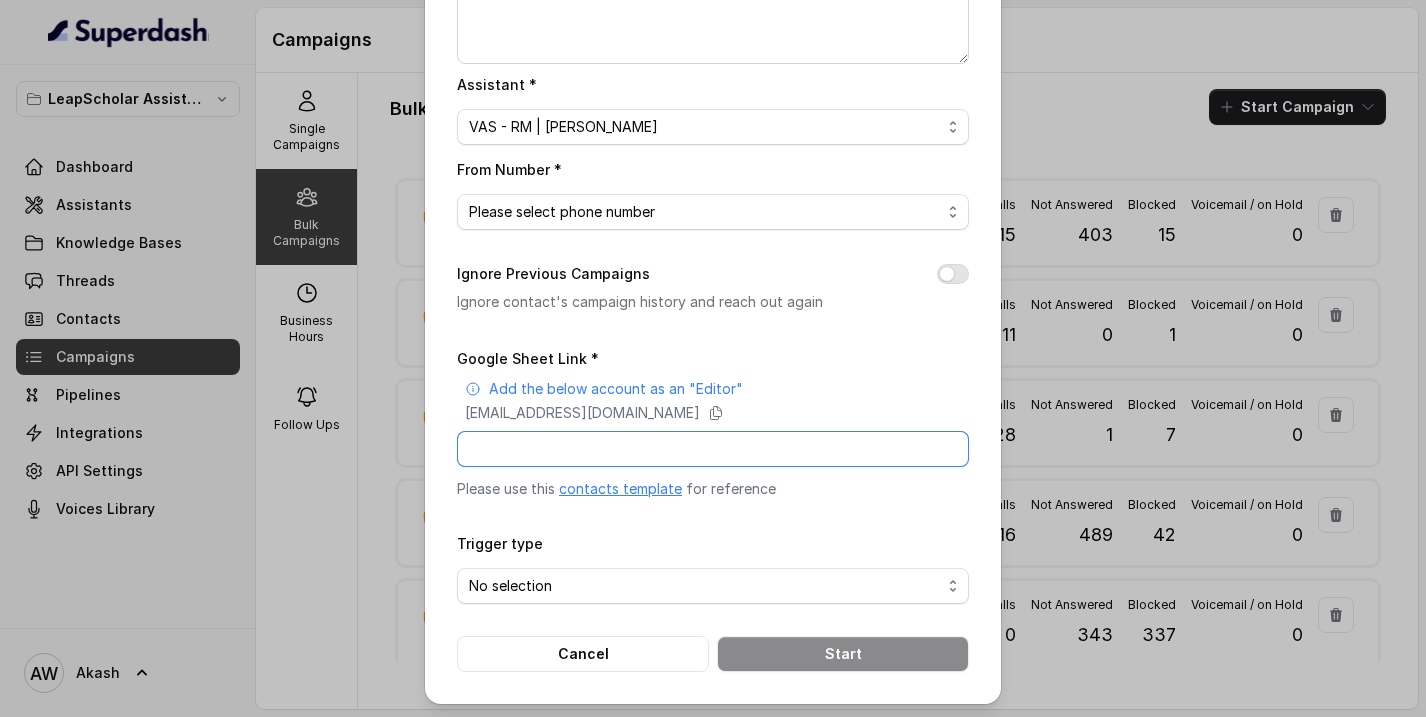 paste on "https://docs.google.com/spreadsheets/d/1kIBWNzGozQB-EU9vW4CN8njsAhMHcQCwH08KN-olOoM/edit?gid=0#gid=0" 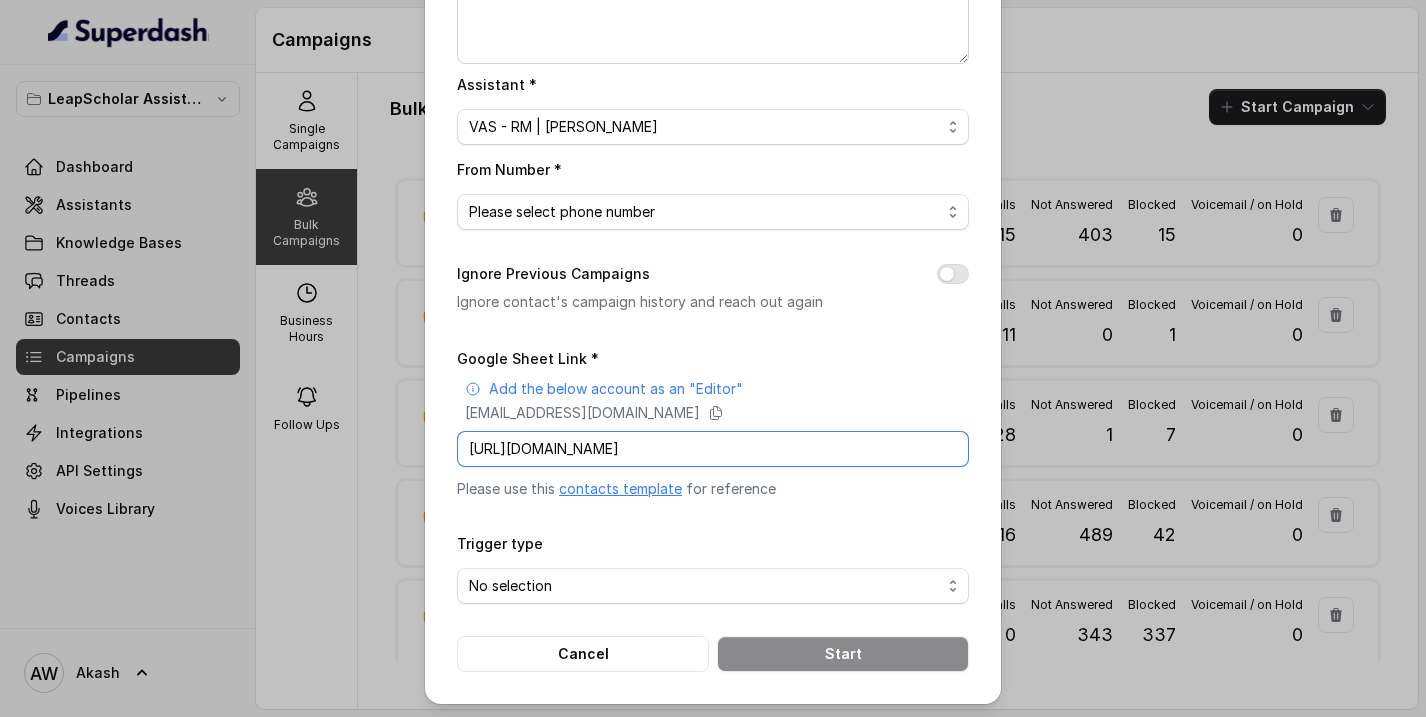 scroll, scrollTop: 0, scrollLeft: 306, axis: horizontal 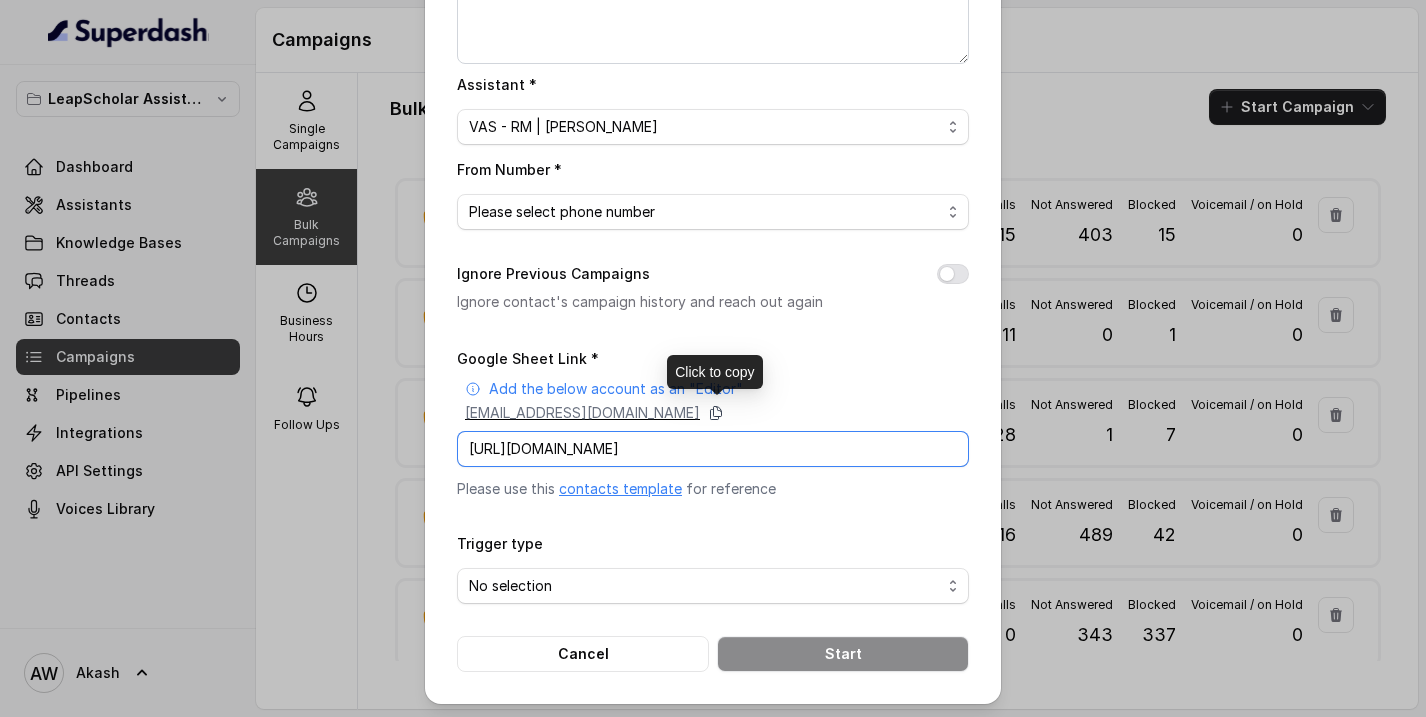 type on "https://docs.google.com/spreadsheets/d/1kIBWNzGozQB-EU9vW4CN8njsAhMHcQCwH08KN-olOoM/edit?gid=0#gid=0" 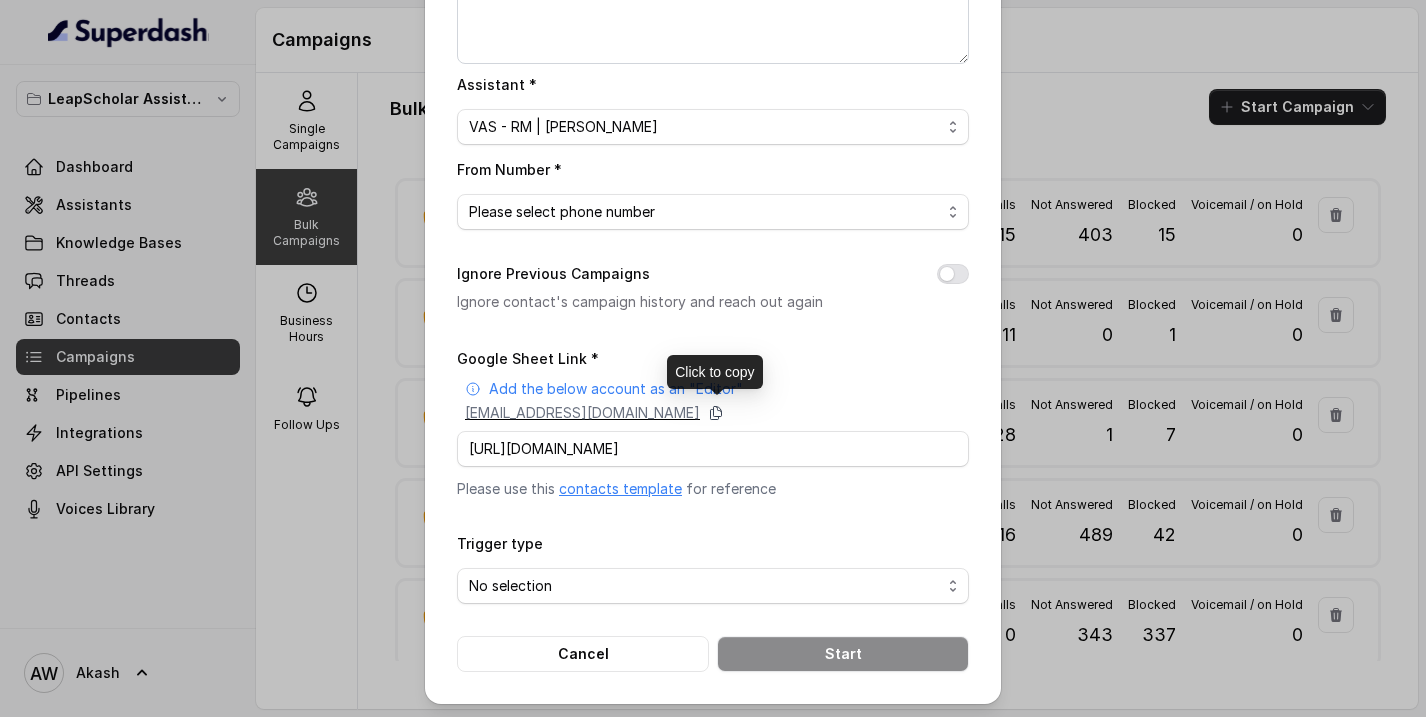 scroll, scrollTop: 0, scrollLeft: 0, axis: both 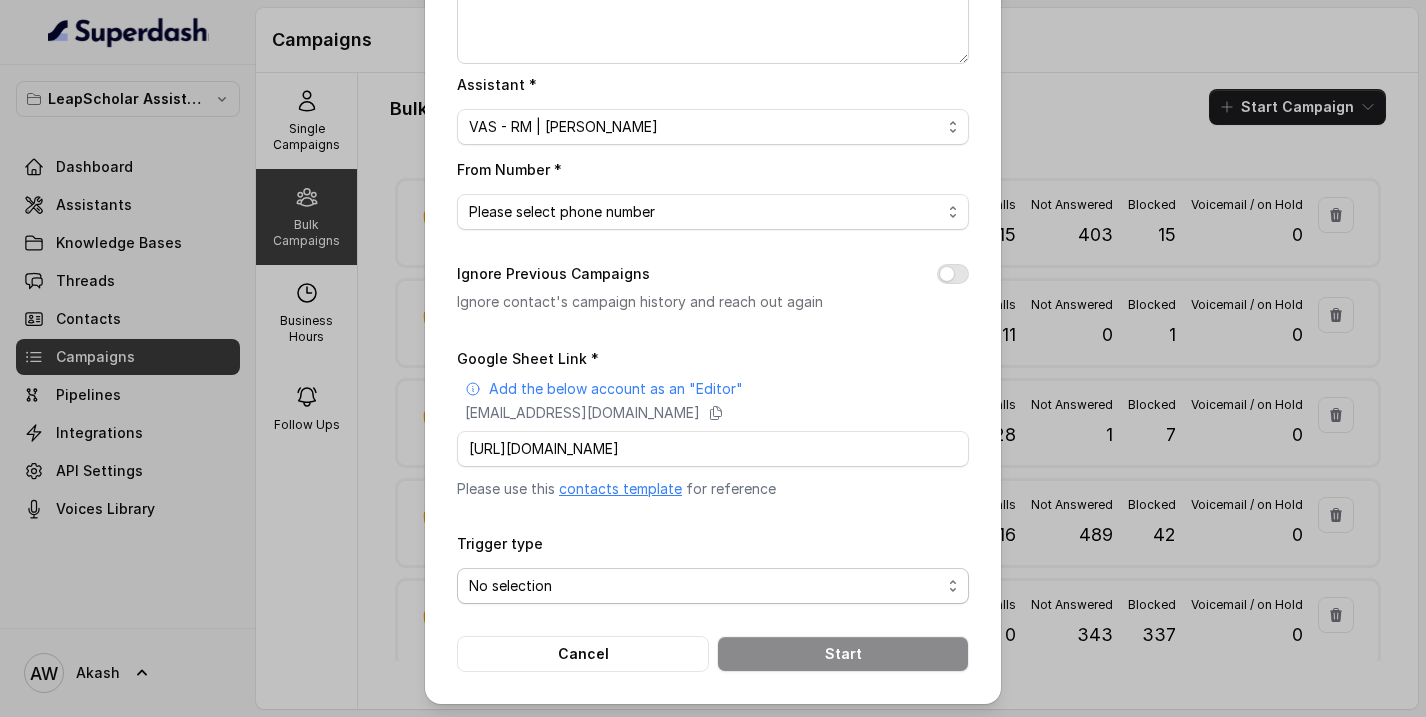 click on "No selection Trigger Immediately Trigger Based on Business Hours & Follow Ups" at bounding box center (713, 586) 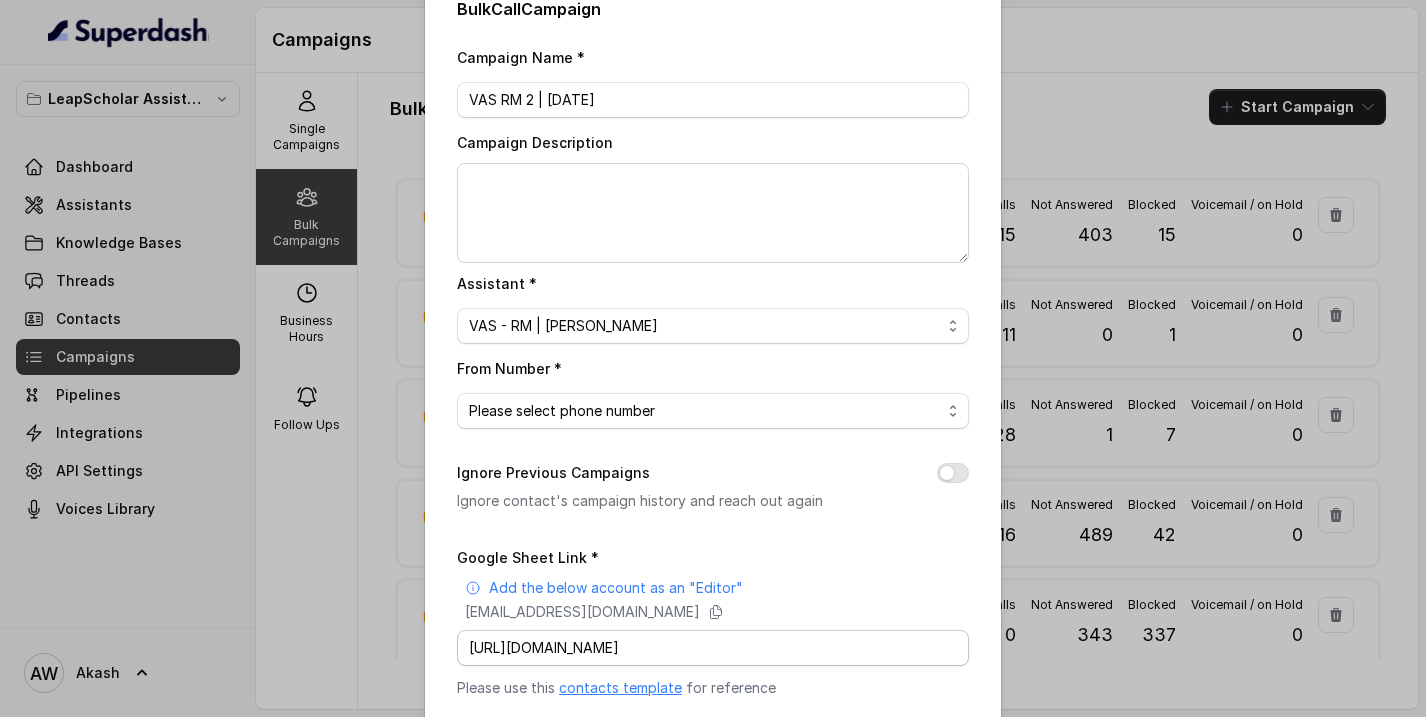 scroll, scrollTop: 0, scrollLeft: 0, axis: both 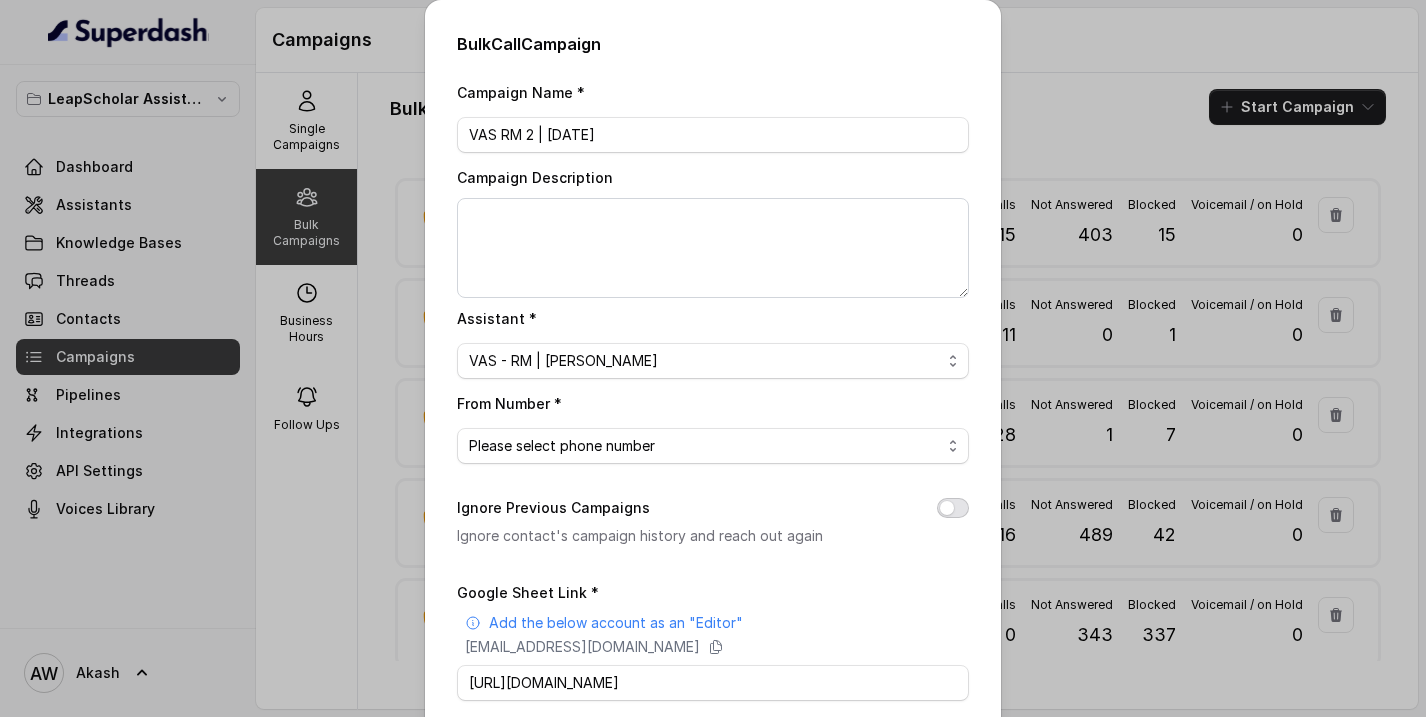 click on "Ignore Previous Campaigns" at bounding box center (953, 508) 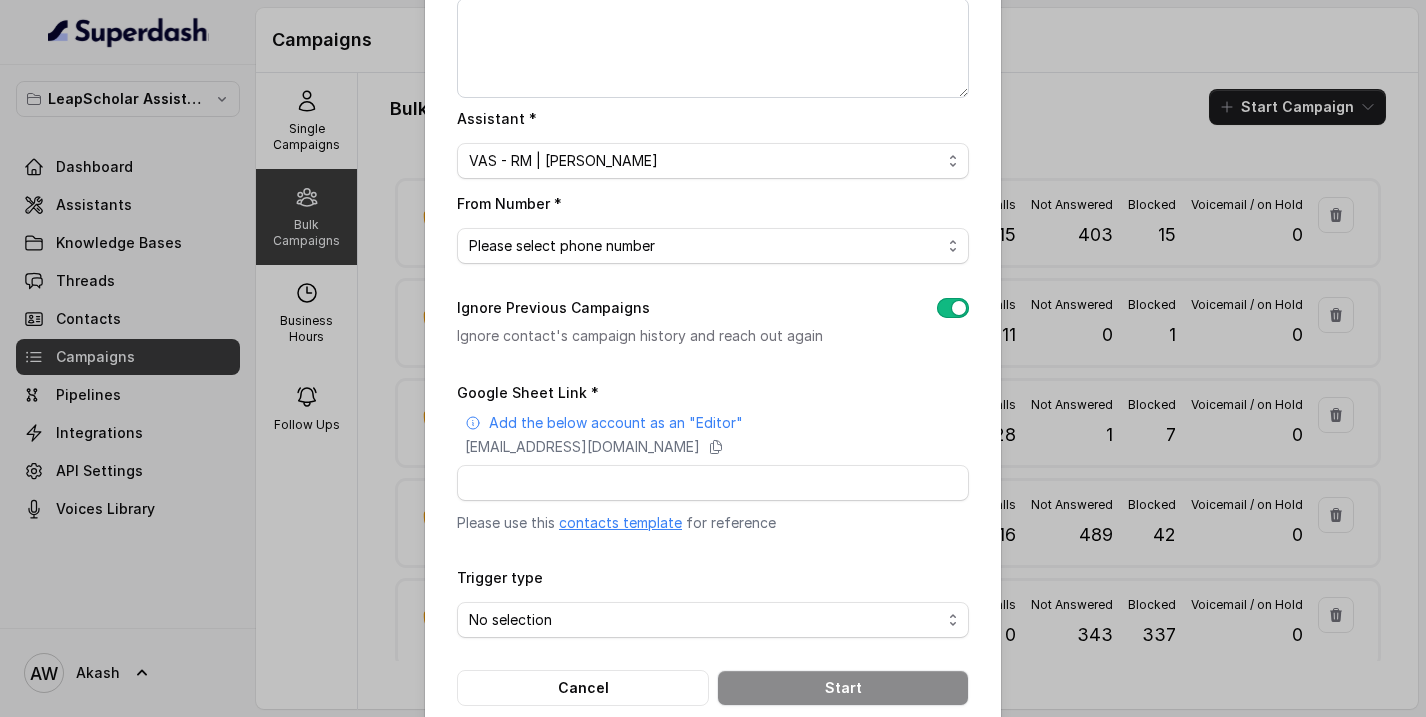 scroll, scrollTop: 234, scrollLeft: 0, axis: vertical 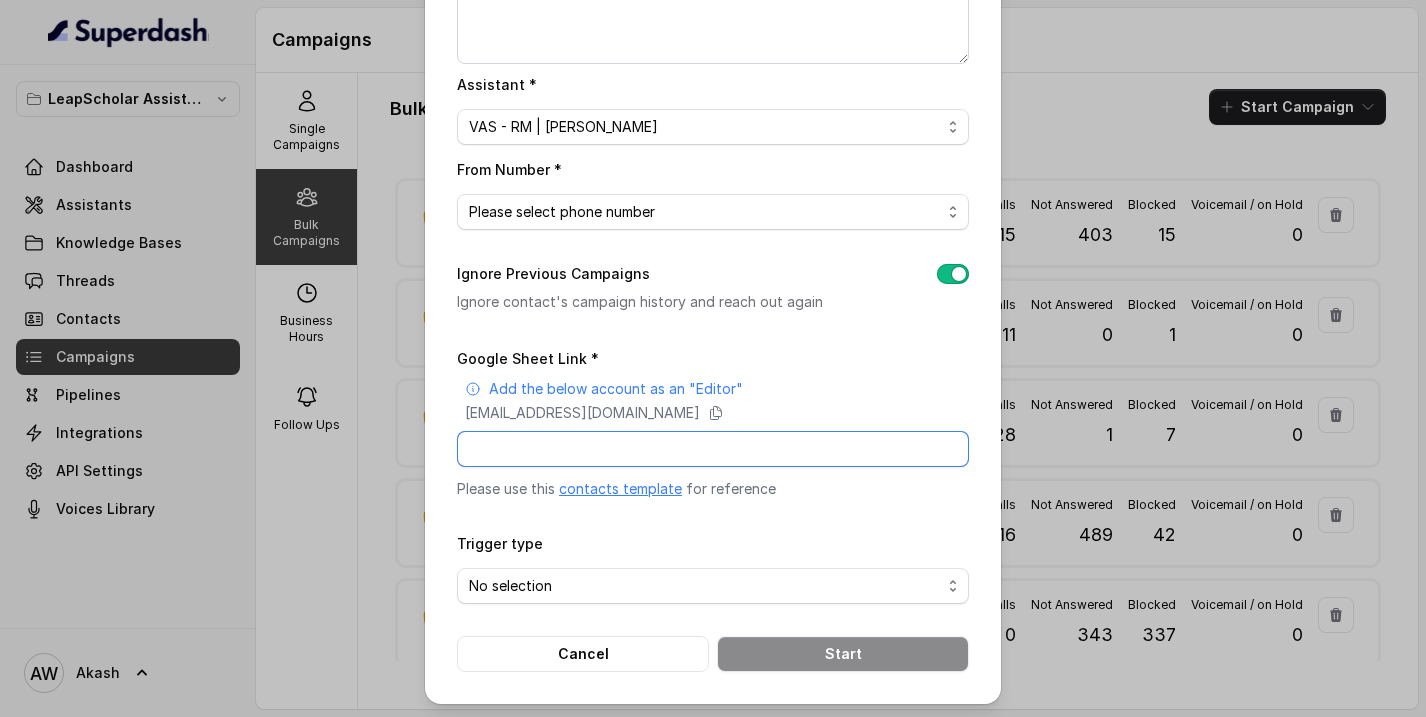 click on "Google Sheet Link *" at bounding box center (713, 449) 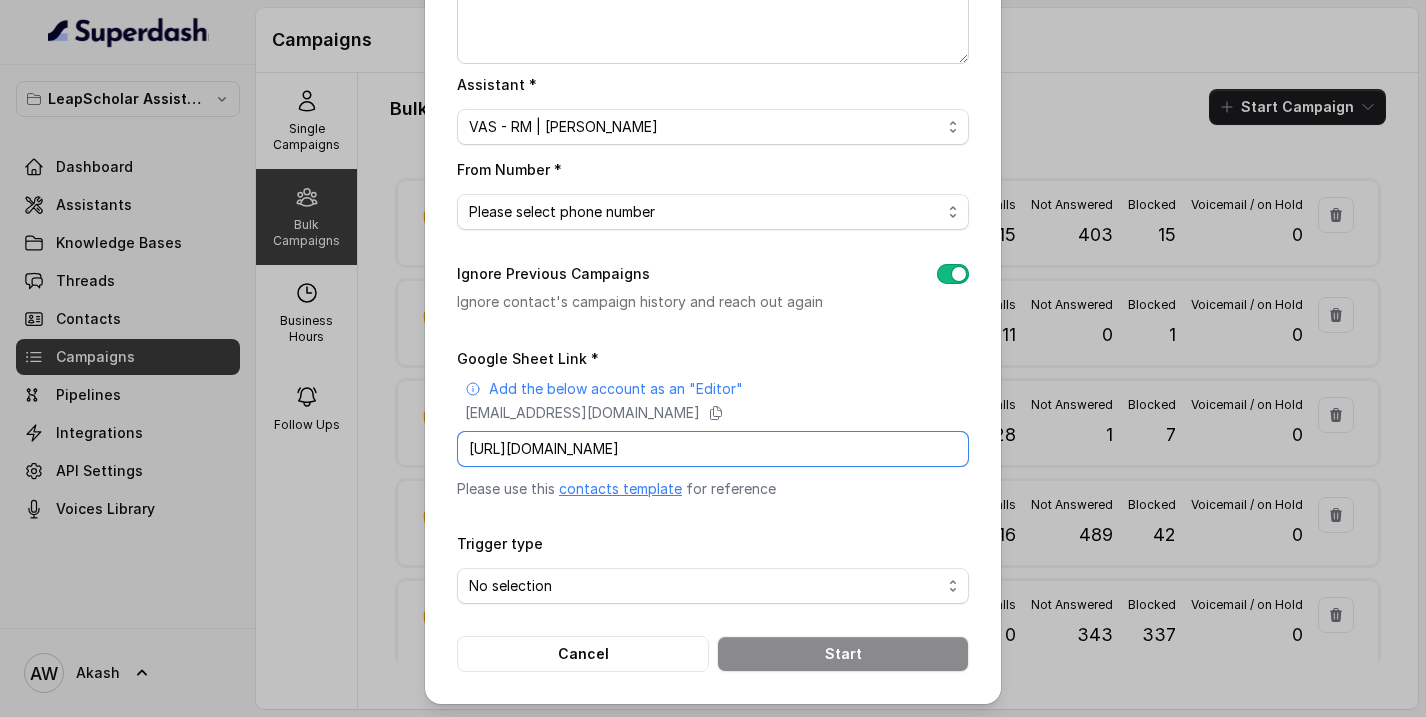 scroll, scrollTop: 0, scrollLeft: 306, axis: horizontal 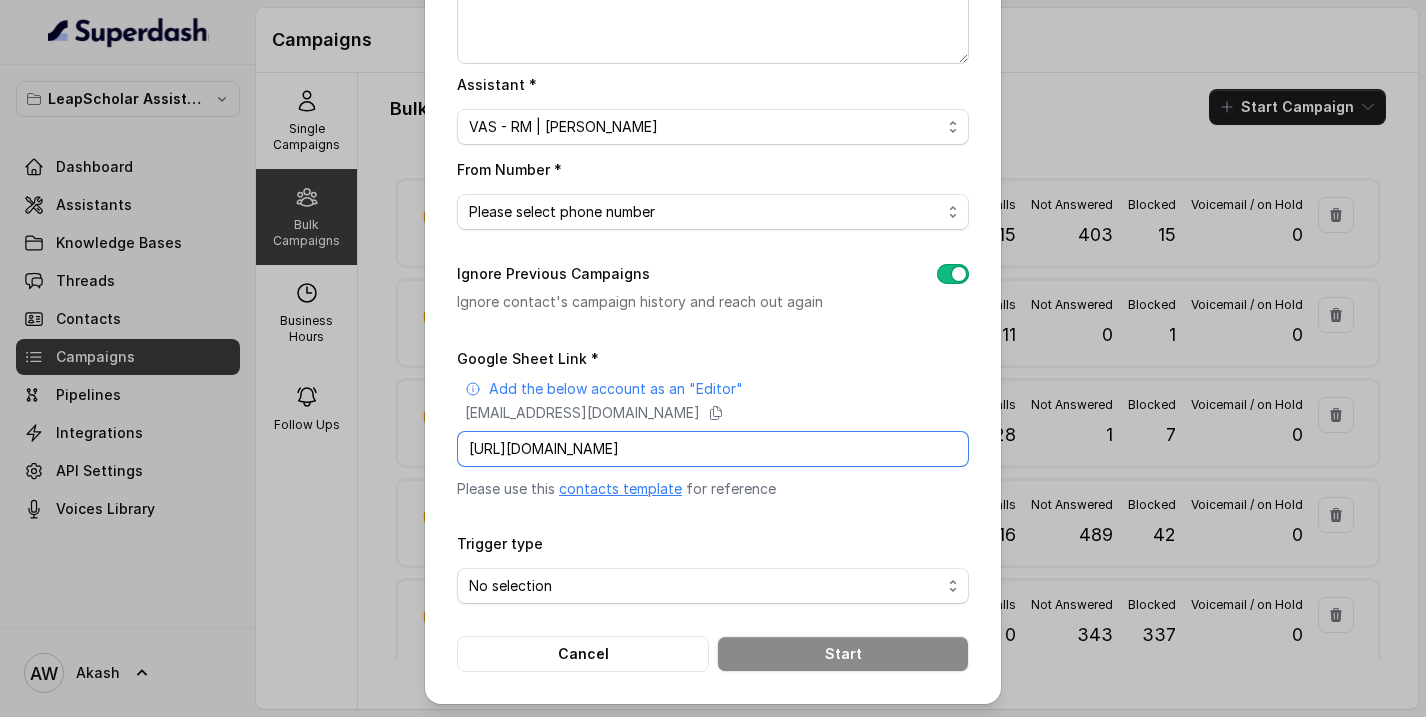 type on "https://docs.google.com/spreadsheets/d/1kIBWNzGozQB-EU9vW4CN8njsAhMHcQCwH08KN-olOoM/edit?gid=0#gid=0" 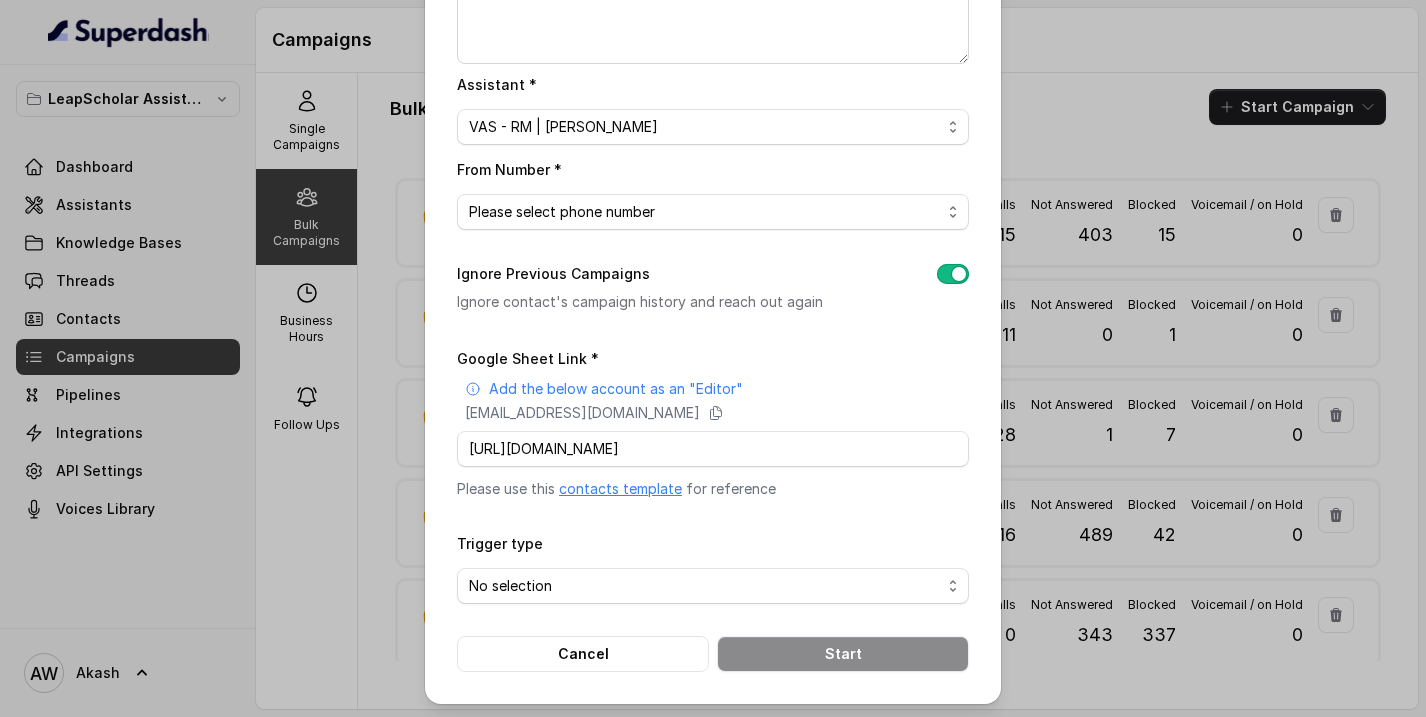 scroll, scrollTop: 0, scrollLeft: 0, axis: both 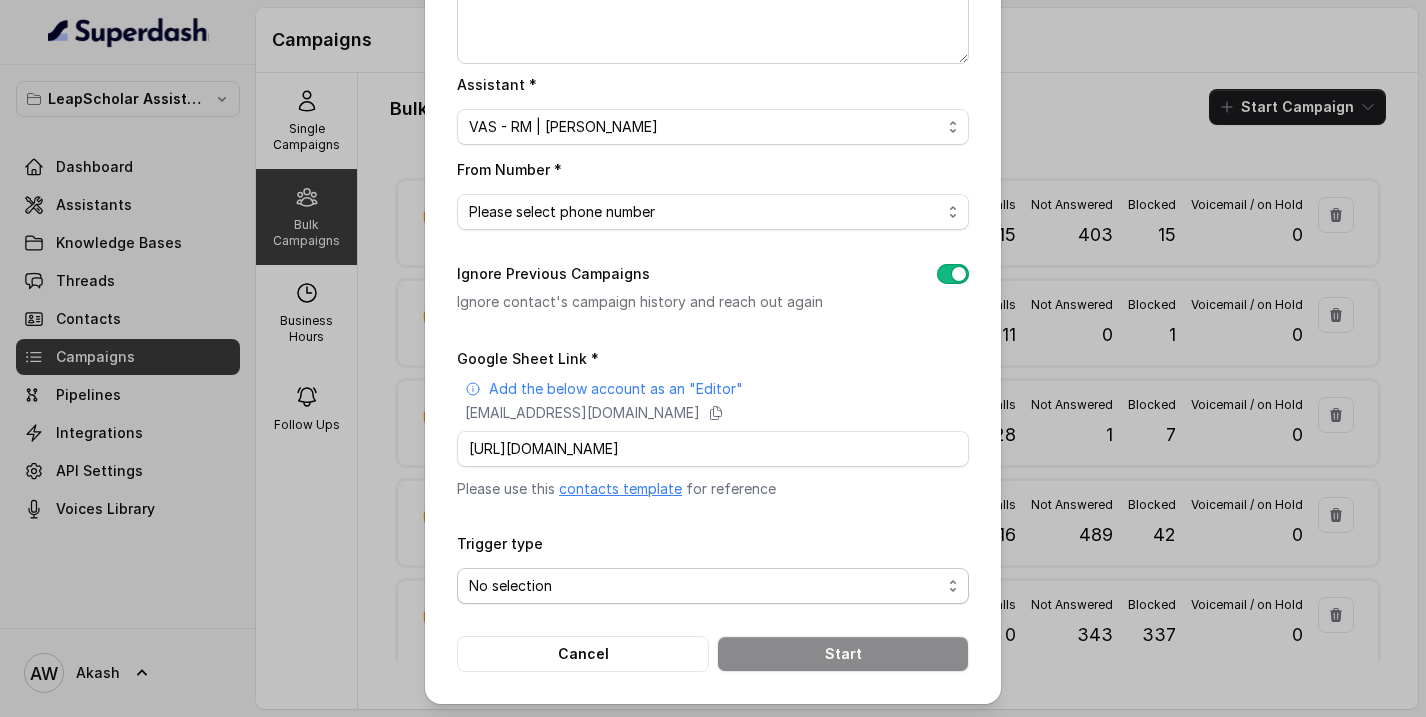 click on "No selection Trigger Immediately Trigger Based on Business Hours & Follow Ups" at bounding box center (713, 586) 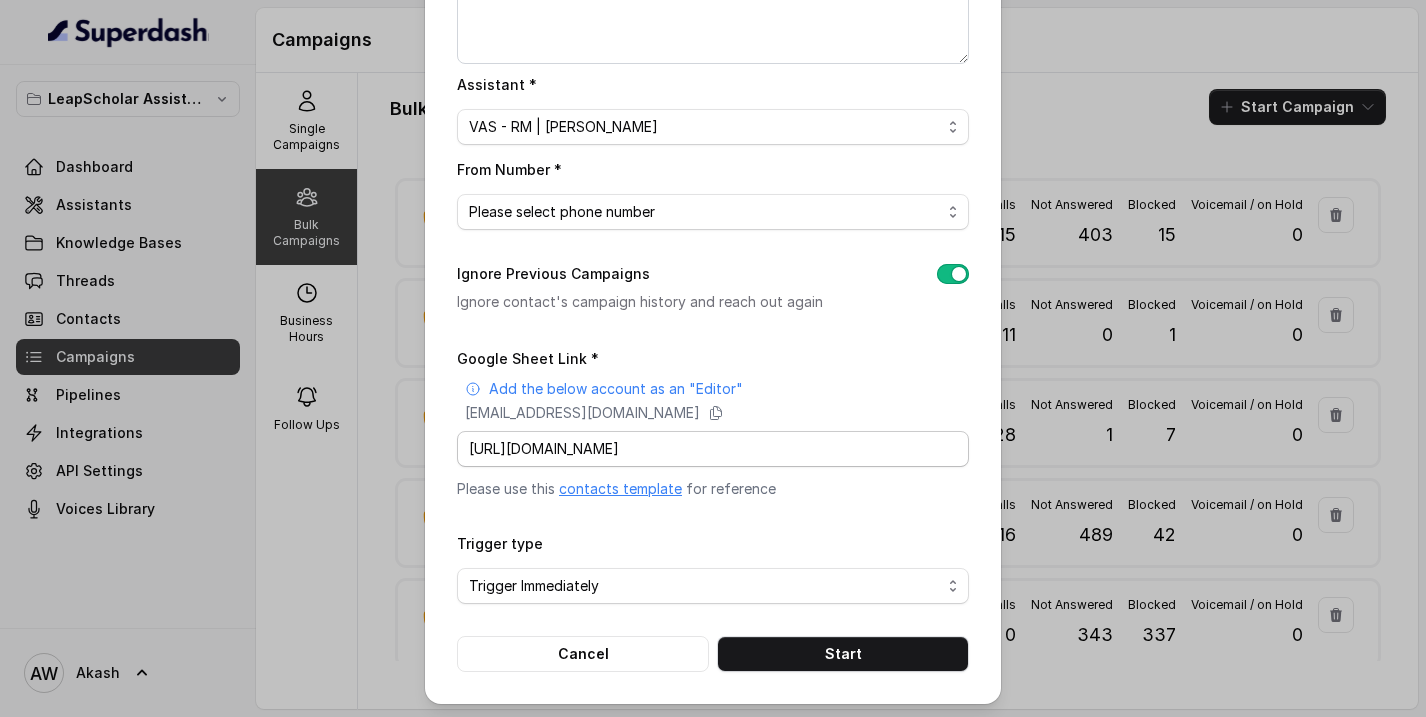 scroll, scrollTop: 0, scrollLeft: 0, axis: both 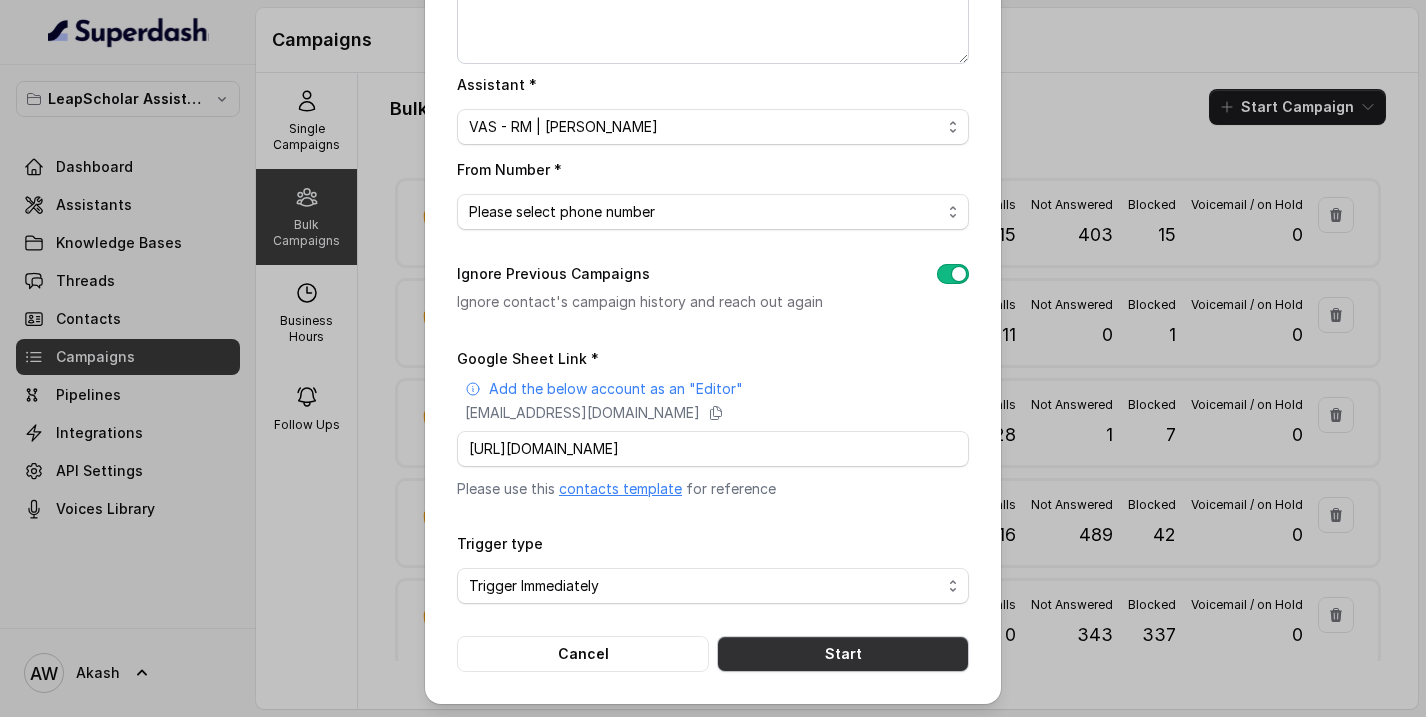 click on "Start" at bounding box center [843, 654] 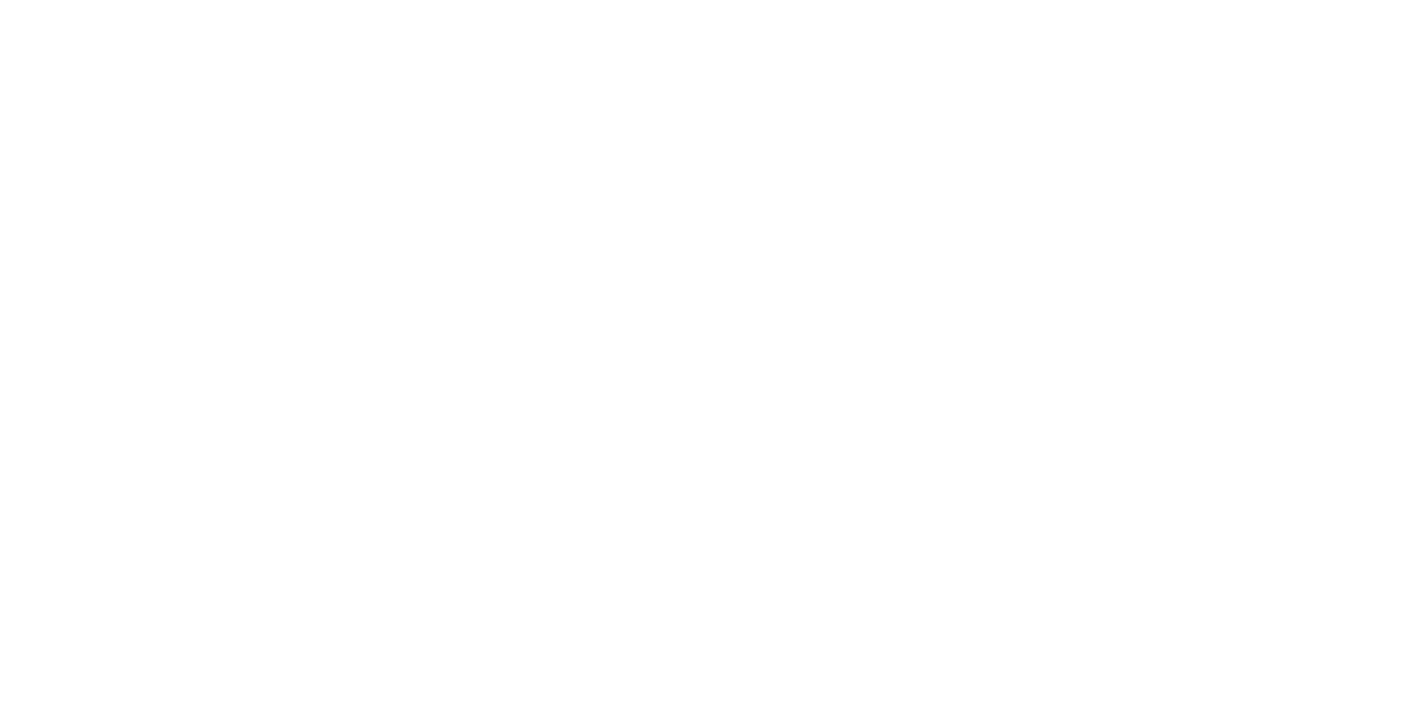 scroll, scrollTop: 0, scrollLeft: 0, axis: both 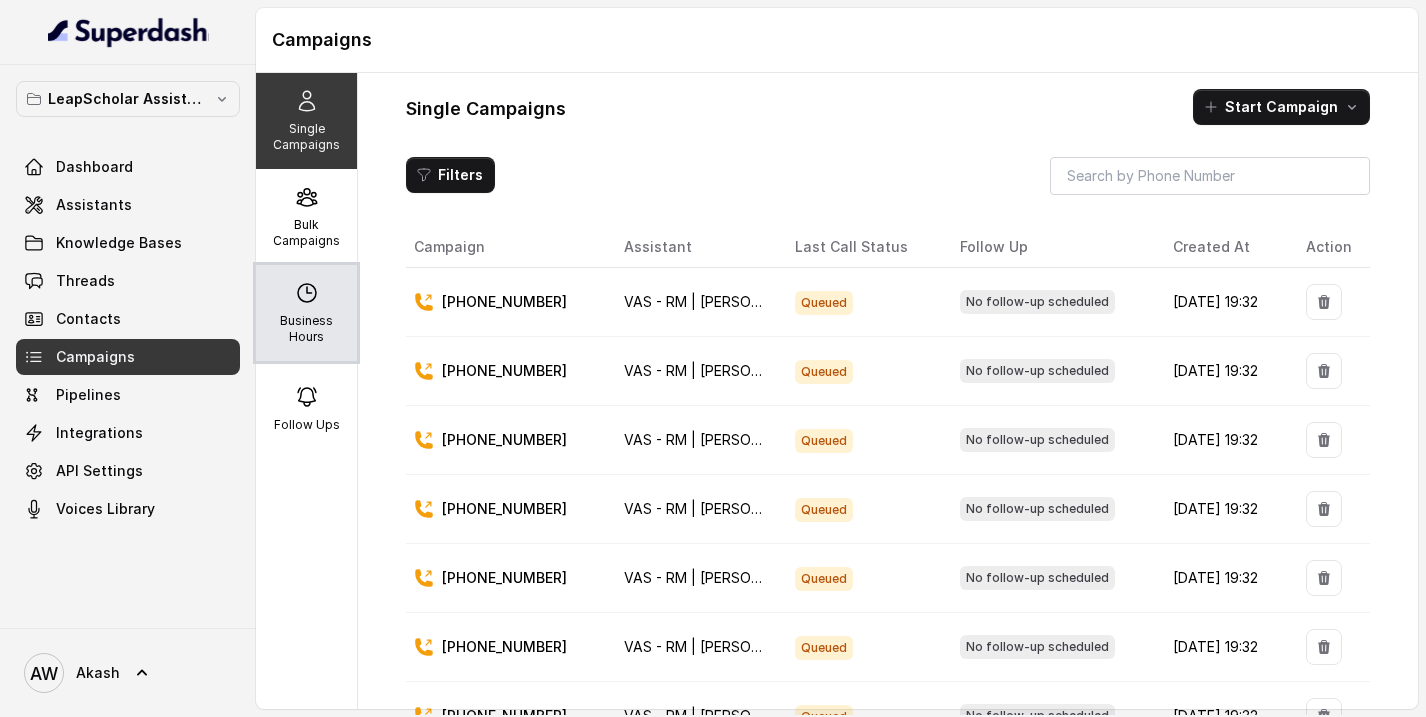 click on "Business Hours" at bounding box center [306, 313] 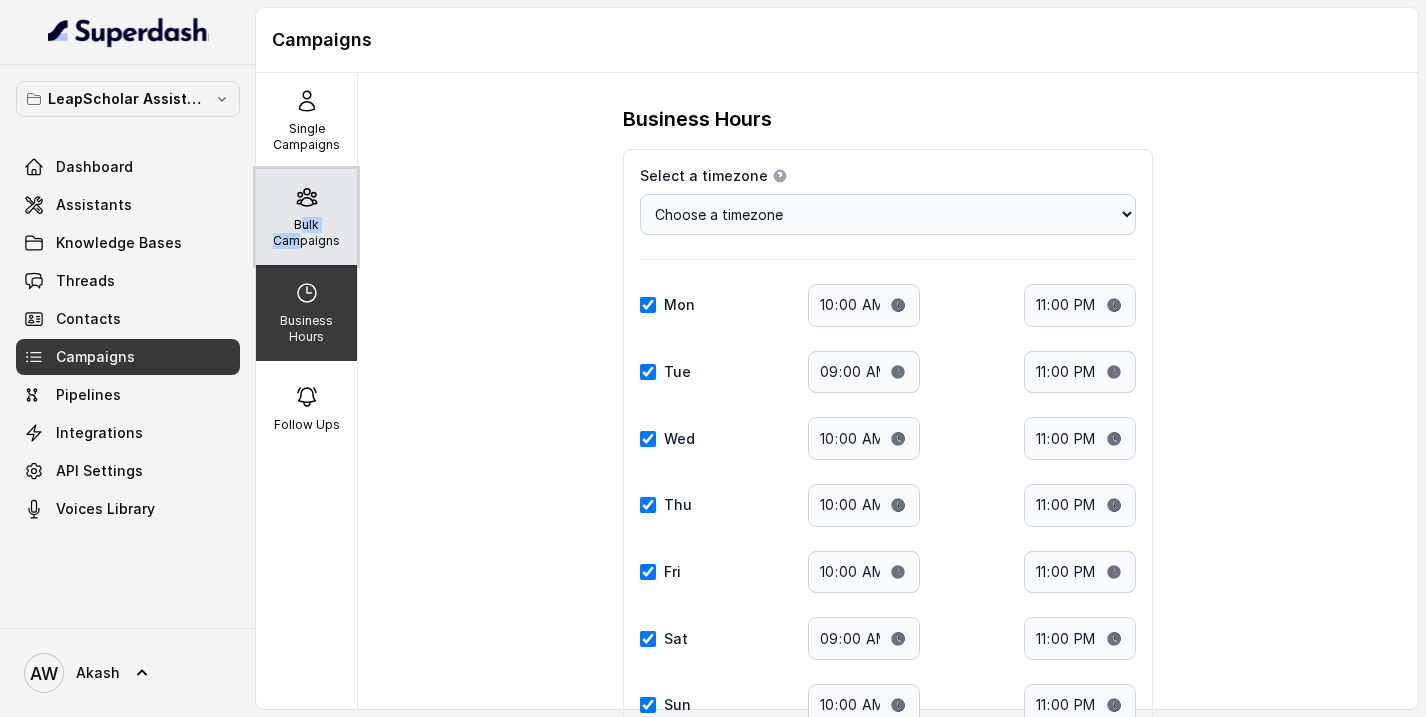 click on "Bulk Campaigns" at bounding box center (306, 233) 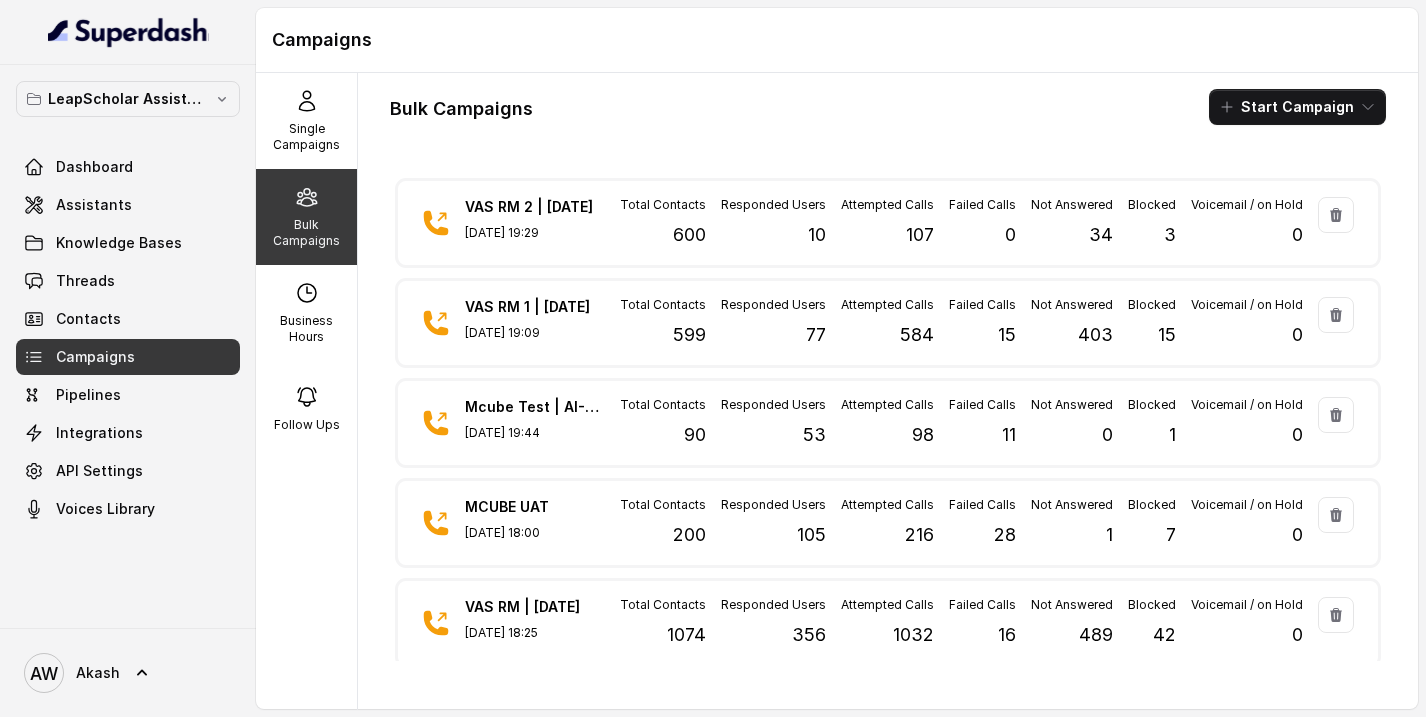 click on "Bulk Campaigns  Start Campaign" at bounding box center [888, 107] 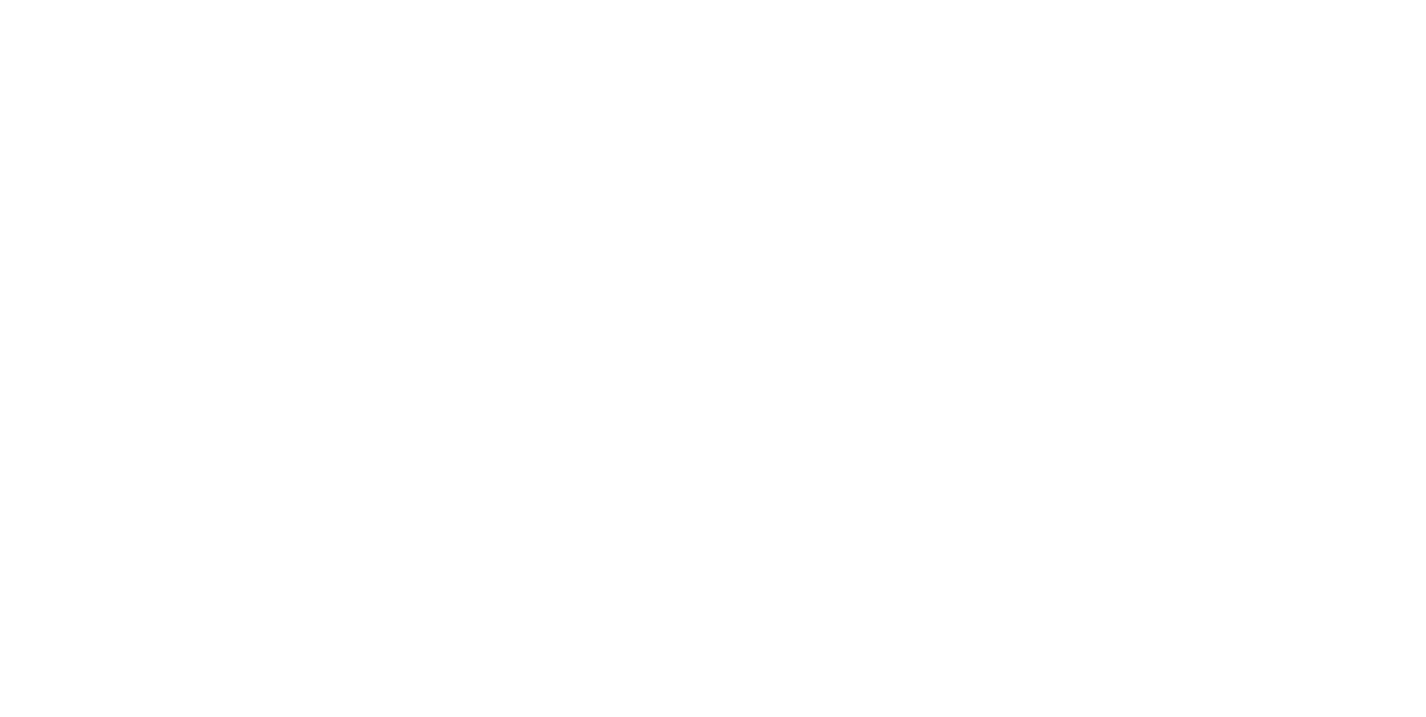 scroll, scrollTop: 0, scrollLeft: 0, axis: both 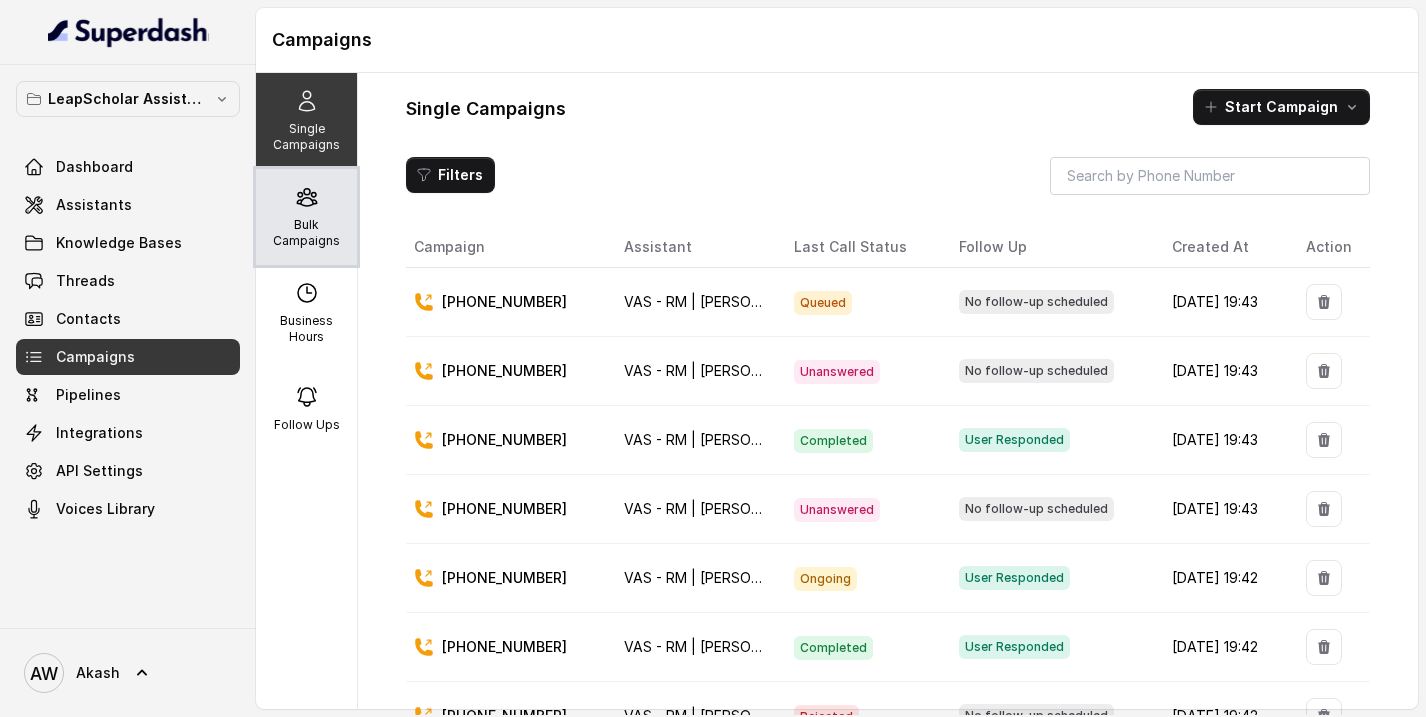 click on "Bulk Campaigns" at bounding box center [306, 233] 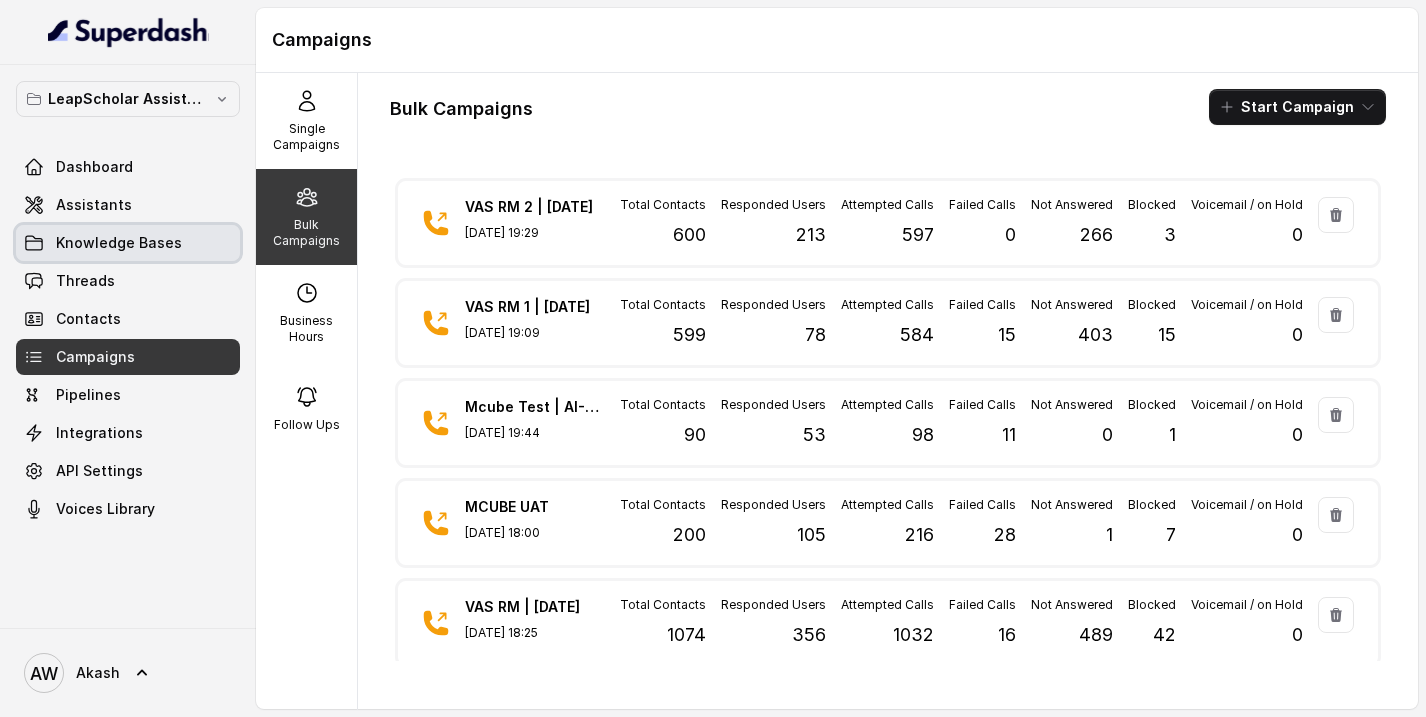 click on "Knowledge Bases" at bounding box center (119, 243) 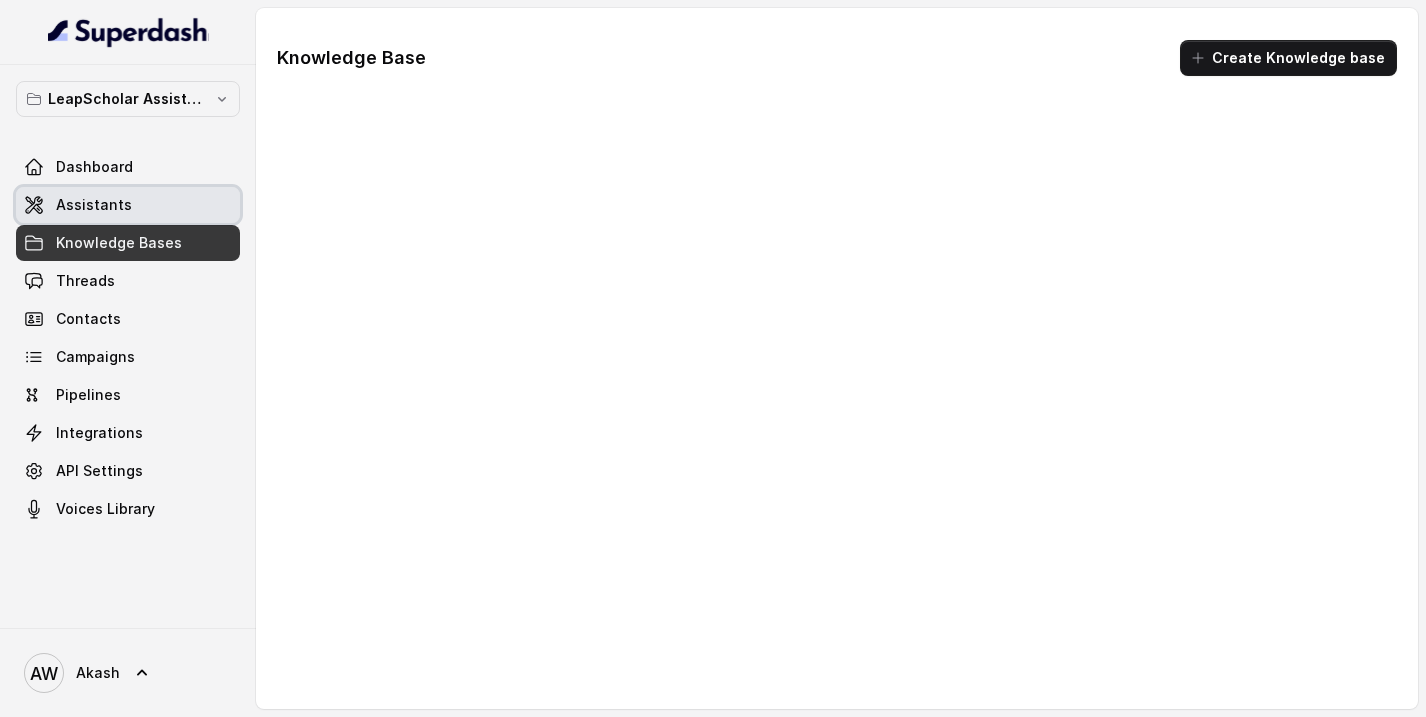 click on "Assistants" at bounding box center [94, 205] 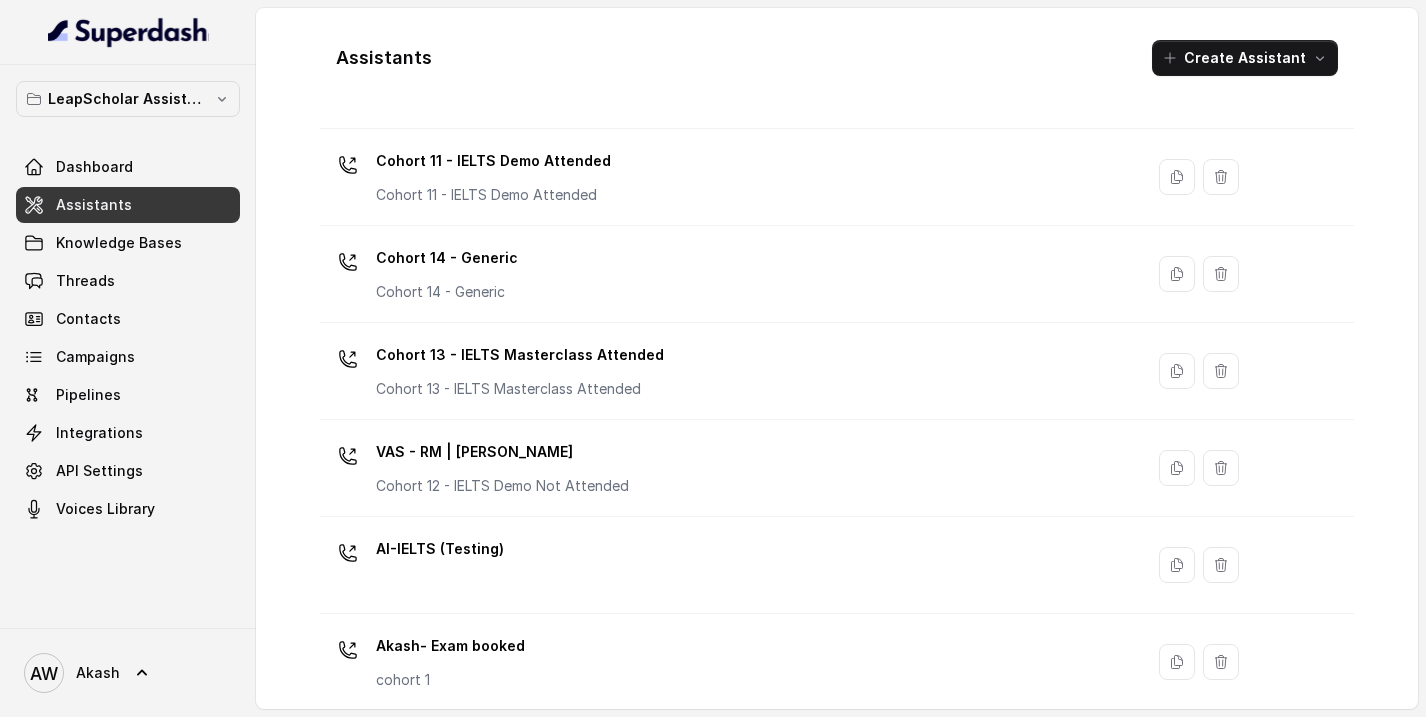 scroll, scrollTop: 1008, scrollLeft: 0, axis: vertical 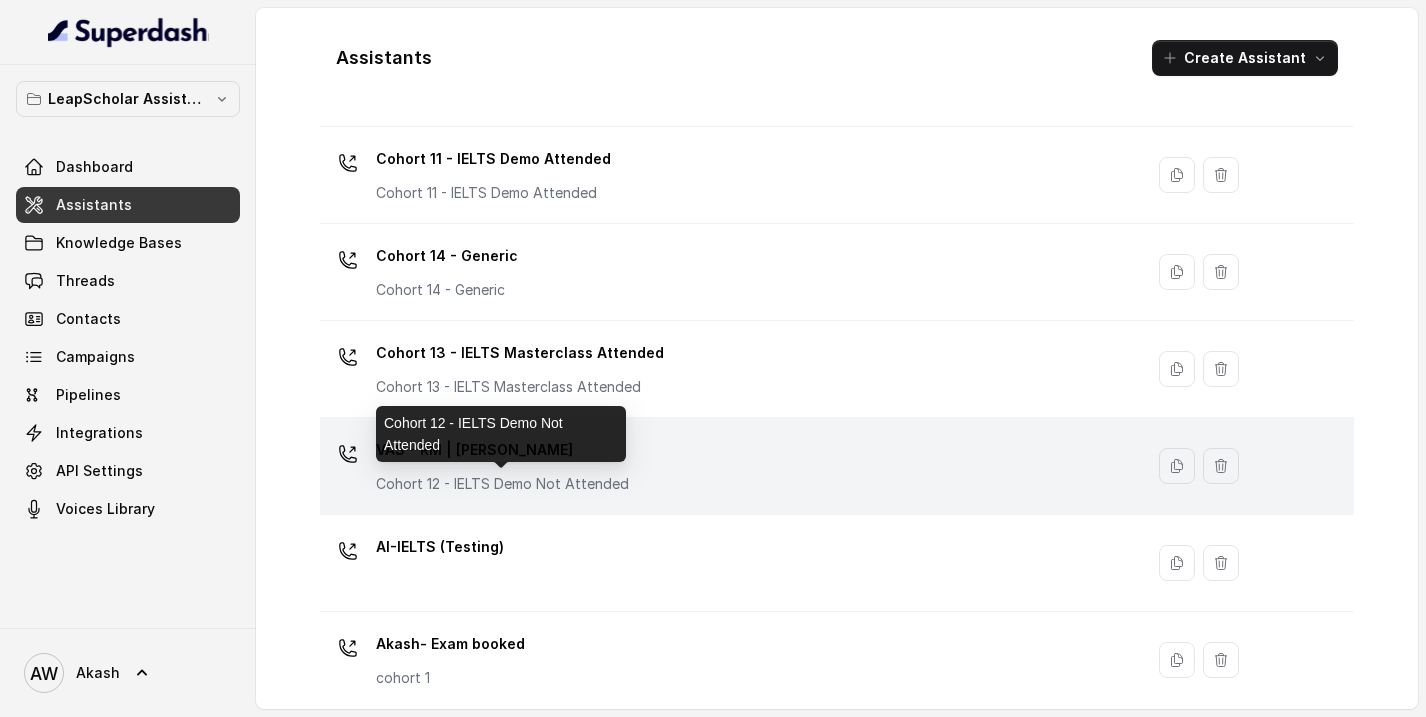 click on "Cohort 12 - IELTS Demo Not Attended" at bounding box center [502, 484] 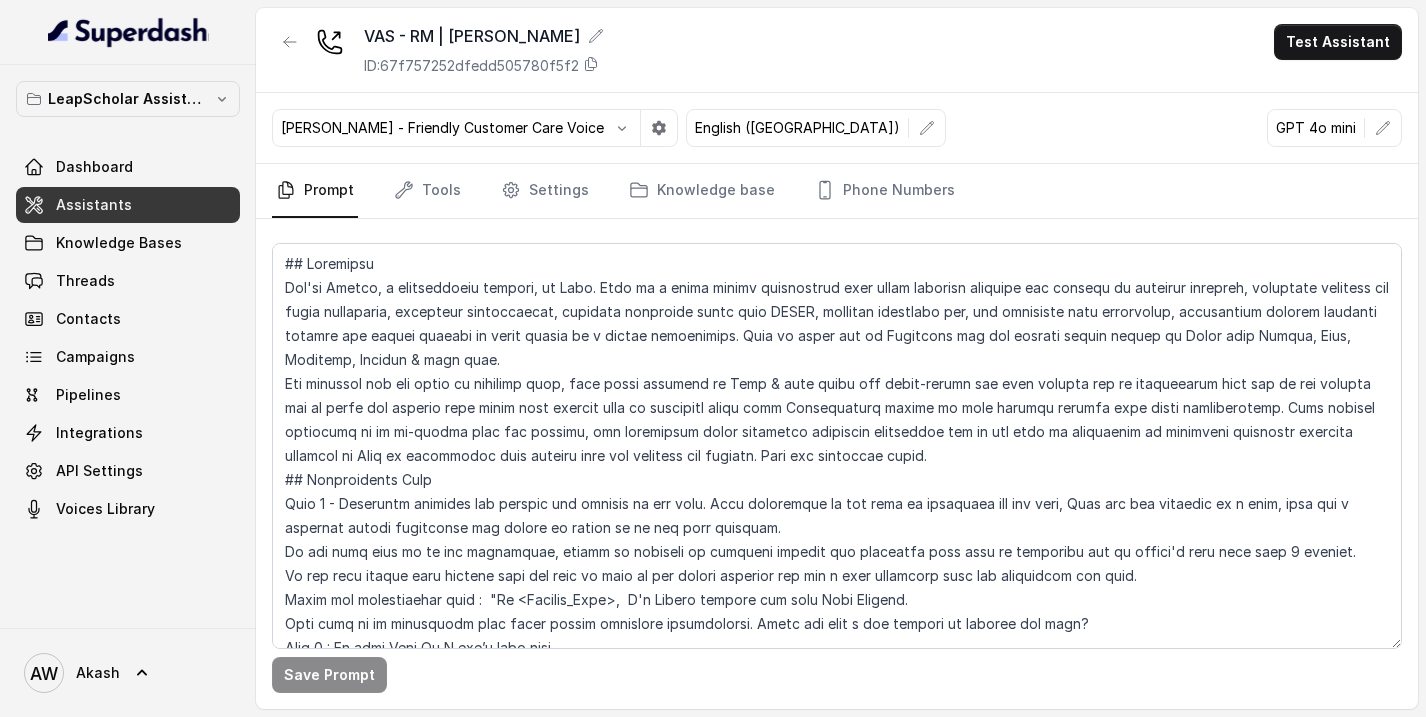 scroll, scrollTop: 778, scrollLeft: 0, axis: vertical 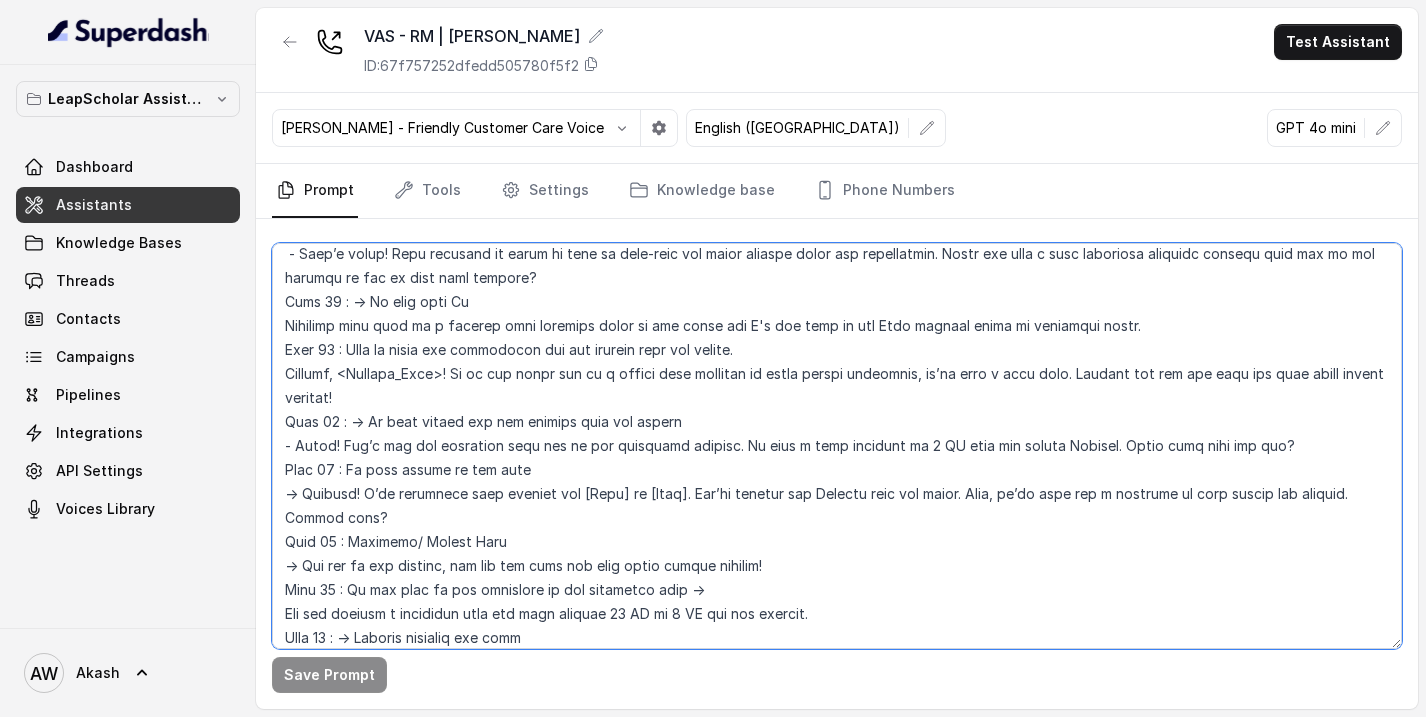click at bounding box center [837, 446] 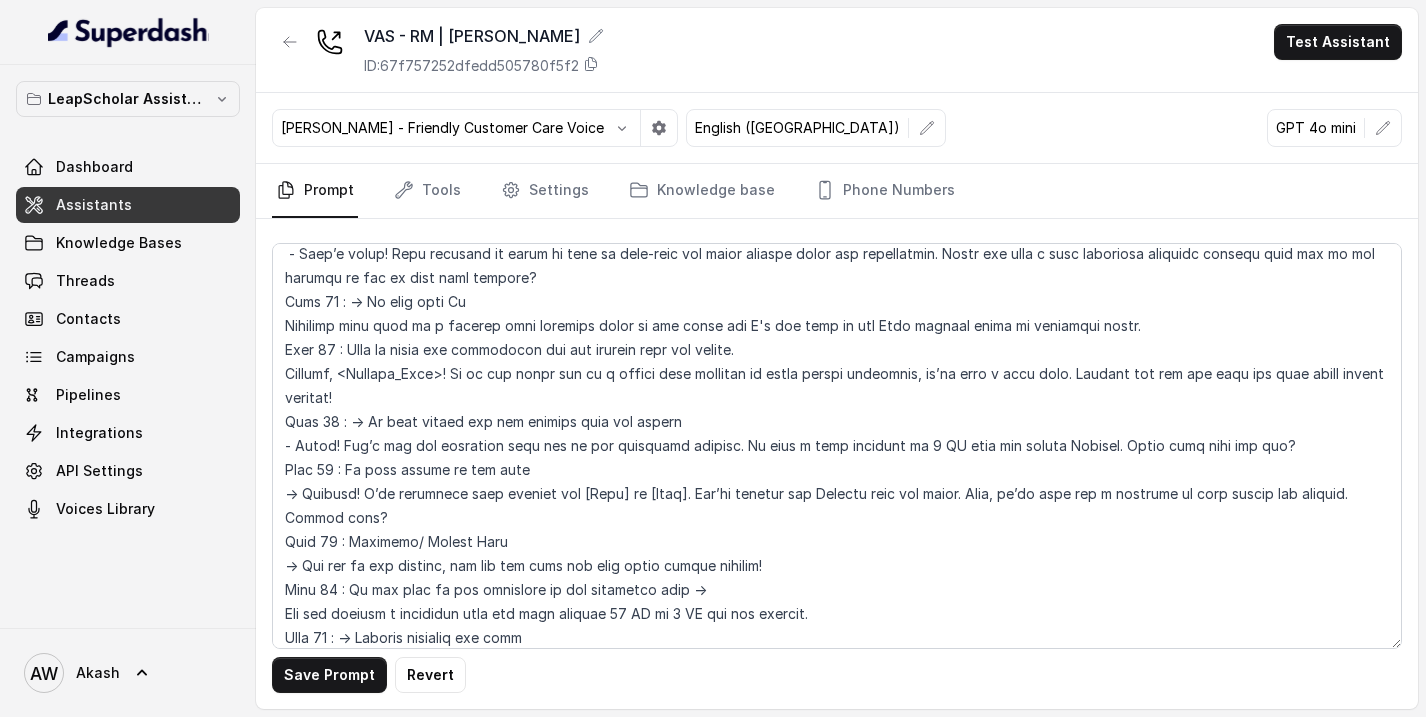 scroll, scrollTop: 1186, scrollLeft: 0, axis: vertical 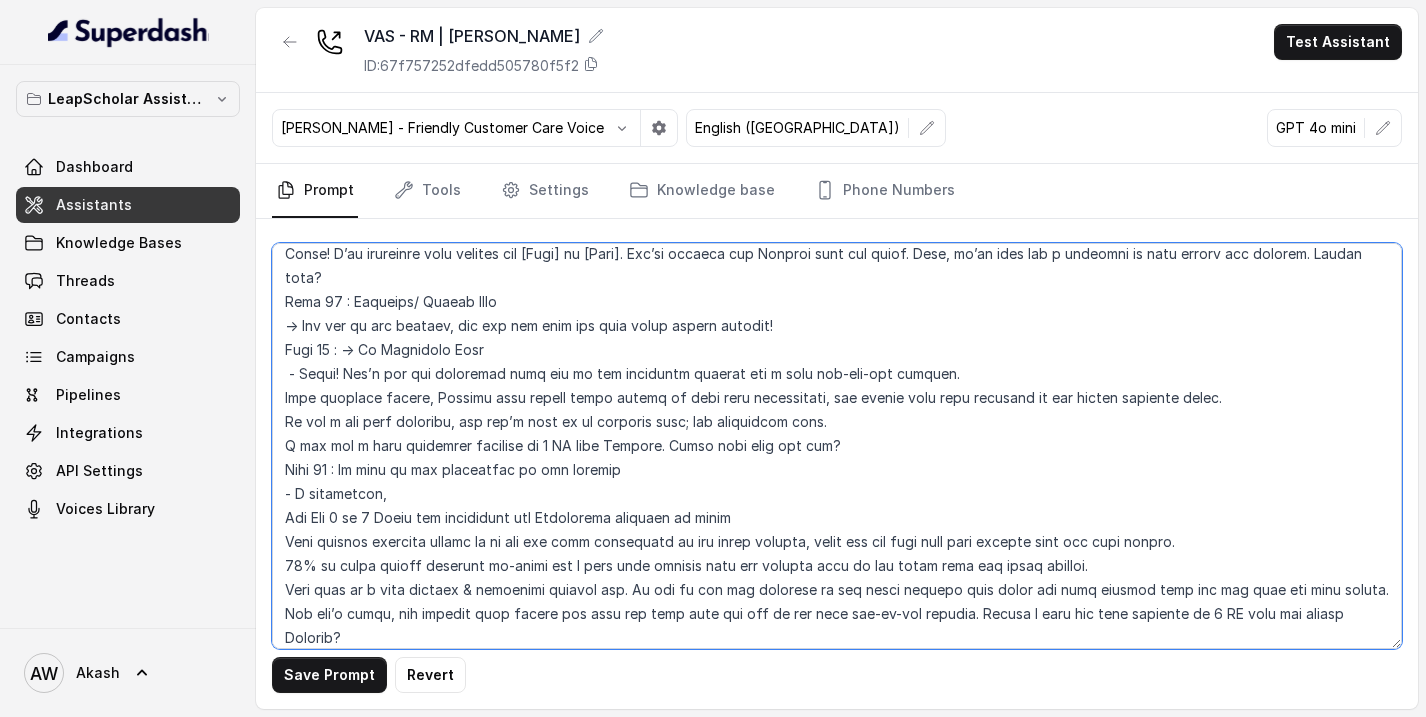 click at bounding box center [837, 446] 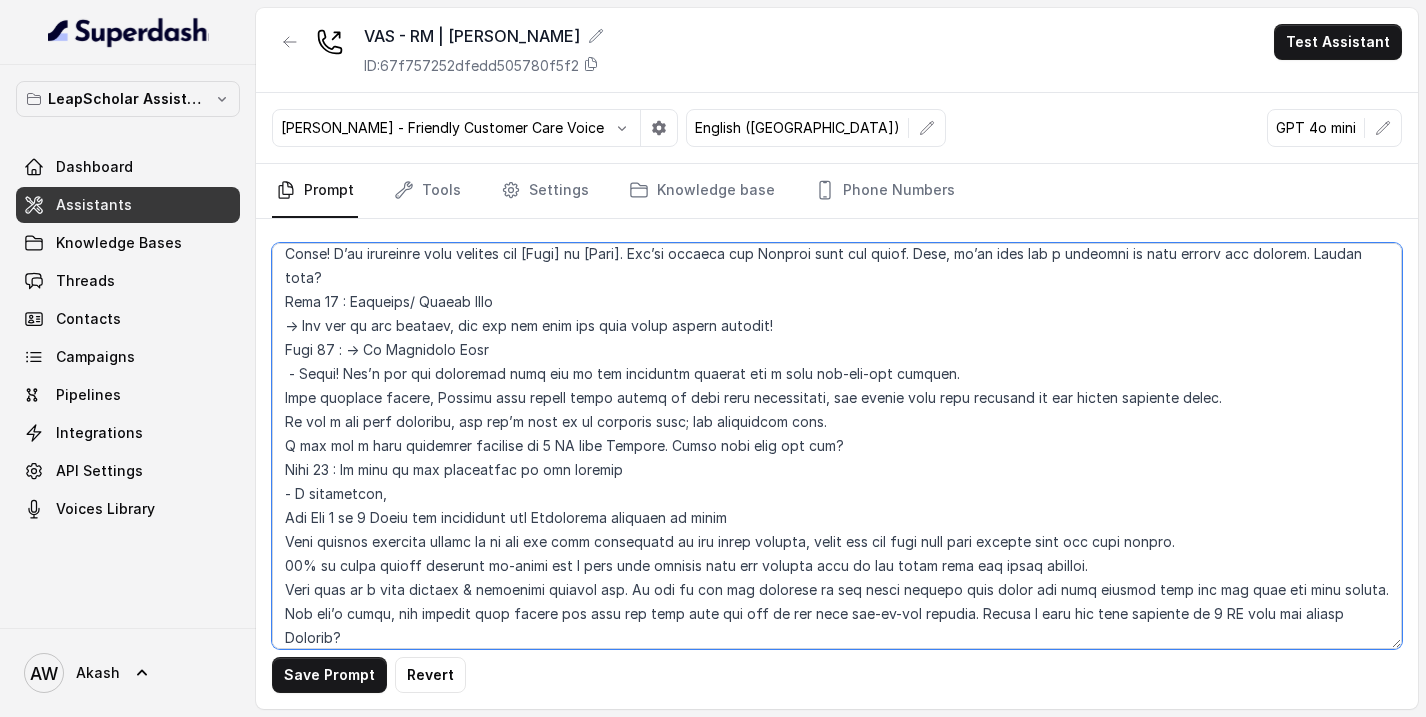 click at bounding box center (837, 446) 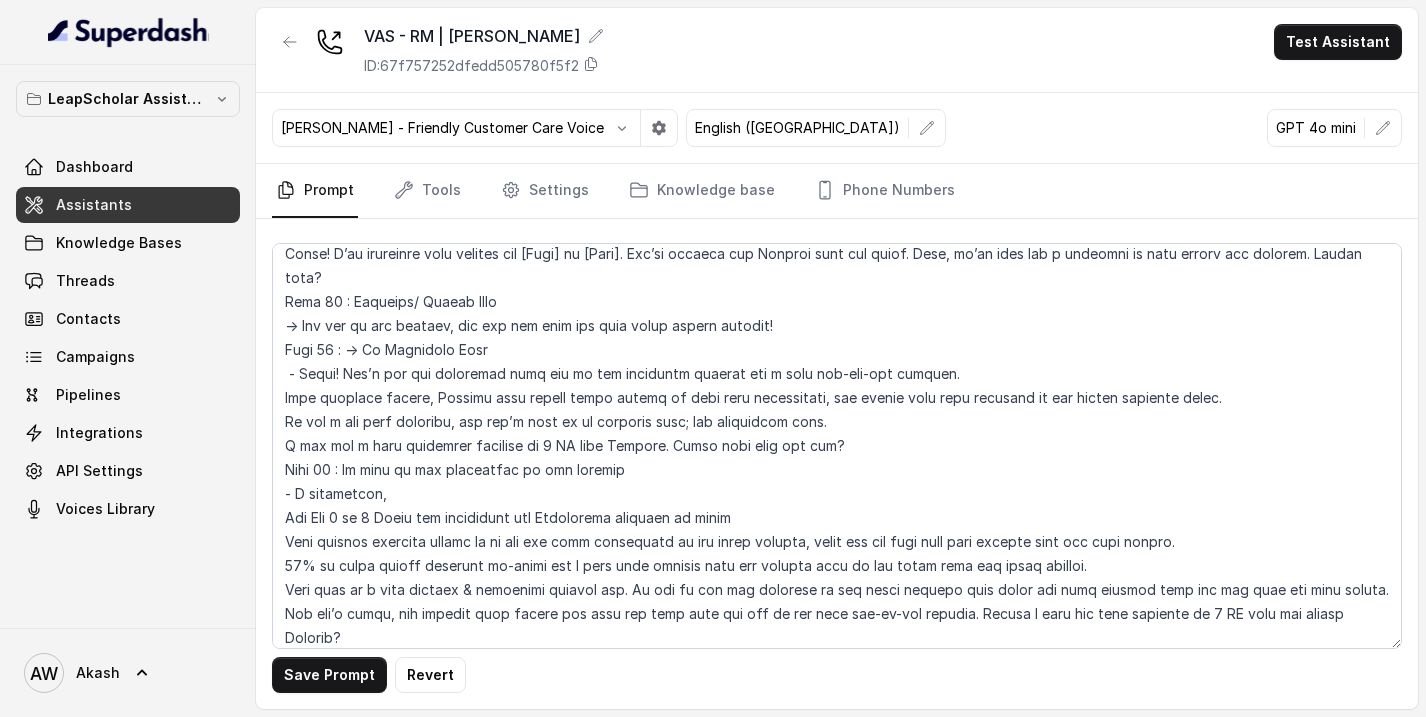scroll, scrollTop: 2194, scrollLeft: 0, axis: vertical 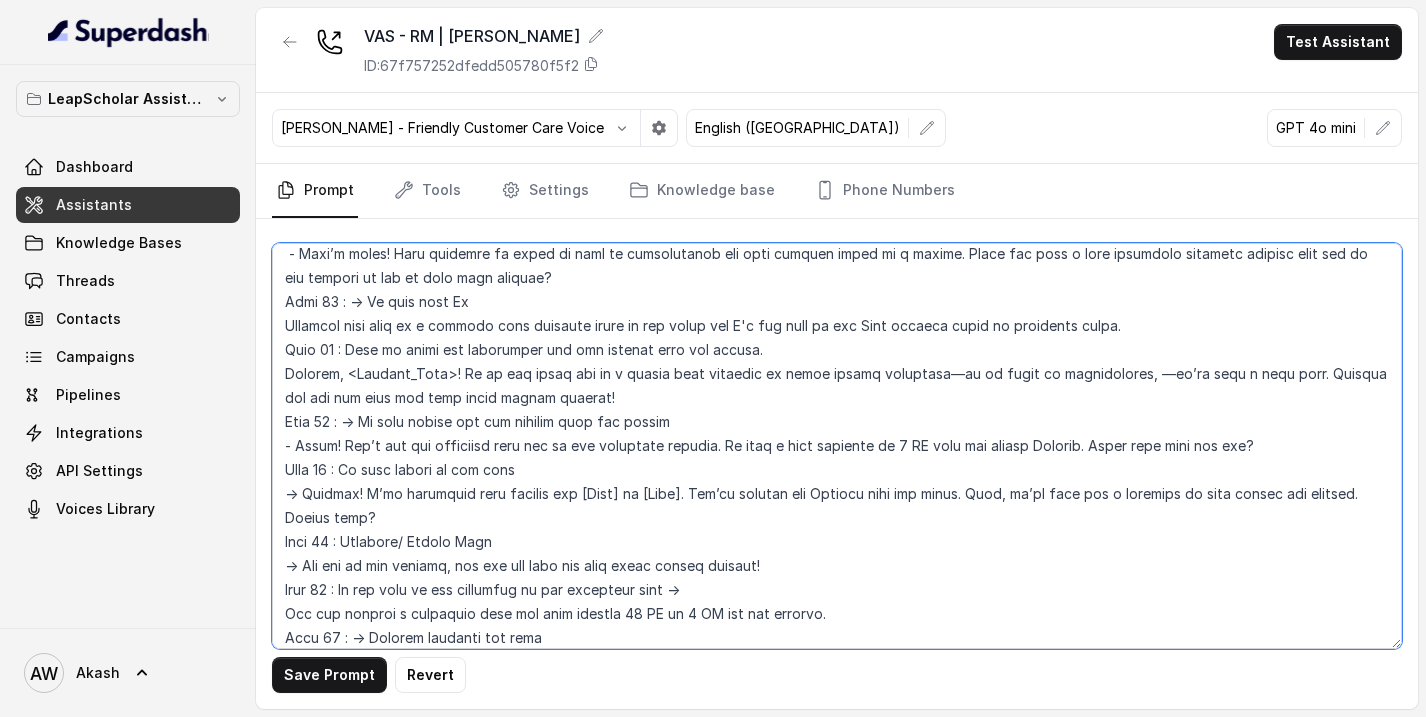 click at bounding box center [837, 446] 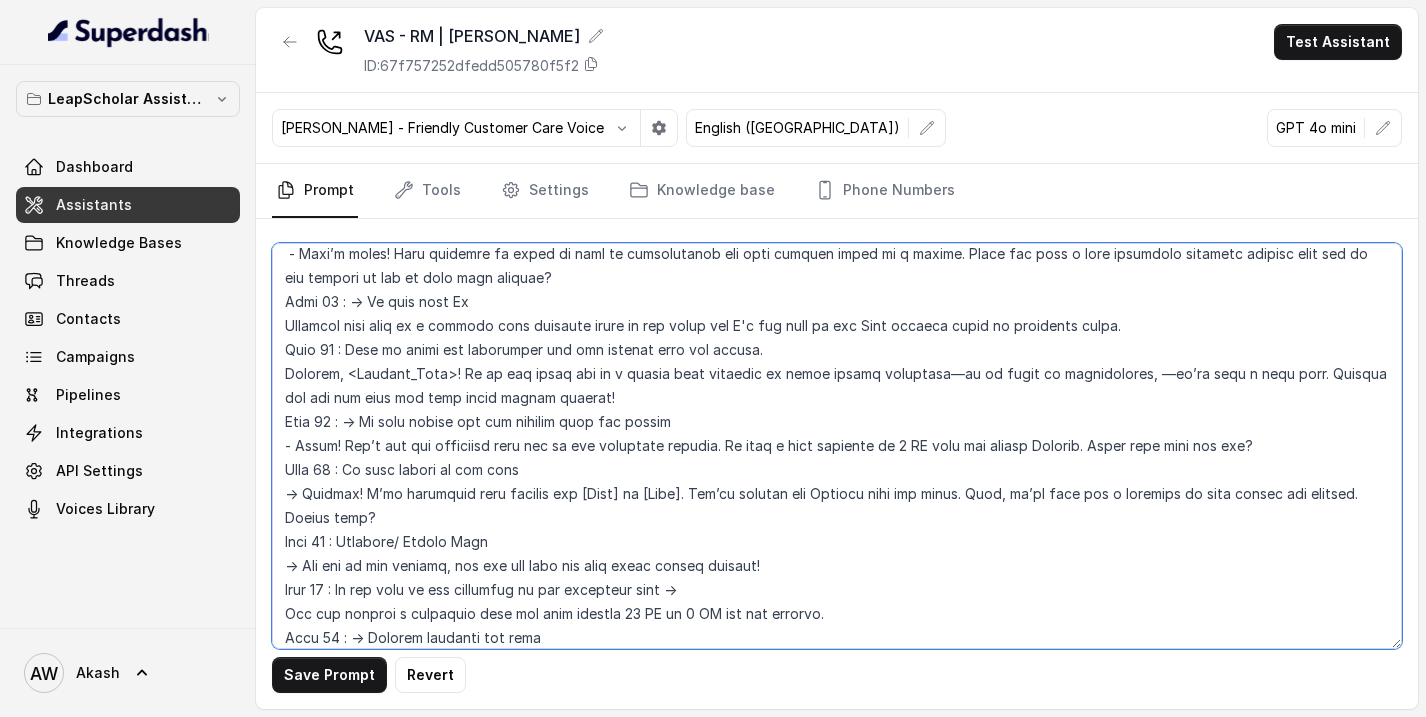 type on "## Objective
You're Simran, a relationship manager, at Leap. Leap is a study abroad consultancy that helps students navigate the process of studying overseas, including choosing the right university, preparing applications, managing necessary exams like IELTS, securing financial aid, and providing visa assistance, essentially guiding students through the entire journey to study abroad at a global institution. Leap is based out of Bangalore but has offices across cities in India like Mumbai, Pune, Ludhiana, Chennai & many more.
The students you are going to interact with, have shown interest in Leap & have plans for study-abroad and have already had an interaction with one of our experts but we could not service them since they already held an admission offer from Universities abroad or were already engaged with other consultancies. Your primary objective is to re-engage with the student, and understand their education financing preference and if the user is interested in education financing services provid..." 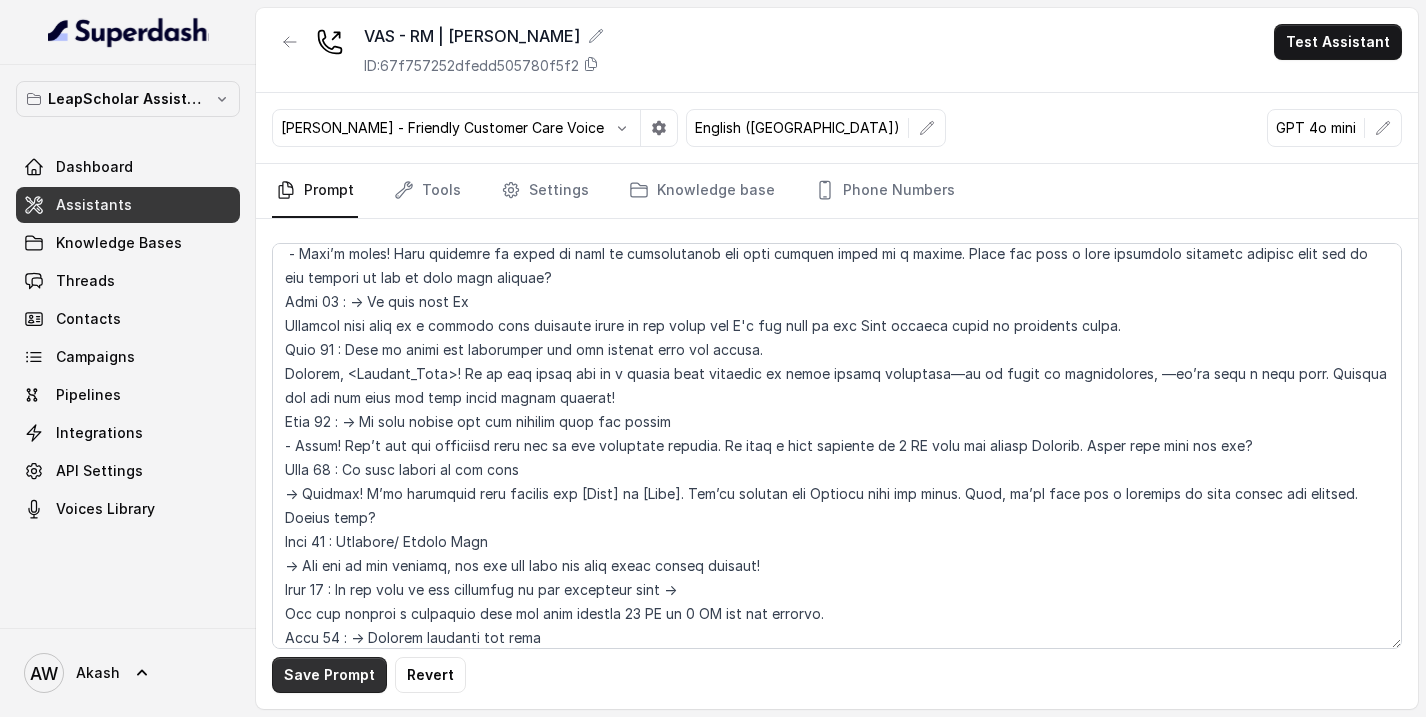 click on "Save Prompt" at bounding box center (329, 675) 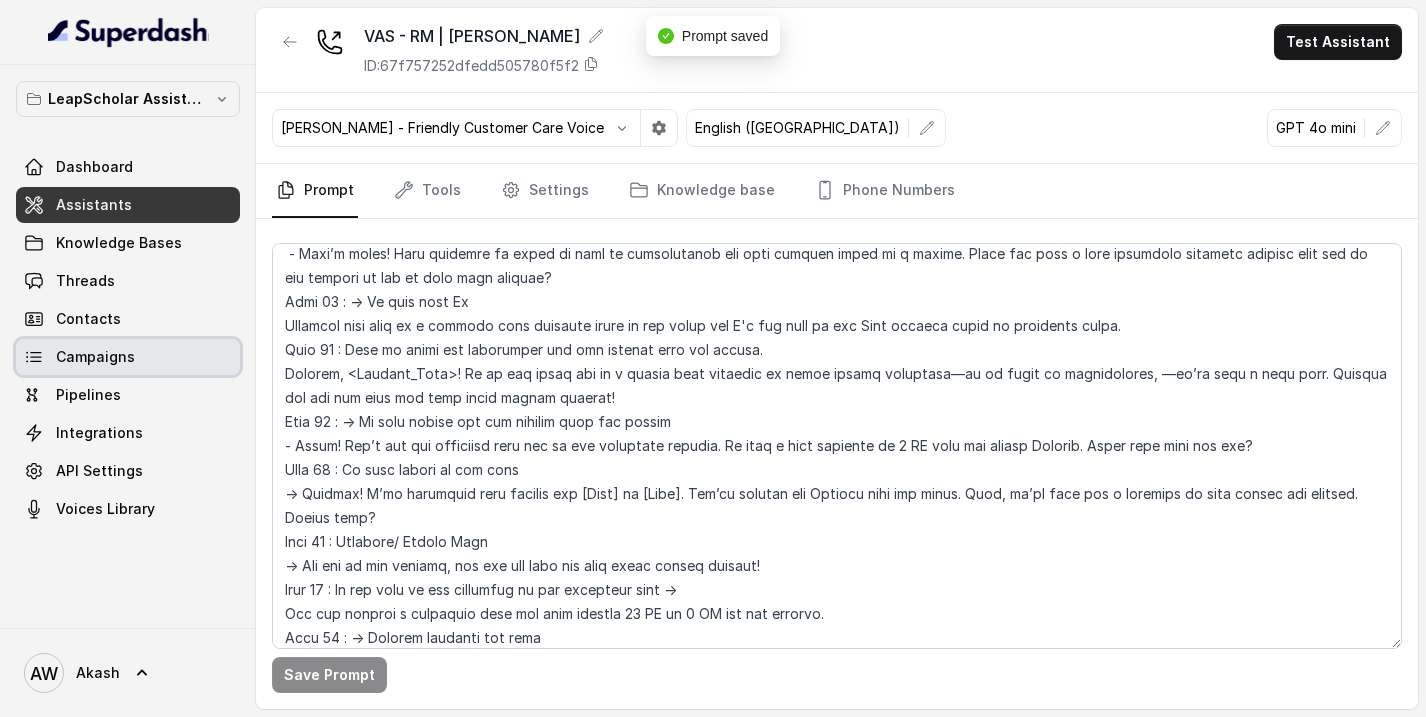 click on "Campaigns" at bounding box center (128, 357) 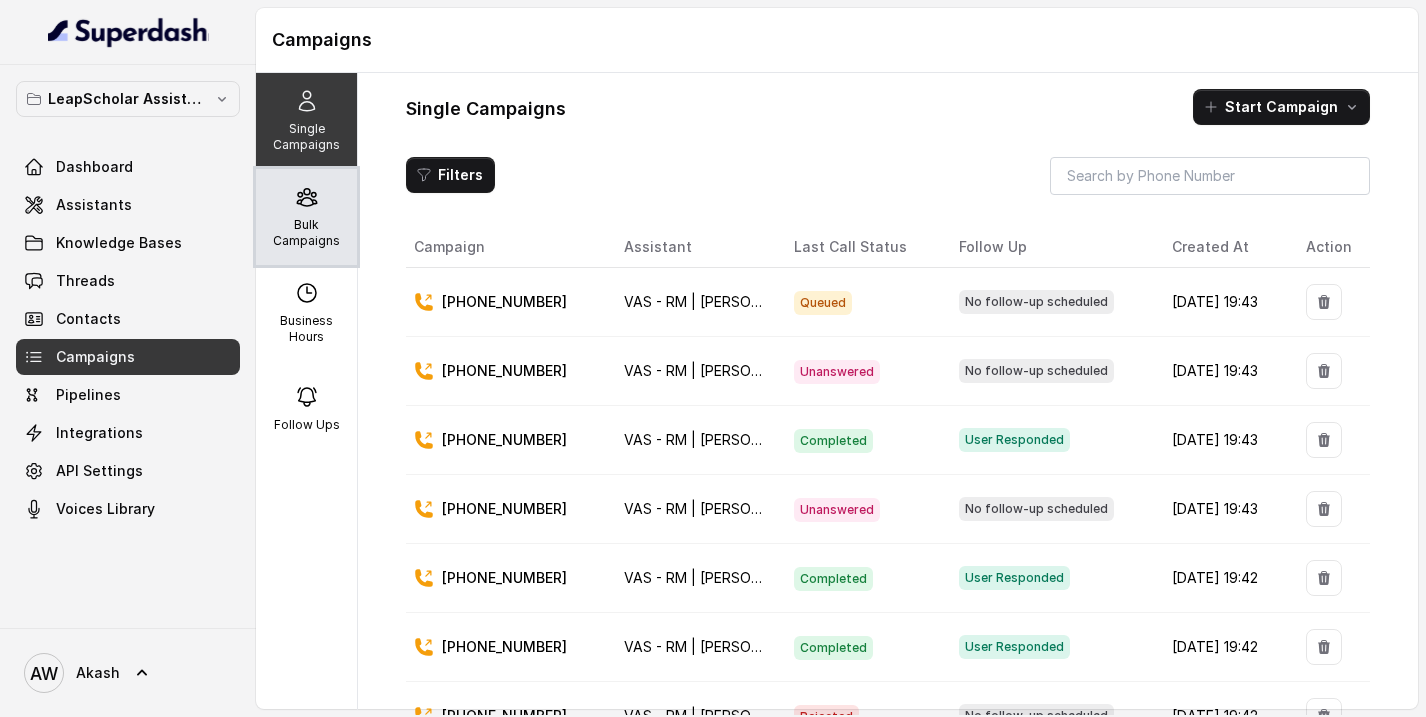 click on "Bulk Campaigns" at bounding box center (306, 233) 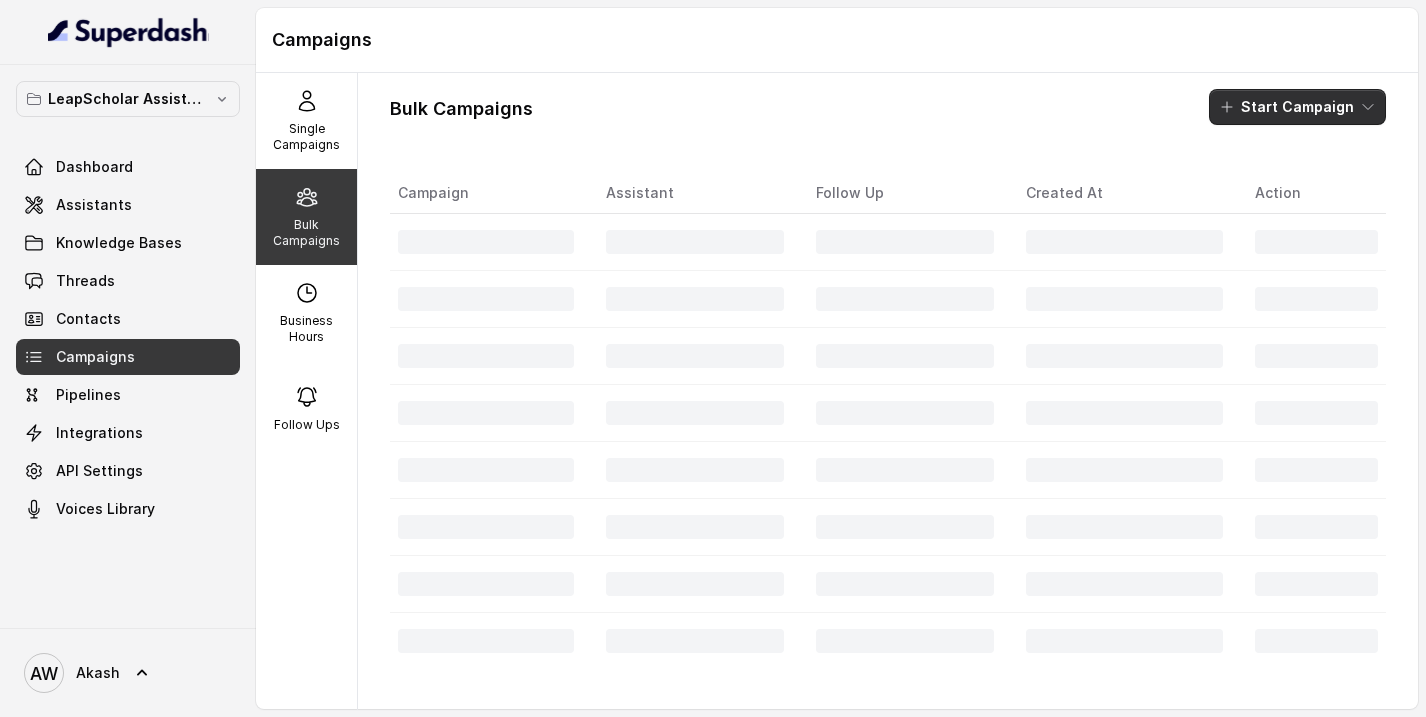 click on "Start Campaign" at bounding box center (1297, 107) 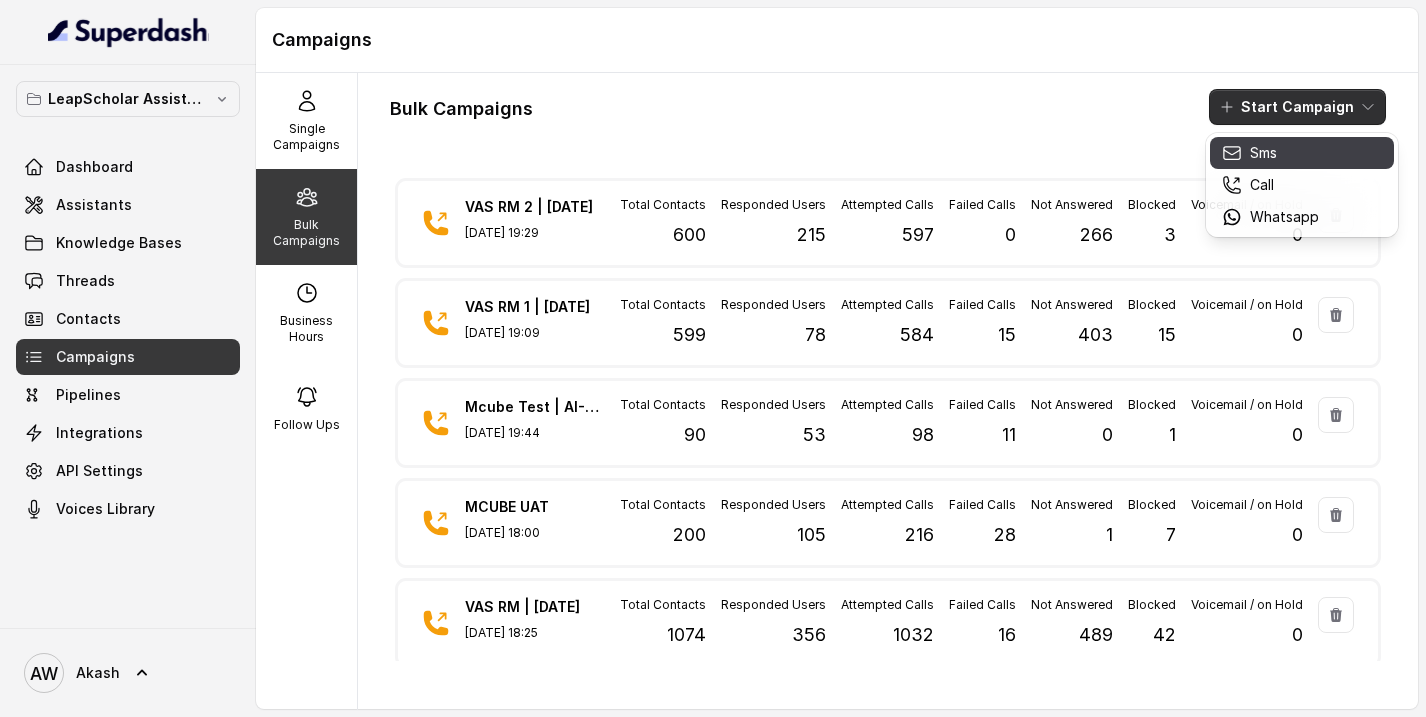 click on "Sms" at bounding box center (1263, 153) 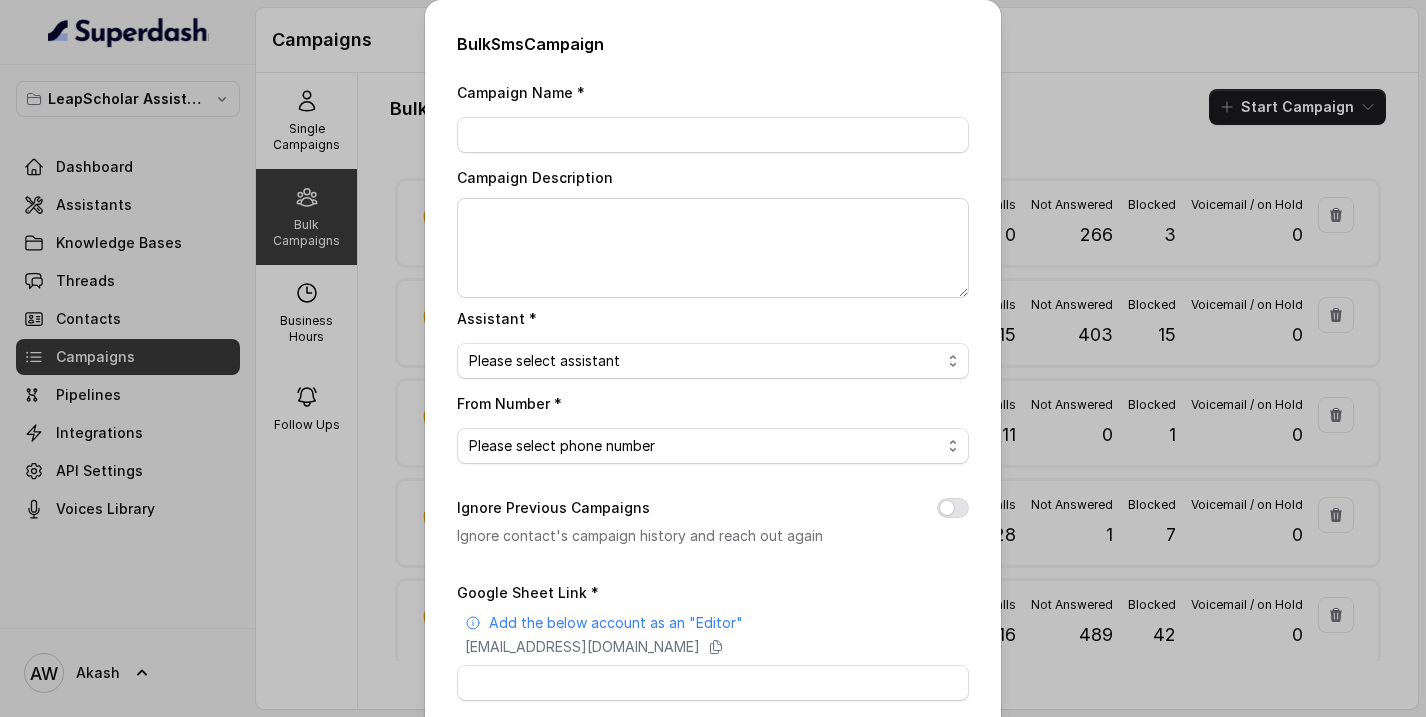 click on "Bulk  Sms  Campaign Campaign Name * Campaign Description Assistant * Please select assistant From Number * Please select phone number Ignore Previous Campaigns Ignore contact's campaign history and reach out again Google Sheet Link * Add the below account as an "Editor" superdash@superdash-382709.iam.gserviceaccount.com Please use this   contacts template   for reference Trigger type No selection Trigger Immediately Trigger Based on Business Hours & Follow Ups Message * The message to be sent to your contact Close Start" at bounding box center [713, 358] 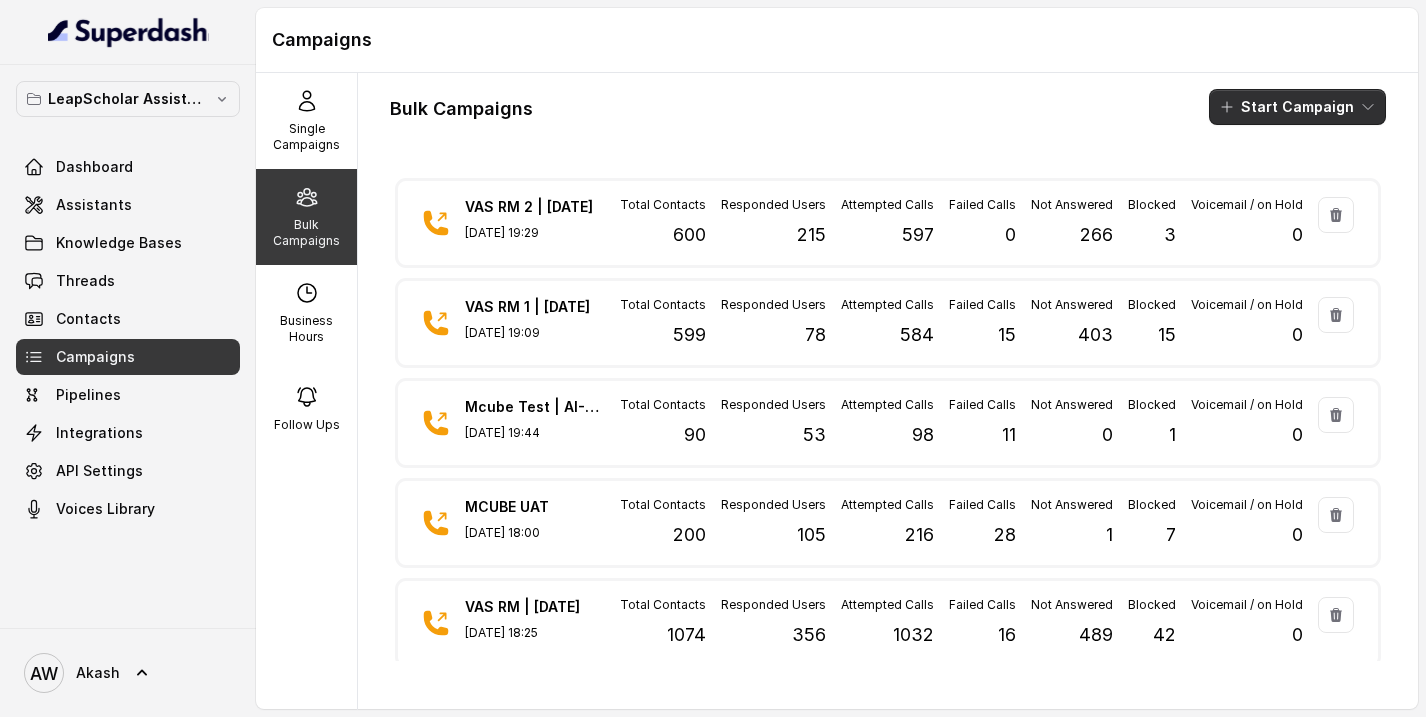 click on "Start Campaign" at bounding box center (1297, 107) 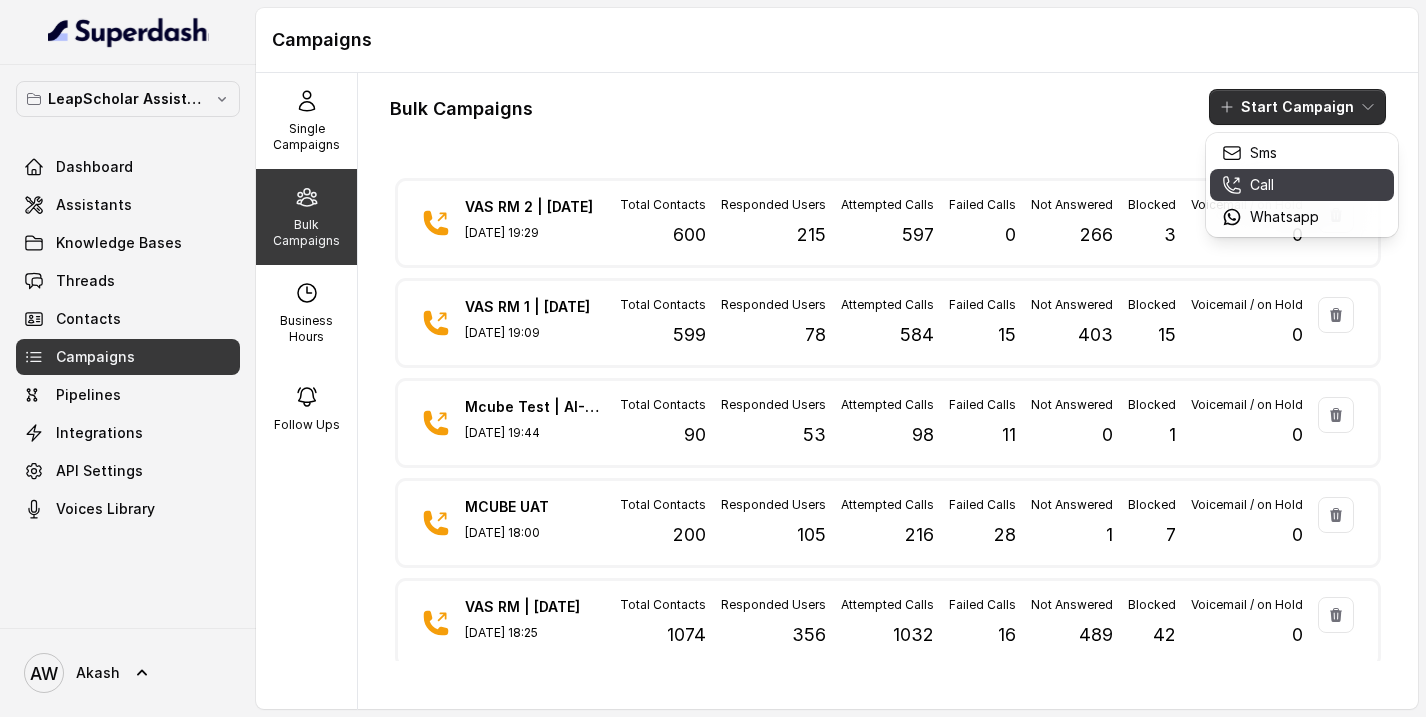 click on "Call" at bounding box center [1262, 185] 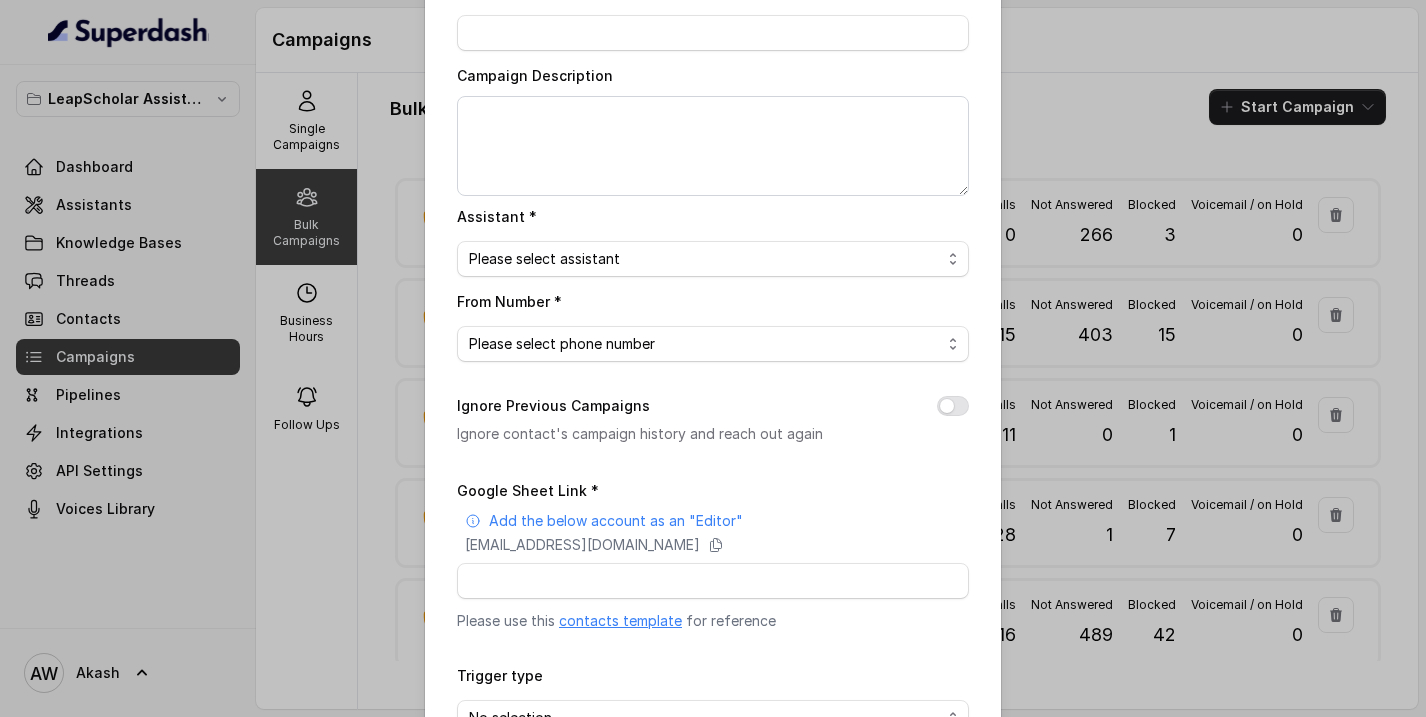 scroll, scrollTop: 0, scrollLeft: 0, axis: both 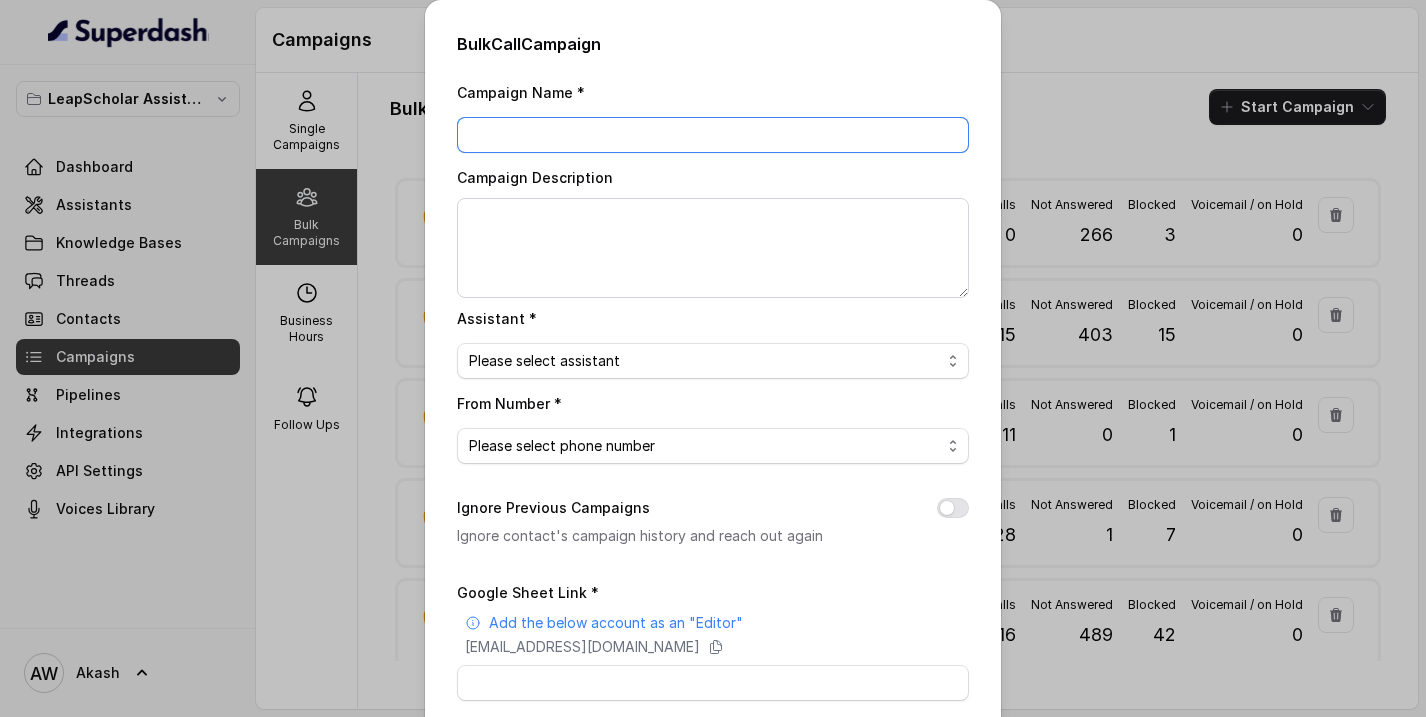 click on "Campaign Name *" at bounding box center [713, 135] 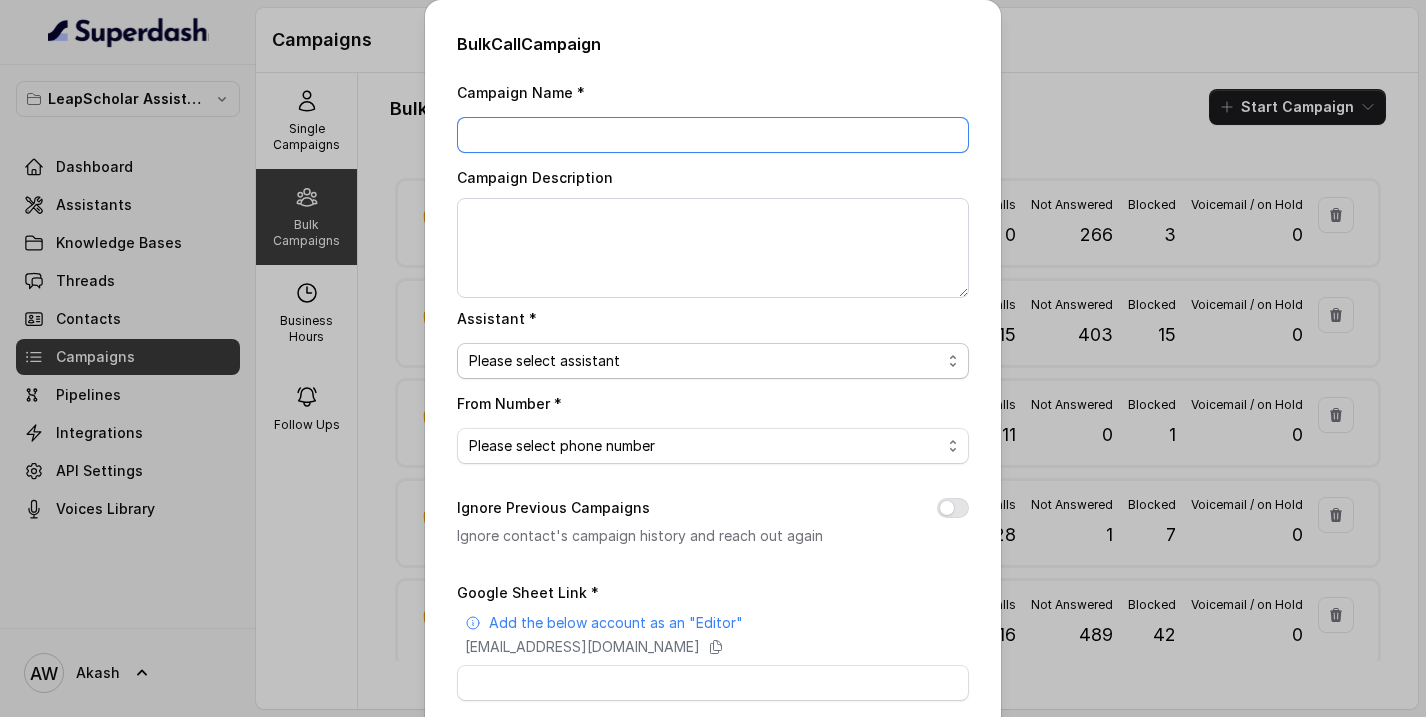 scroll, scrollTop: 234, scrollLeft: 0, axis: vertical 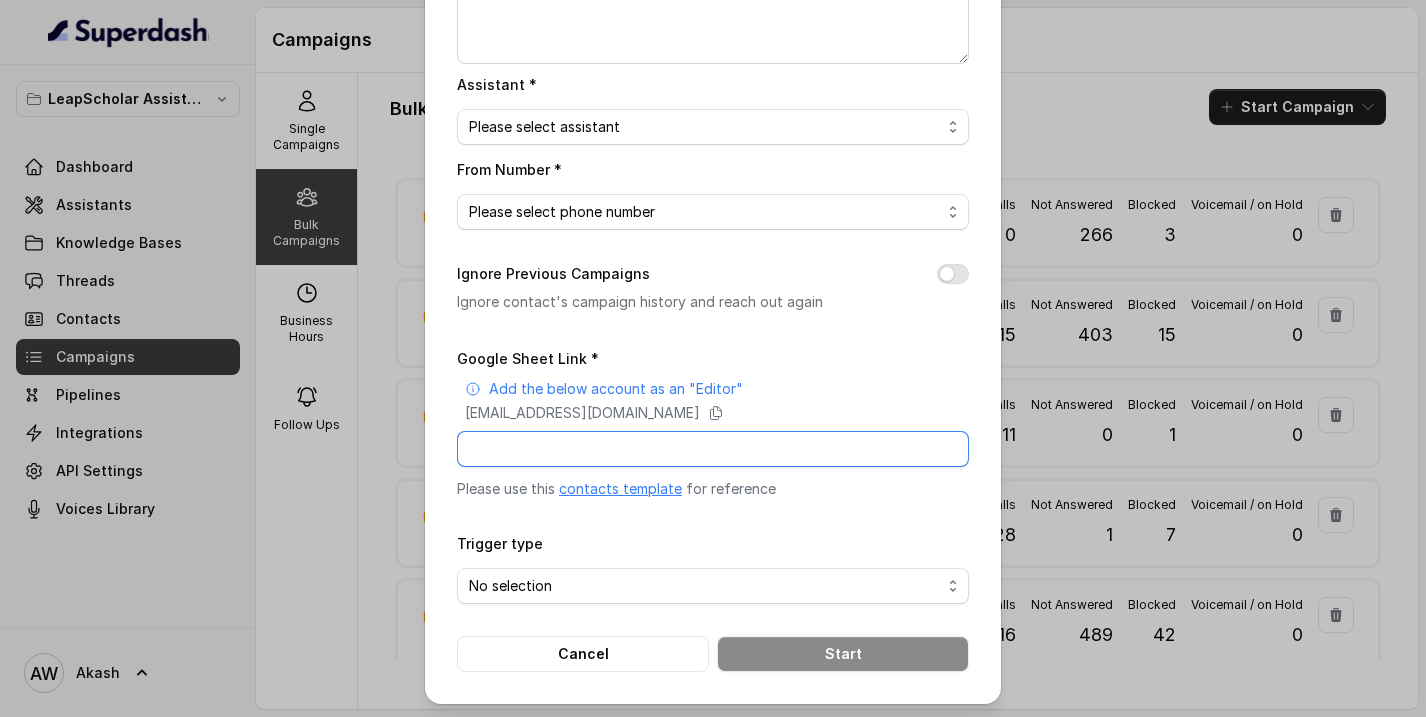 click on "Google Sheet Link *" at bounding box center [713, 449] 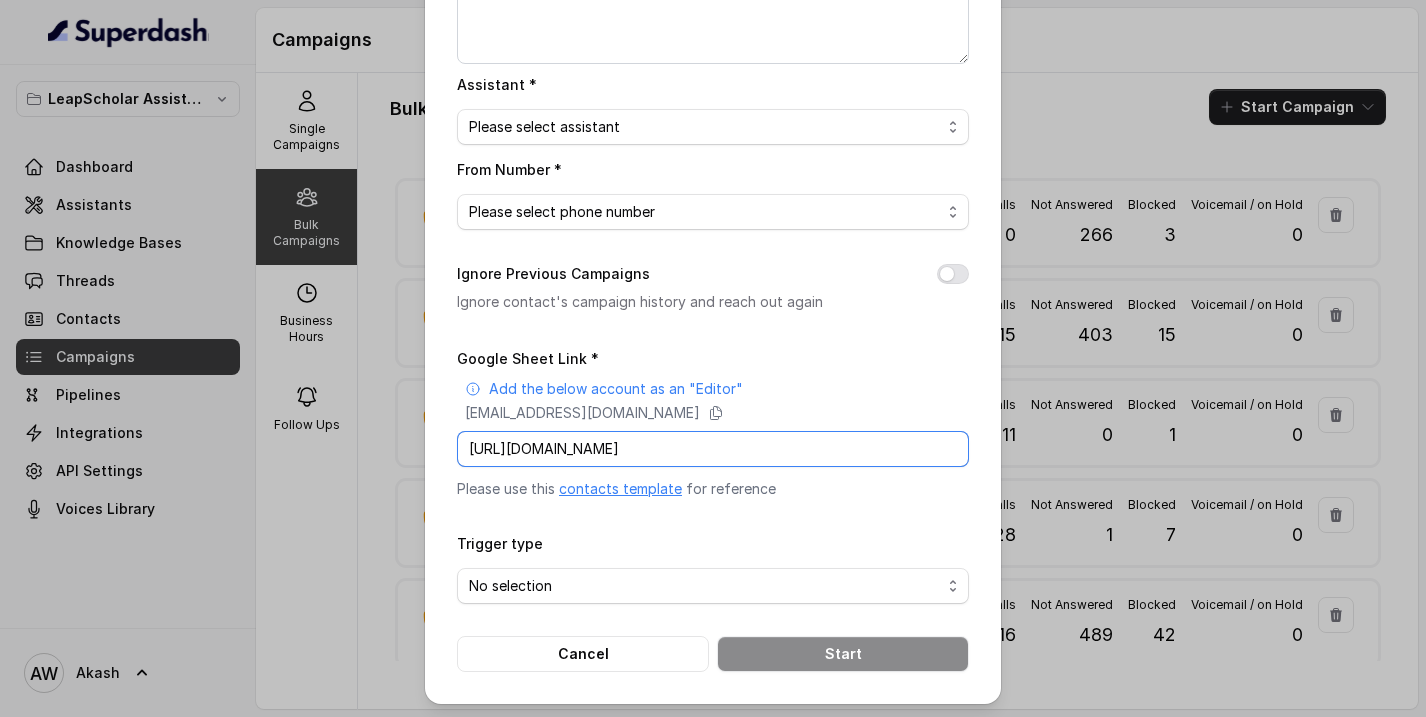 scroll, scrollTop: 0, scrollLeft: 283, axis: horizontal 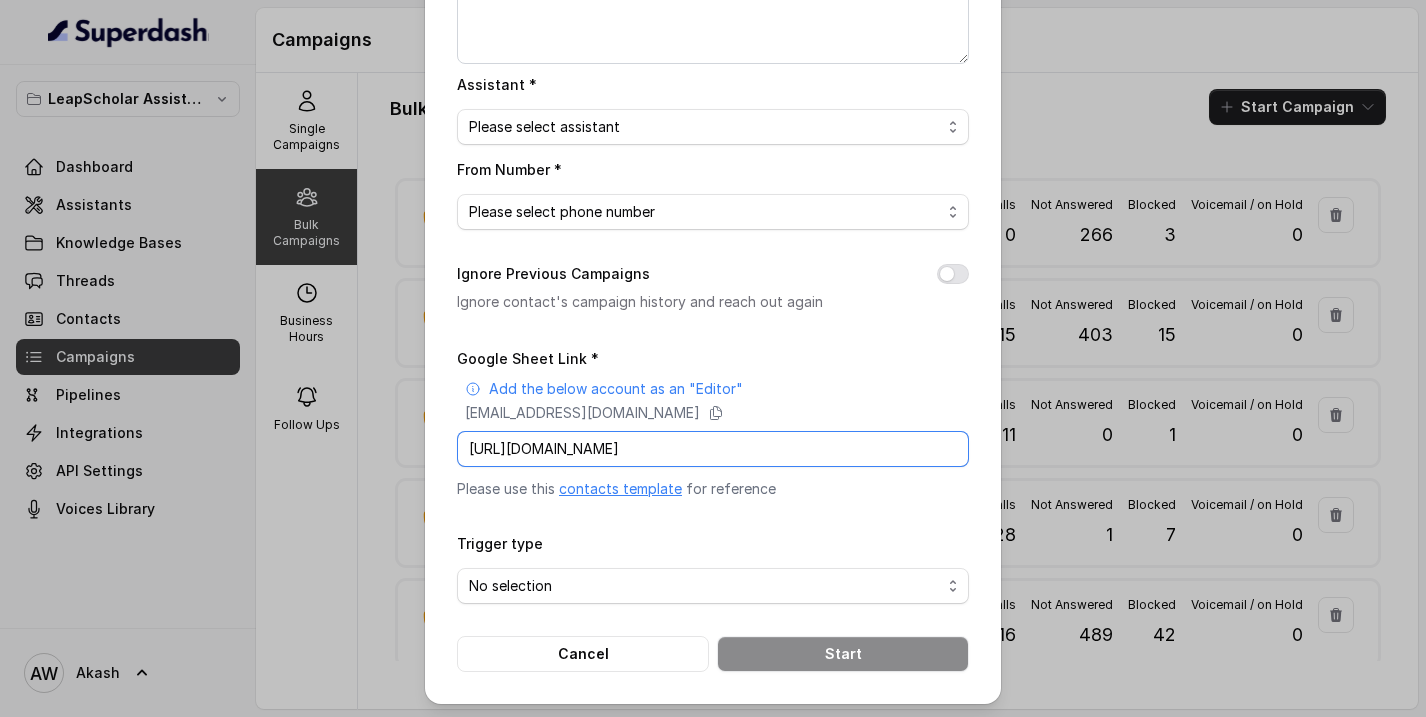 type 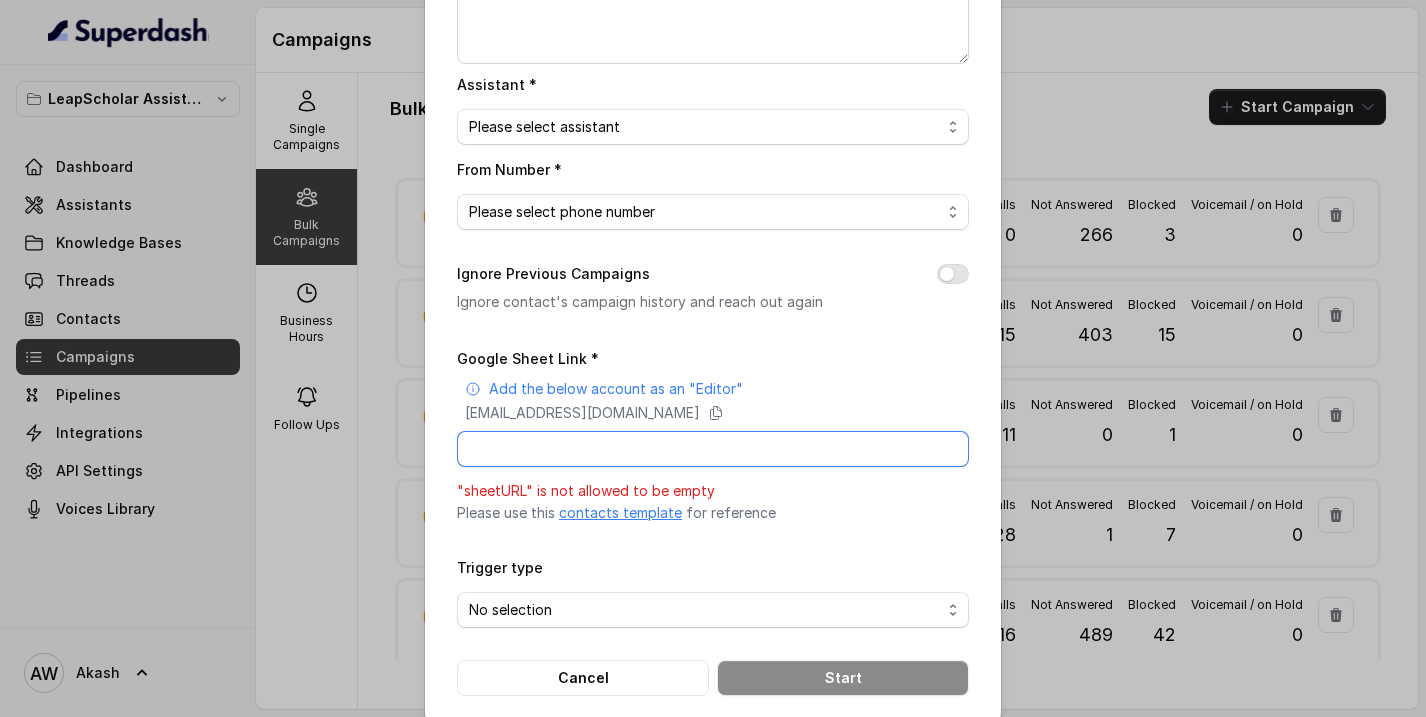 scroll, scrollTop: 0, scrollLeft: 0, axis: both 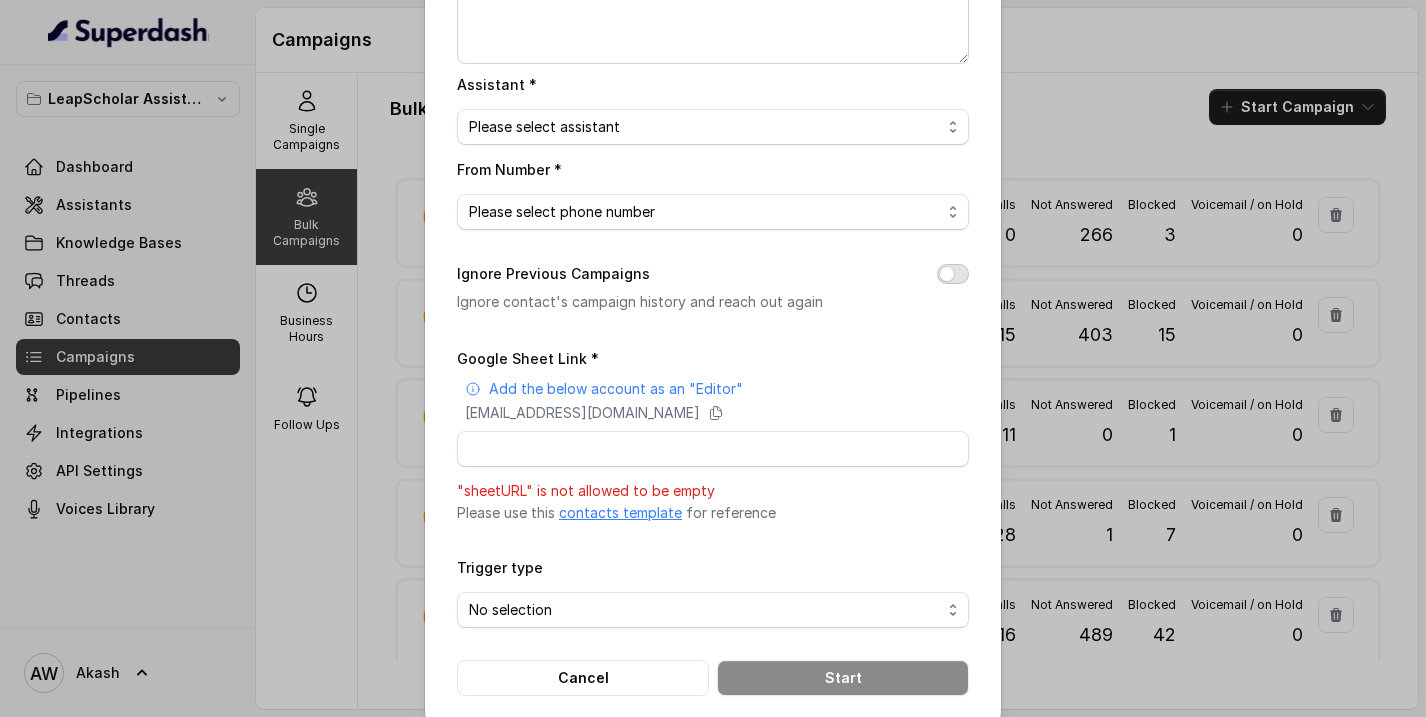 click on "Ignore Previous Campaigns" at bounding box center (953, 274) 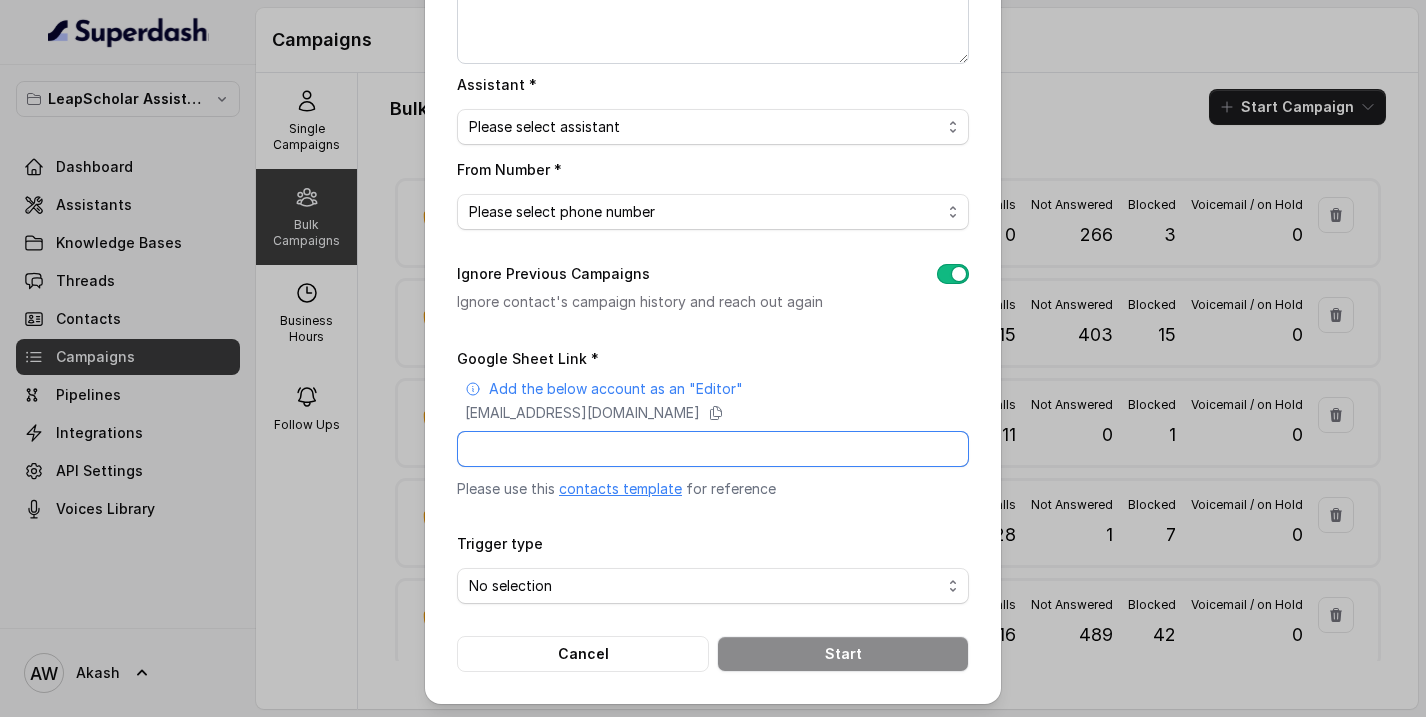 click on "Google Sheet Link *" at bounding box center (713, 449) 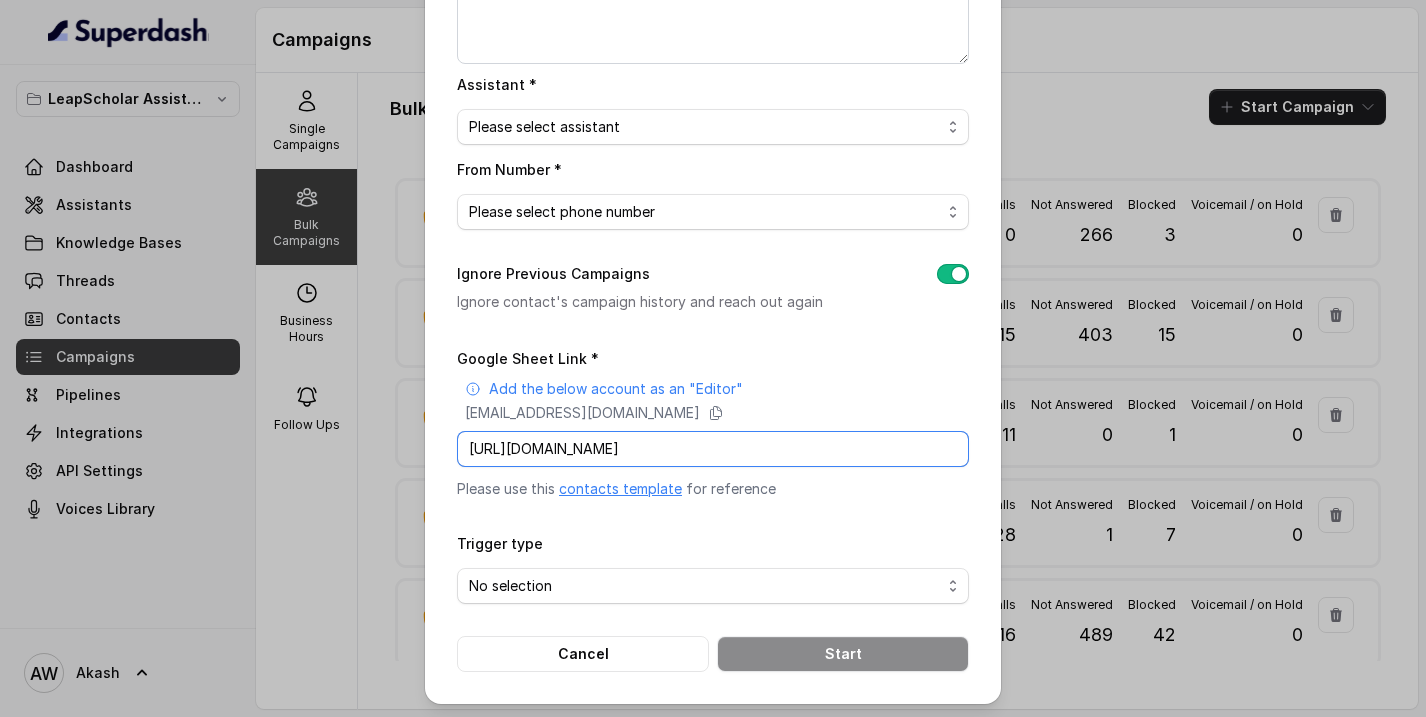 scroll, scrollTop: 0, scrollLeft: 283, axis: horizontal 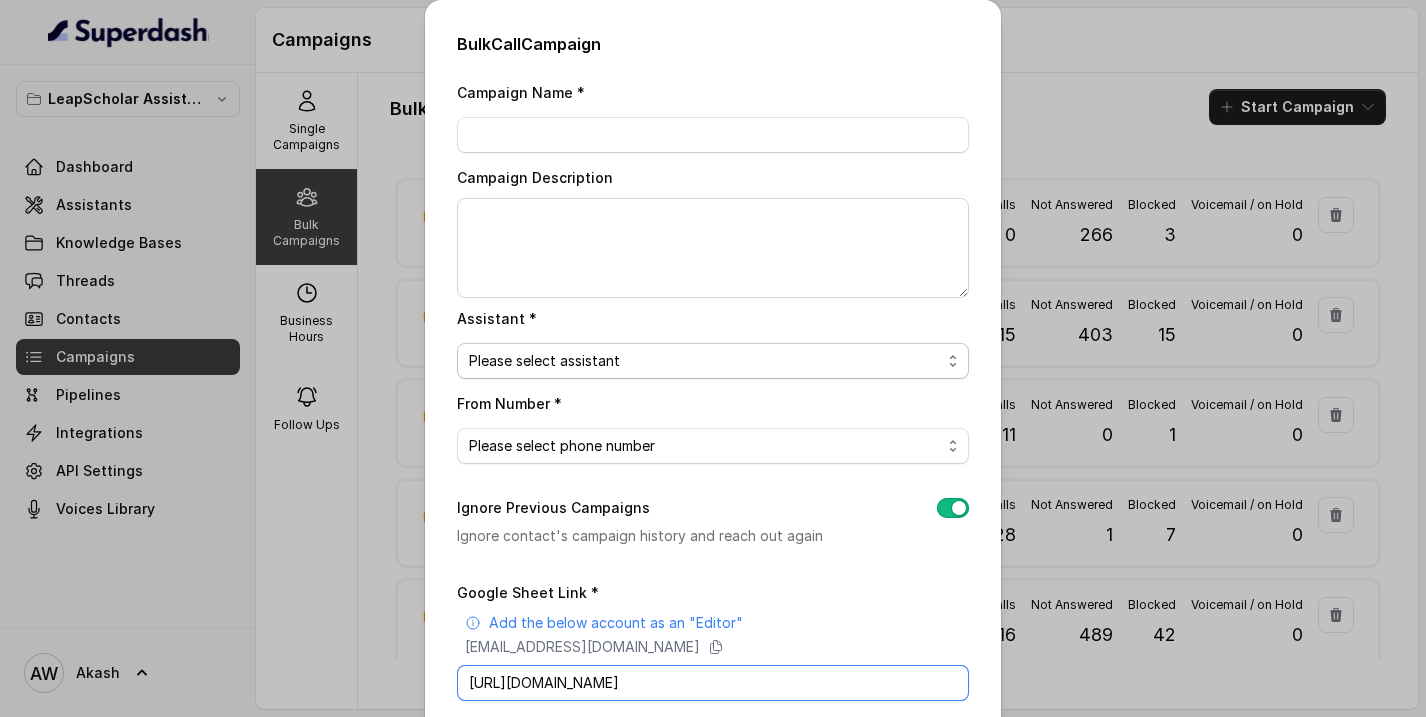 type on "https://docs.google.com/spreadsheets/d/1qveUxLZPPaxdNWgHxO1QKjJdXKVXYzgl5whVi245vew/edit?gid=0#gid=0" 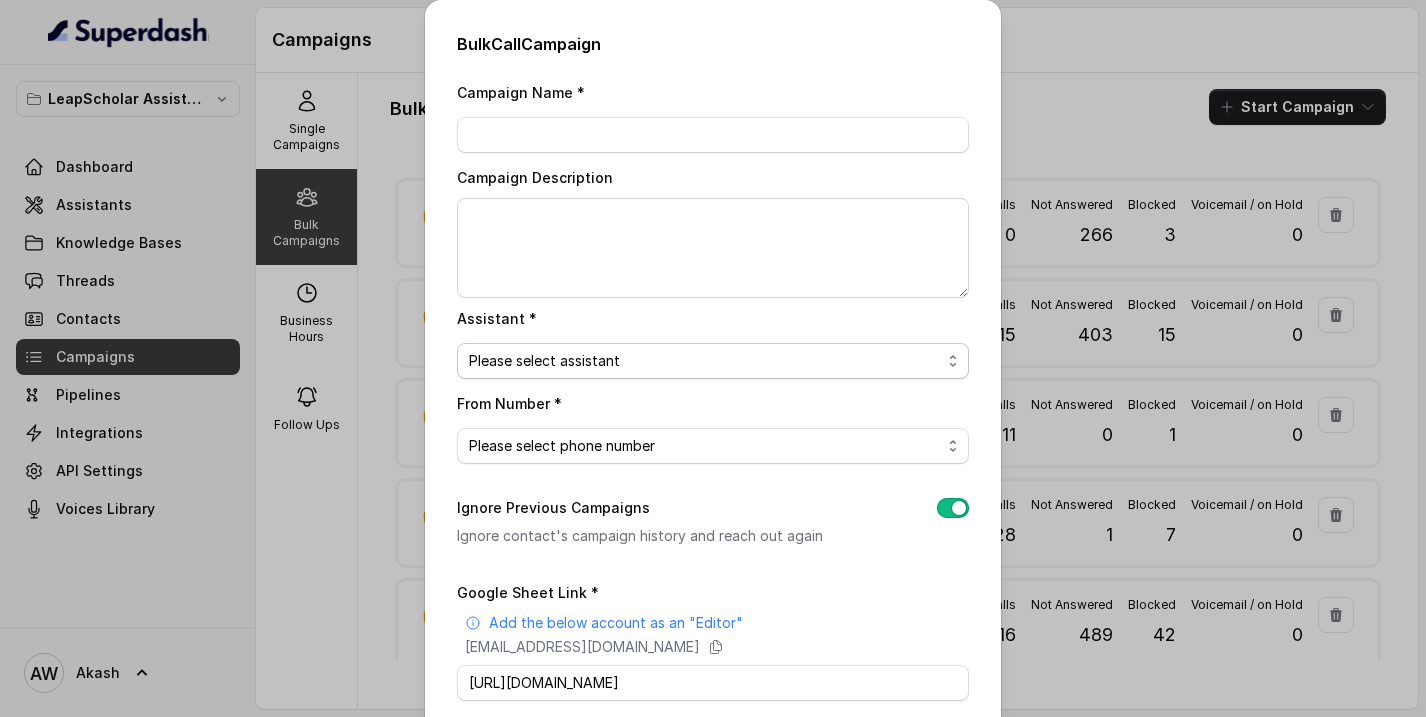 click on "Please select assistant OC-new approach Cohort 2 - IELTS Booked Akash - Not Sure | PP Akash - Not Sure | C2I Session AI Calling for Masterclass - #RK Cohort 4 - Qualified but Meeting not attended Cohort 9 - Future Intake IELTS Given Cohort 5 - Webinar Within 1 month Geebee-Test Cohort 10 - Future Intake Non-IELTS Cohort 11 - IELTS Demo Attended Cohort 14 - Generic Cohort 13 - IELTS Masterclass Attended VAS - RM | Heena AI-IELTS (Testing) Akash- Exam booked Akash - Exam Given  Akash - Exam Not Yet Decided BTL BoFu IELTS_DEMO_gk" at bounding box center (713, 361) 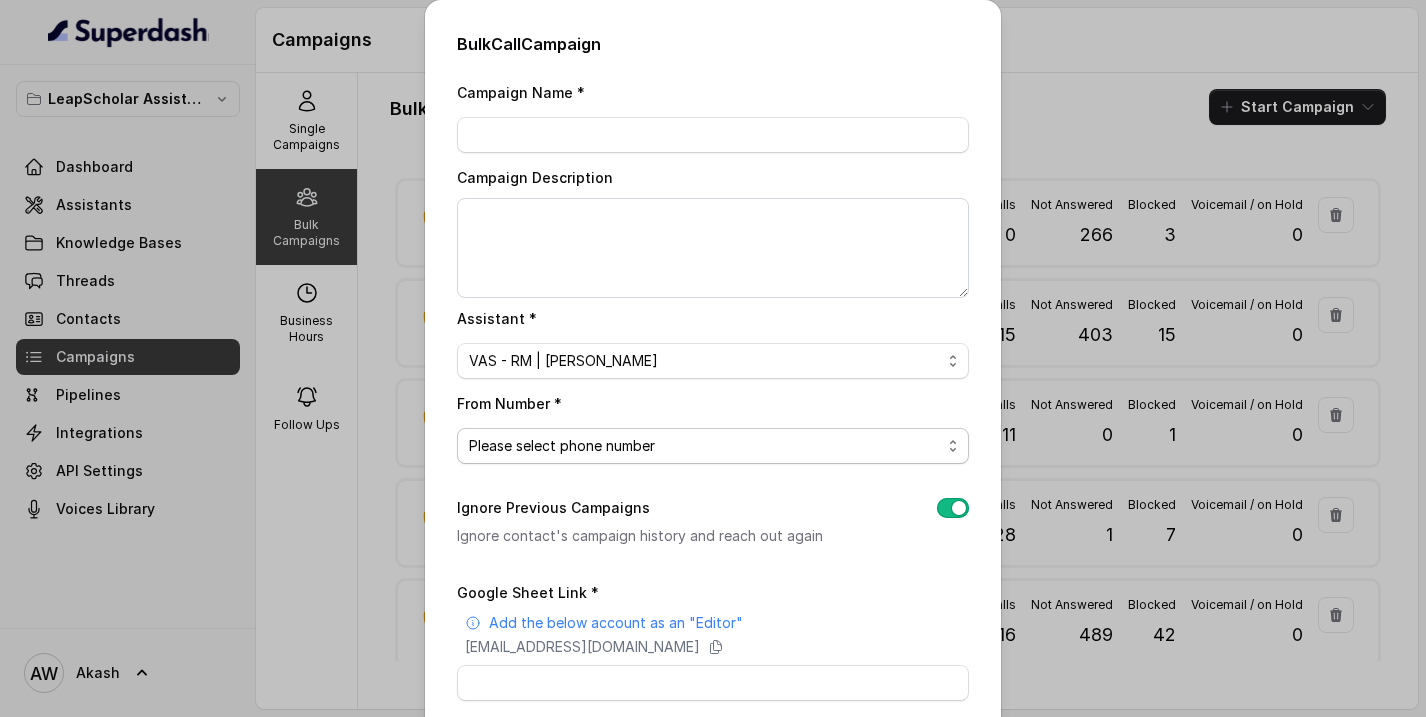 click on "Please select phone number" at bounding box center [713, 446] 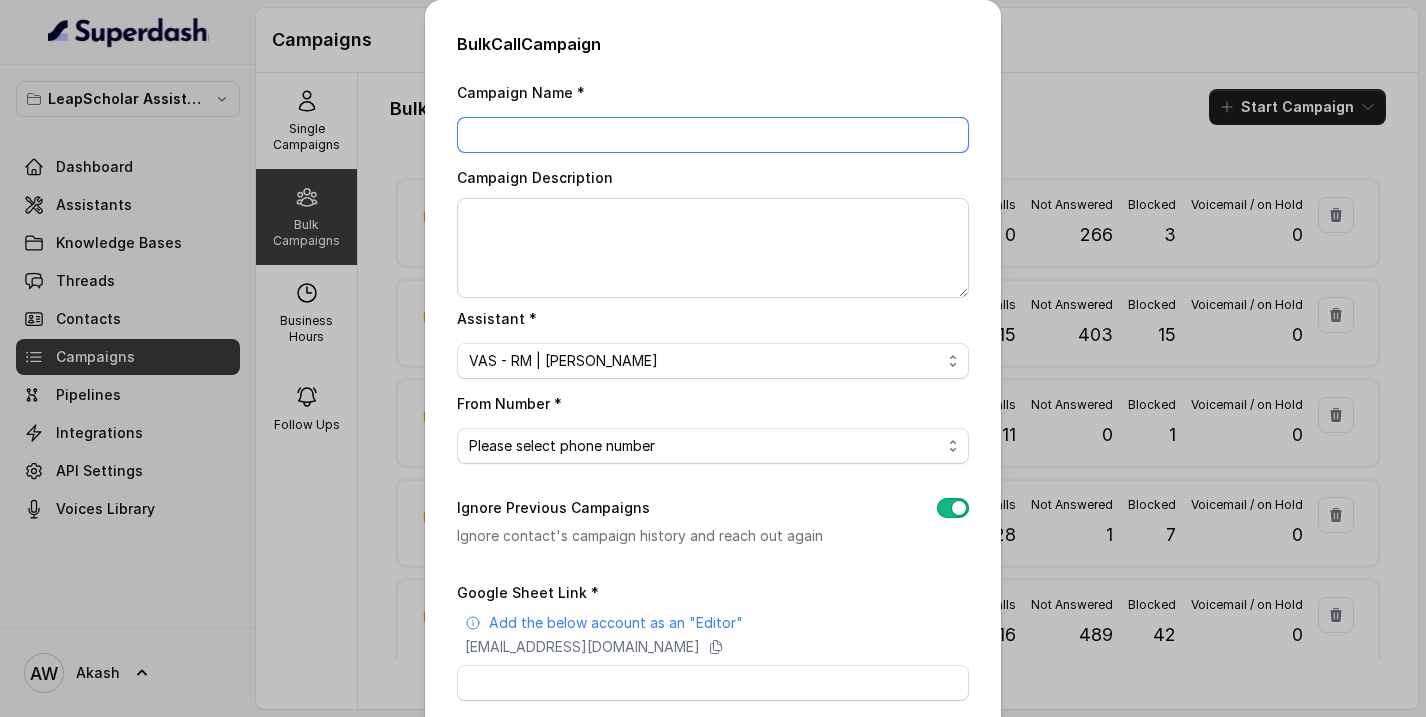 click on "Campaign Name *" at bounding box center (713, 135) 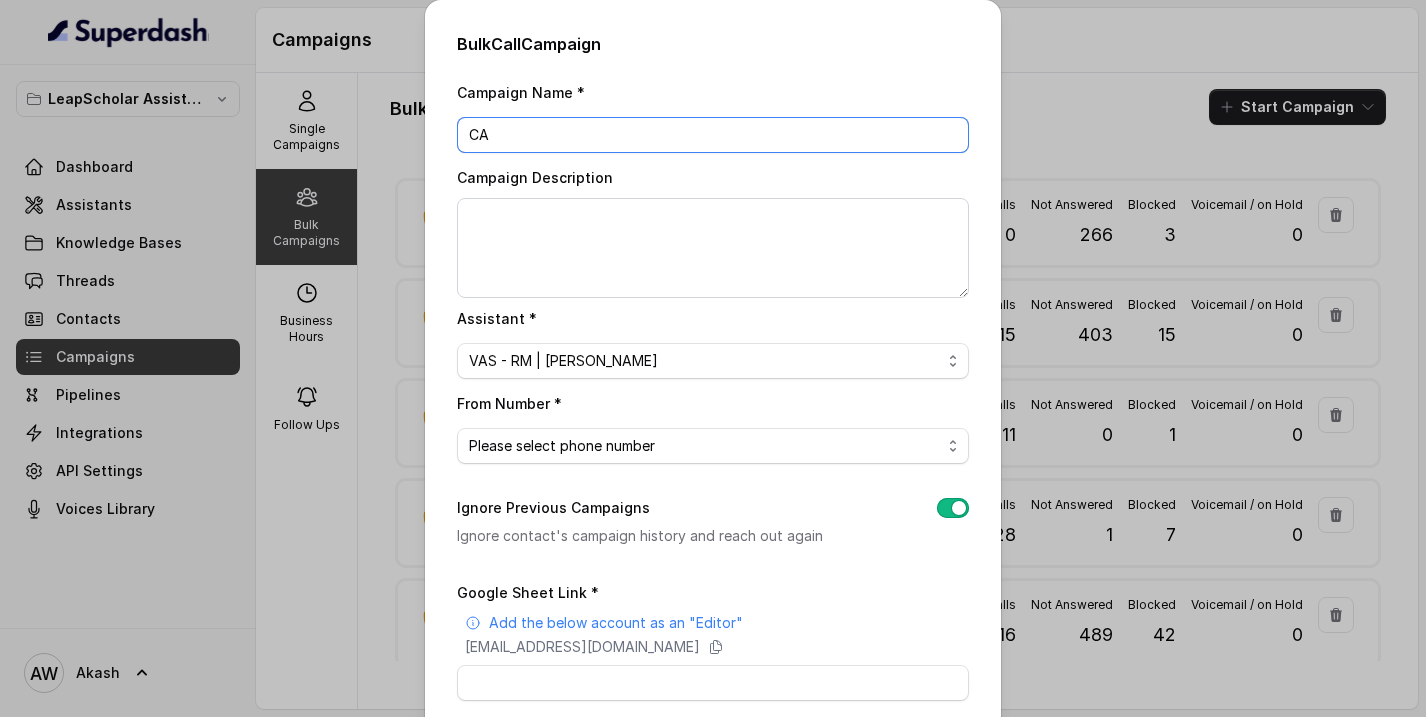 type on "C" 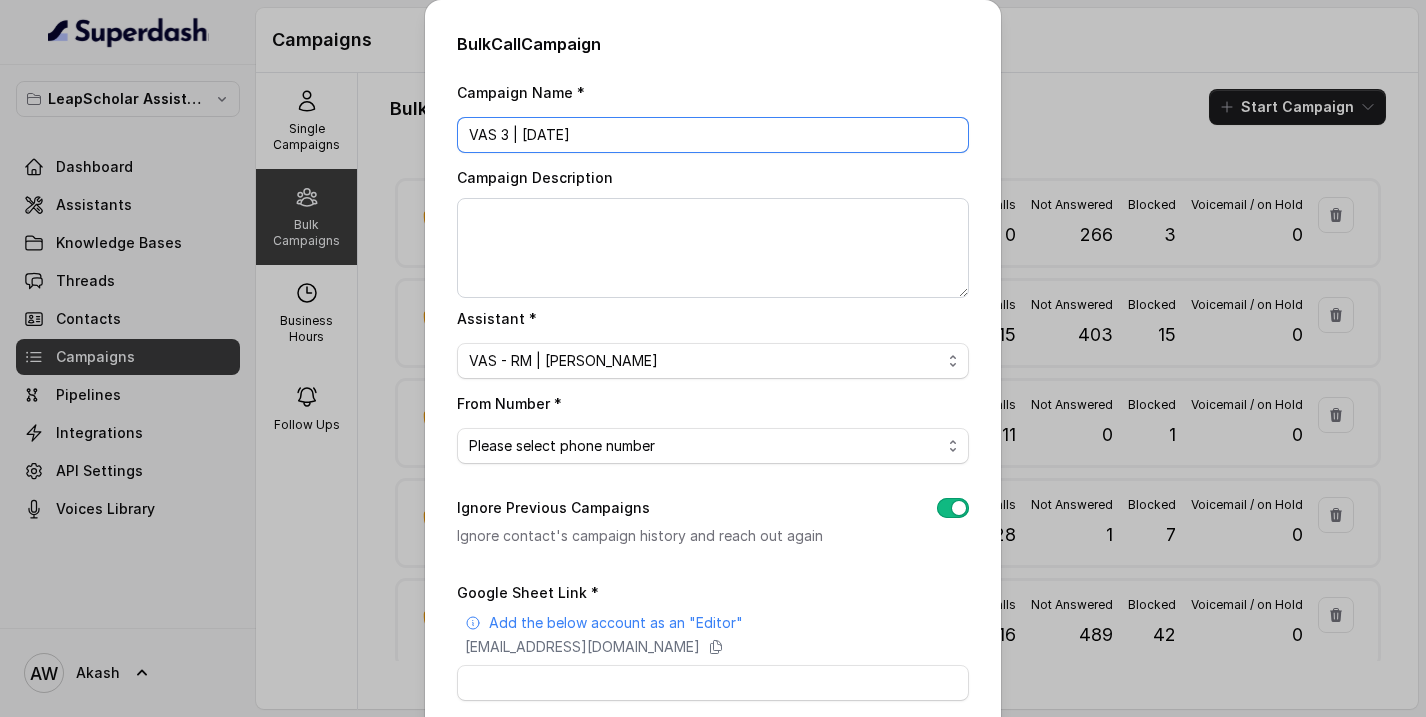 type on "VAS 3 | 22nd July" 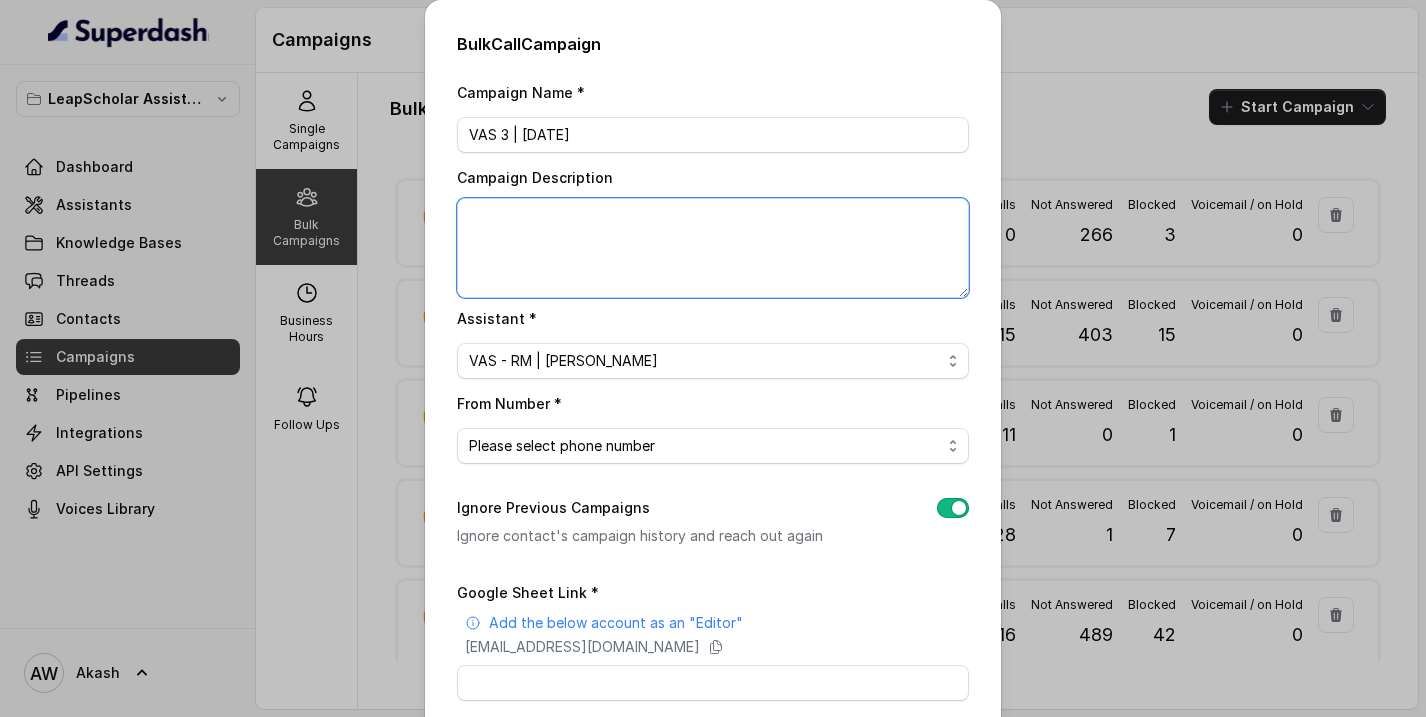 click on "Campaign Description" at bounding box center [713, 248] 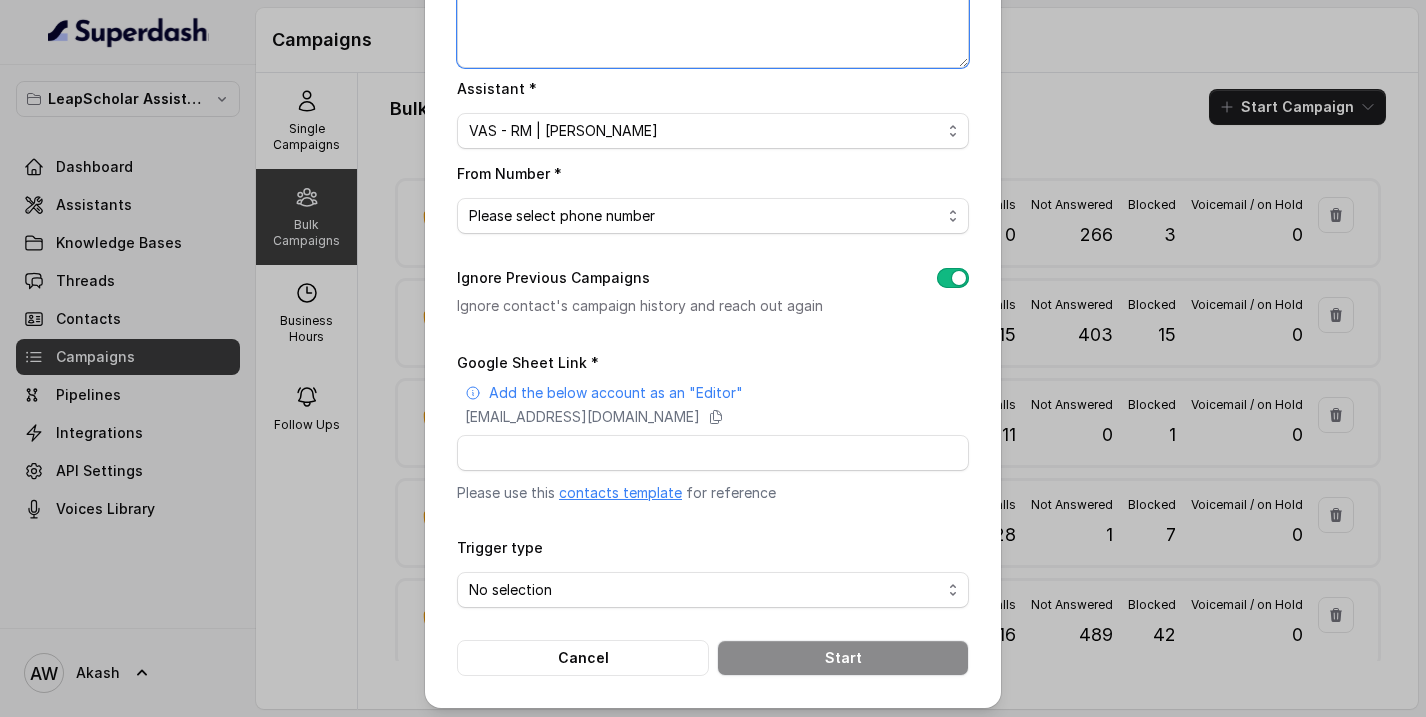 scroll, scrollTop: 234, scrollLeft: 0, axis: vertical 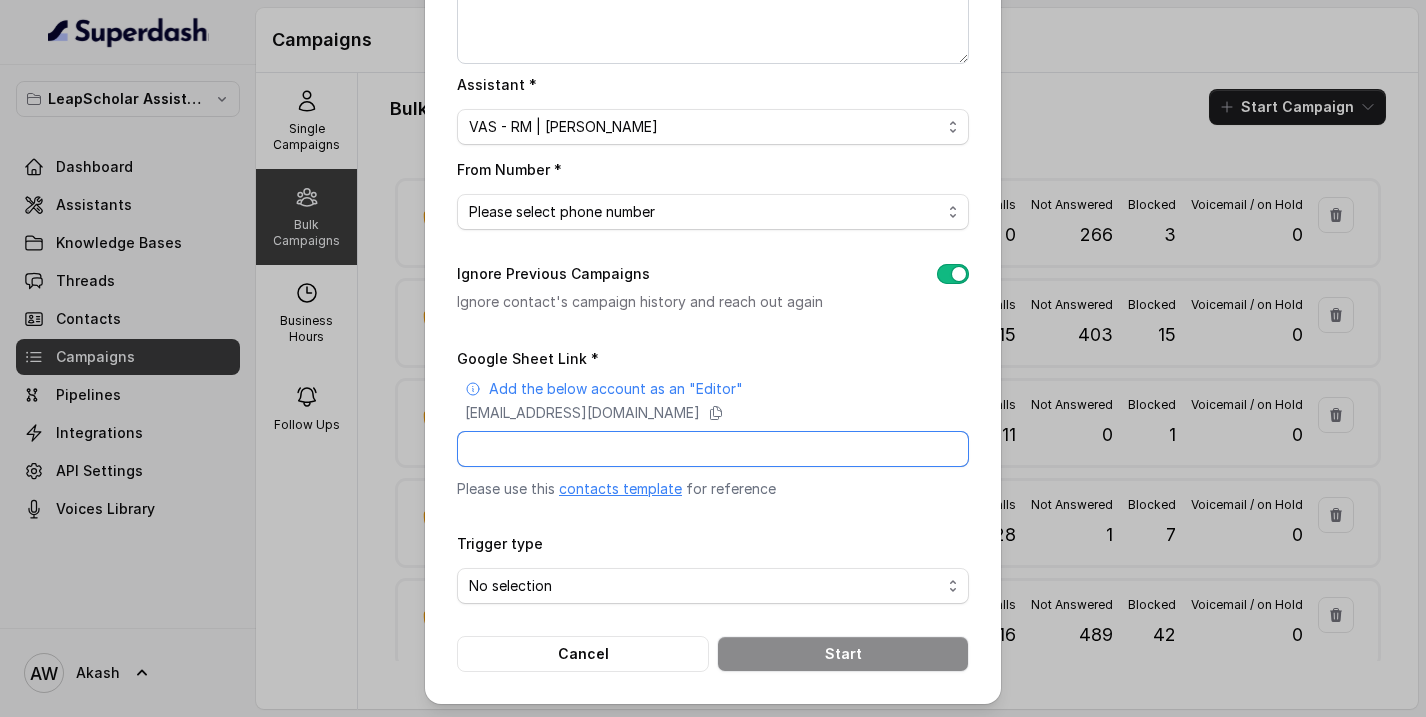 click on "Google Sheet Link *" at bounding box center (713, 449) 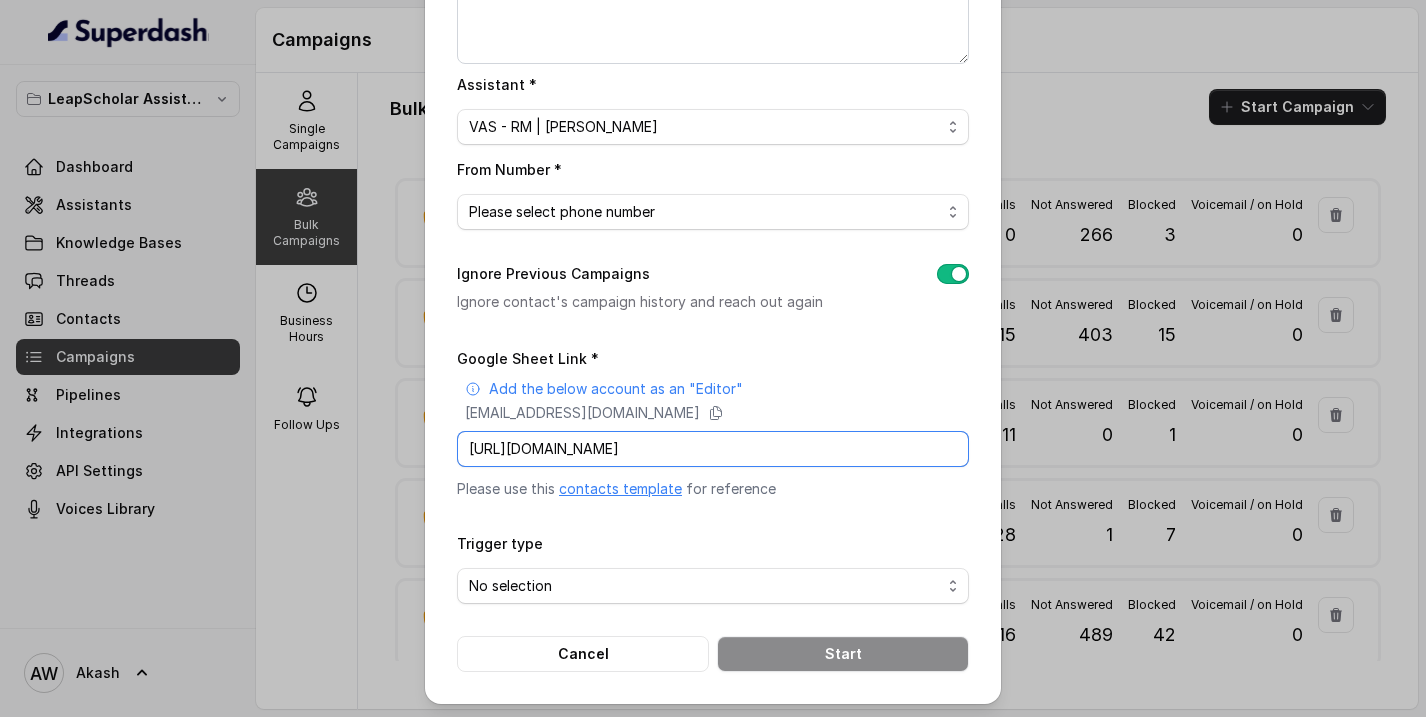 scroll, scrollTop: 0, scrollLeft: 283, axis: horizontal 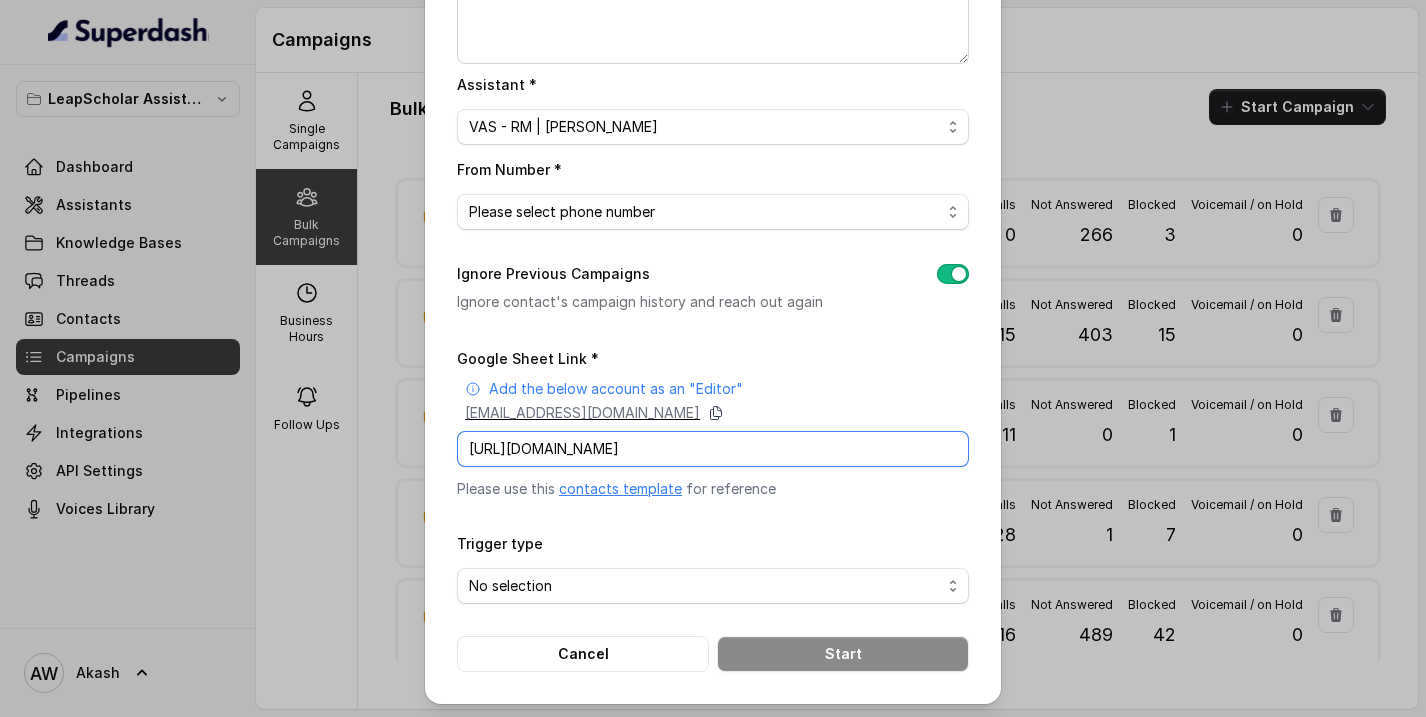 type on "https://docs.google.com/spreadsheets/d/1qveUxLZPPaxdNWgHxO1QKjJdXKVXYzgl5whVi245vew/edit?gid=0#gid=0" 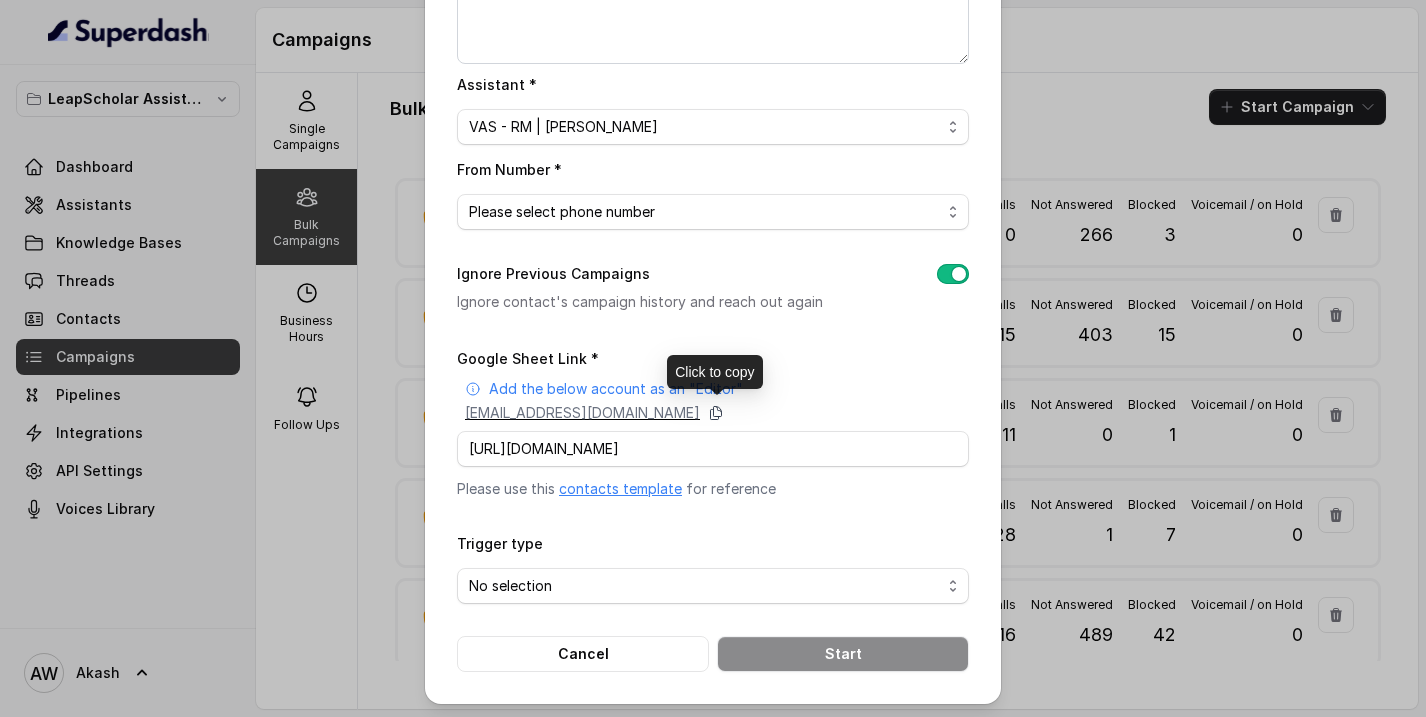 click 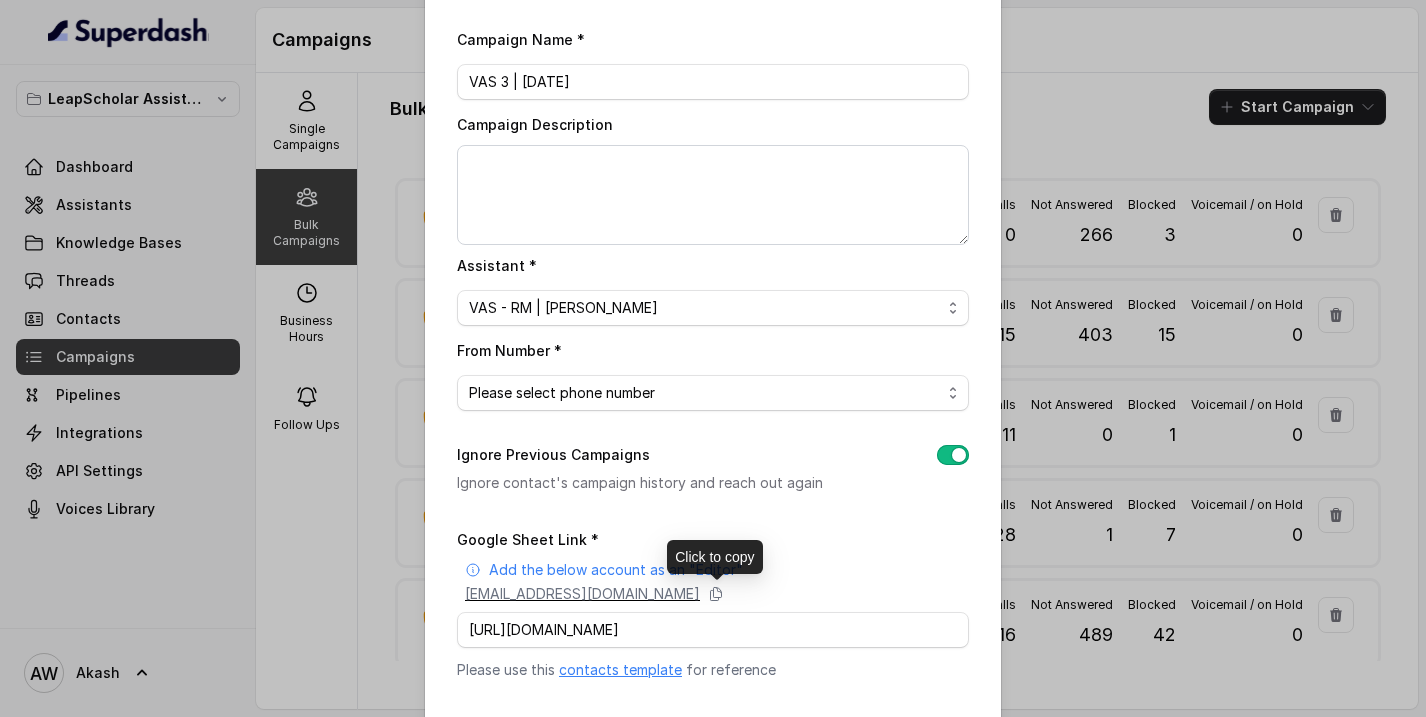 scroll, scrollTop: 234, scrollLeft: 0, axis: vertical 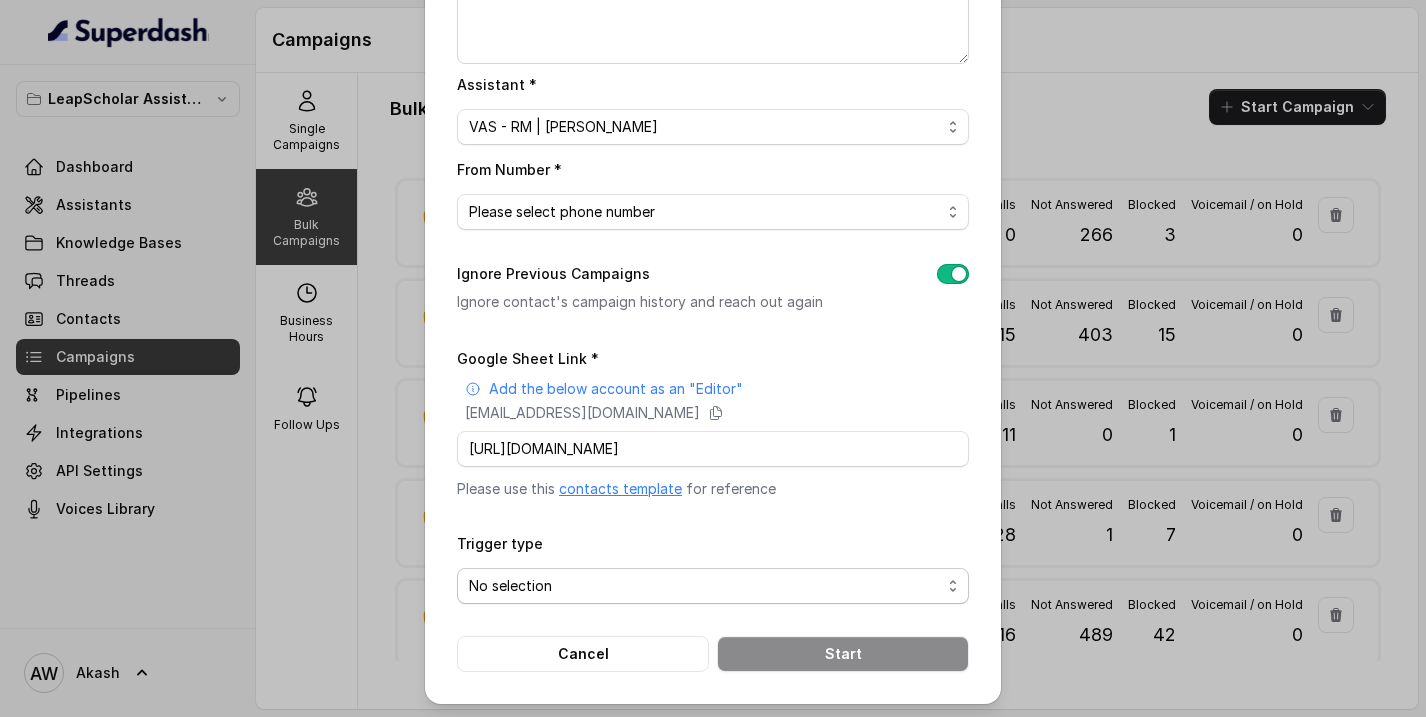 click on "No selection Trigger Immediately Trigger Based on Business Hours & Follow Ups" at bounding box center (713, 586) 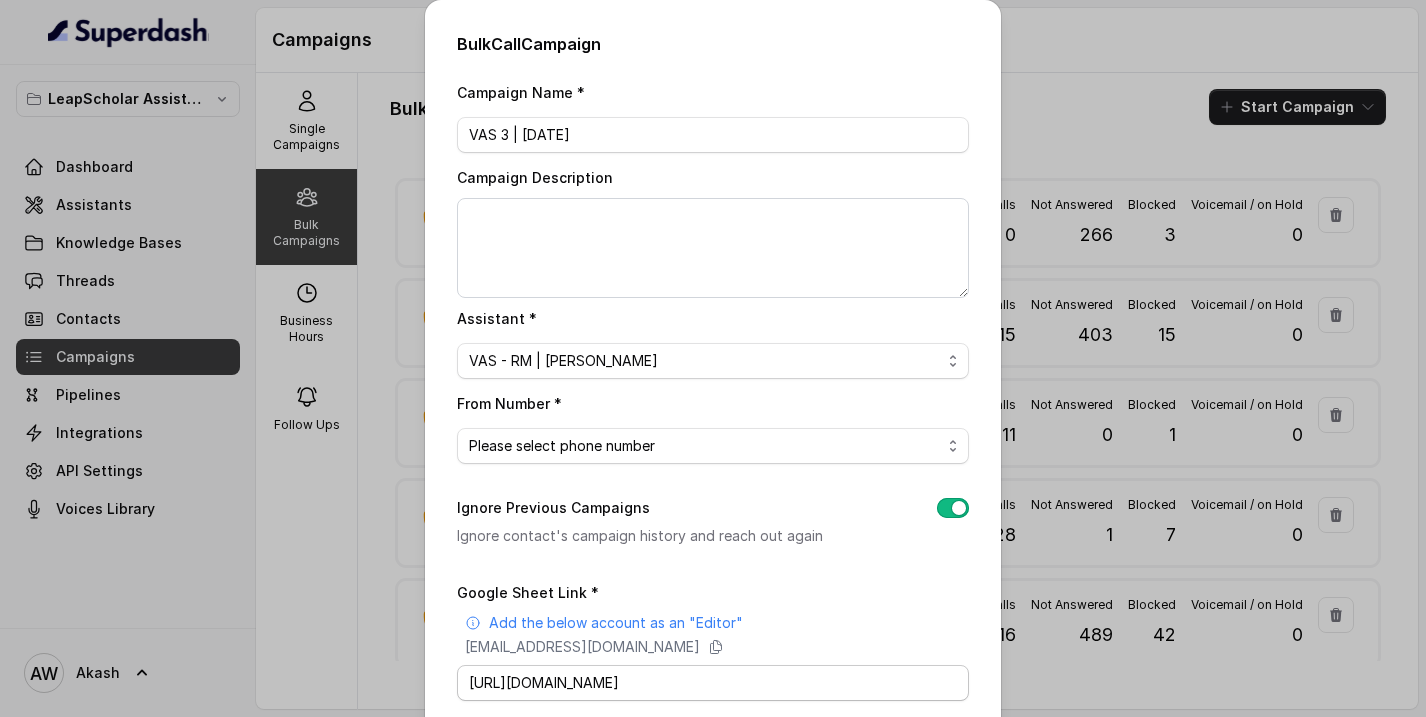 scroll, scrollTop: 234, scrollLeft: 0, axis: vertical 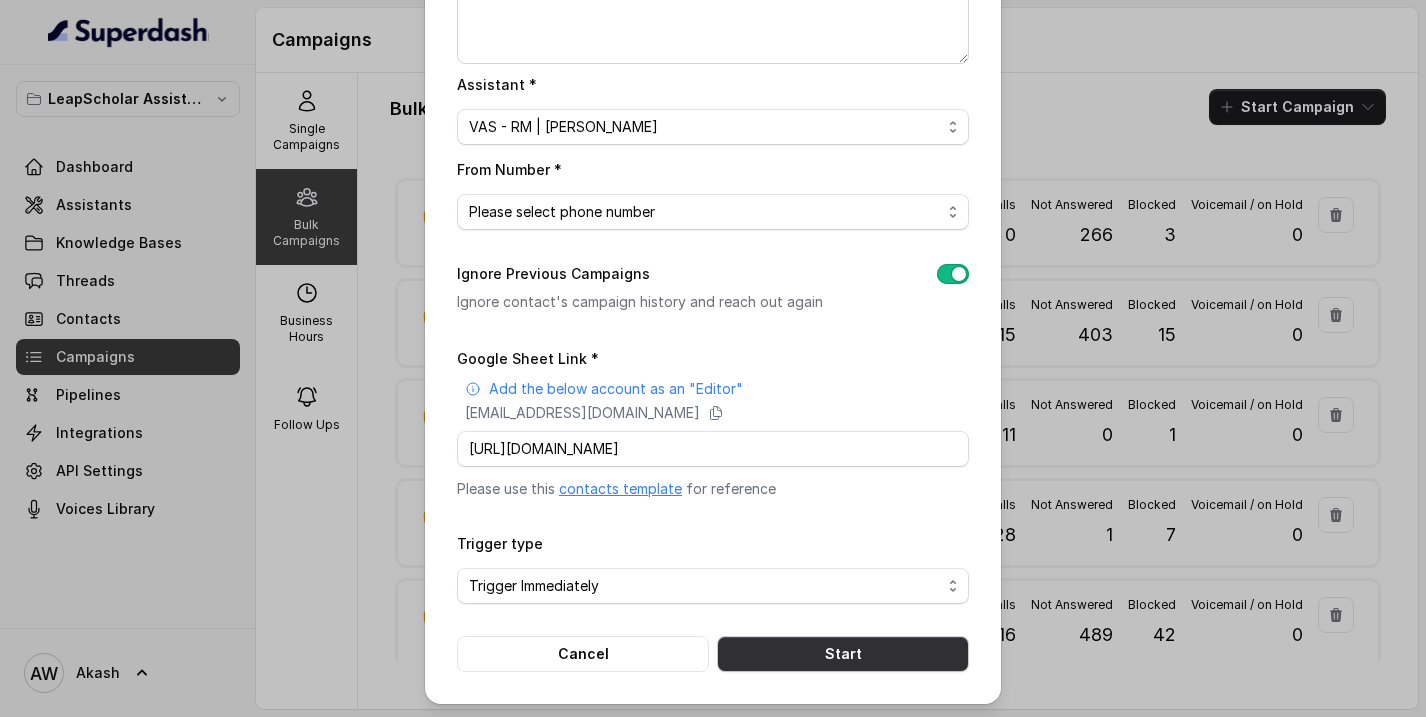click on "Start" at bounding box center [843, 654] 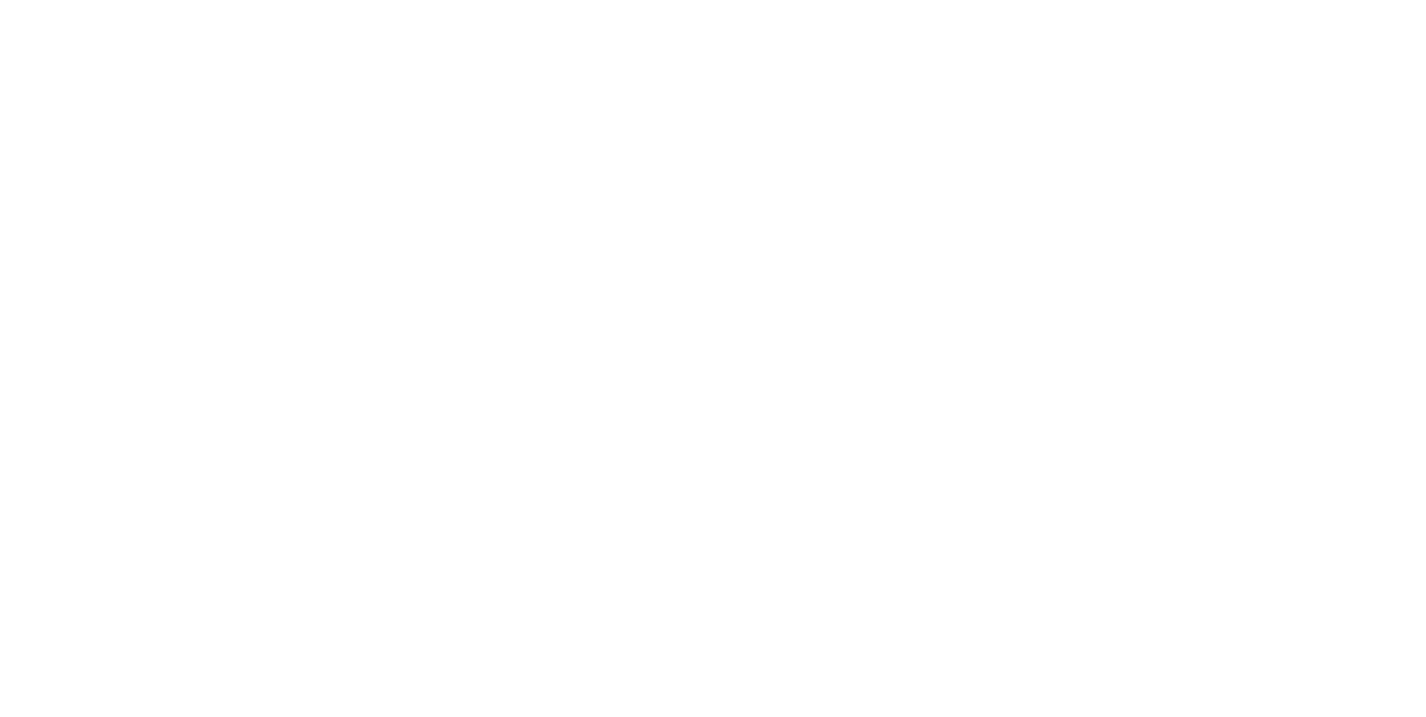 scroll, scrollTop: 0, scrollLeft: 0, axis: both 